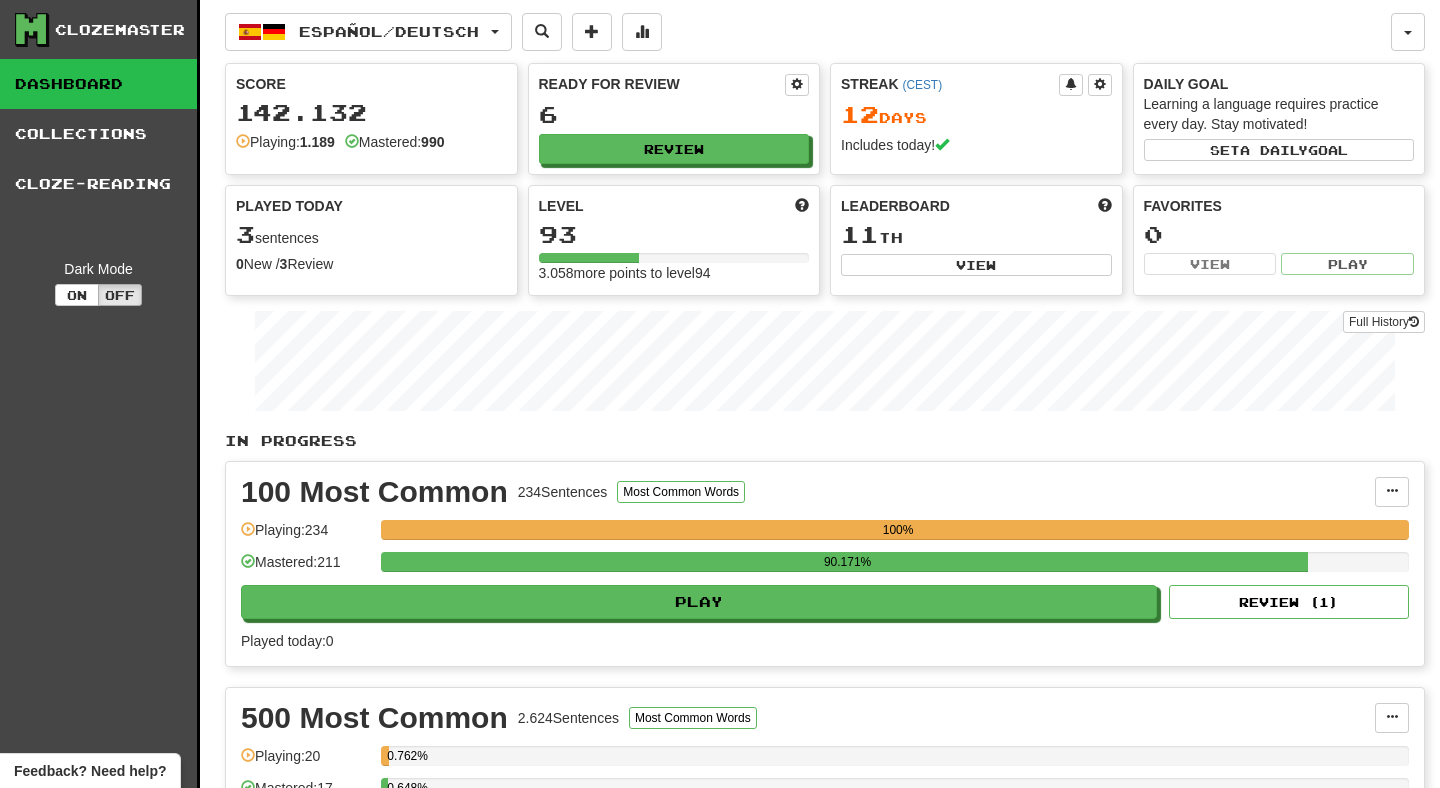 scroll, scrollTop: 0, scrollLeft: 0, axis: both 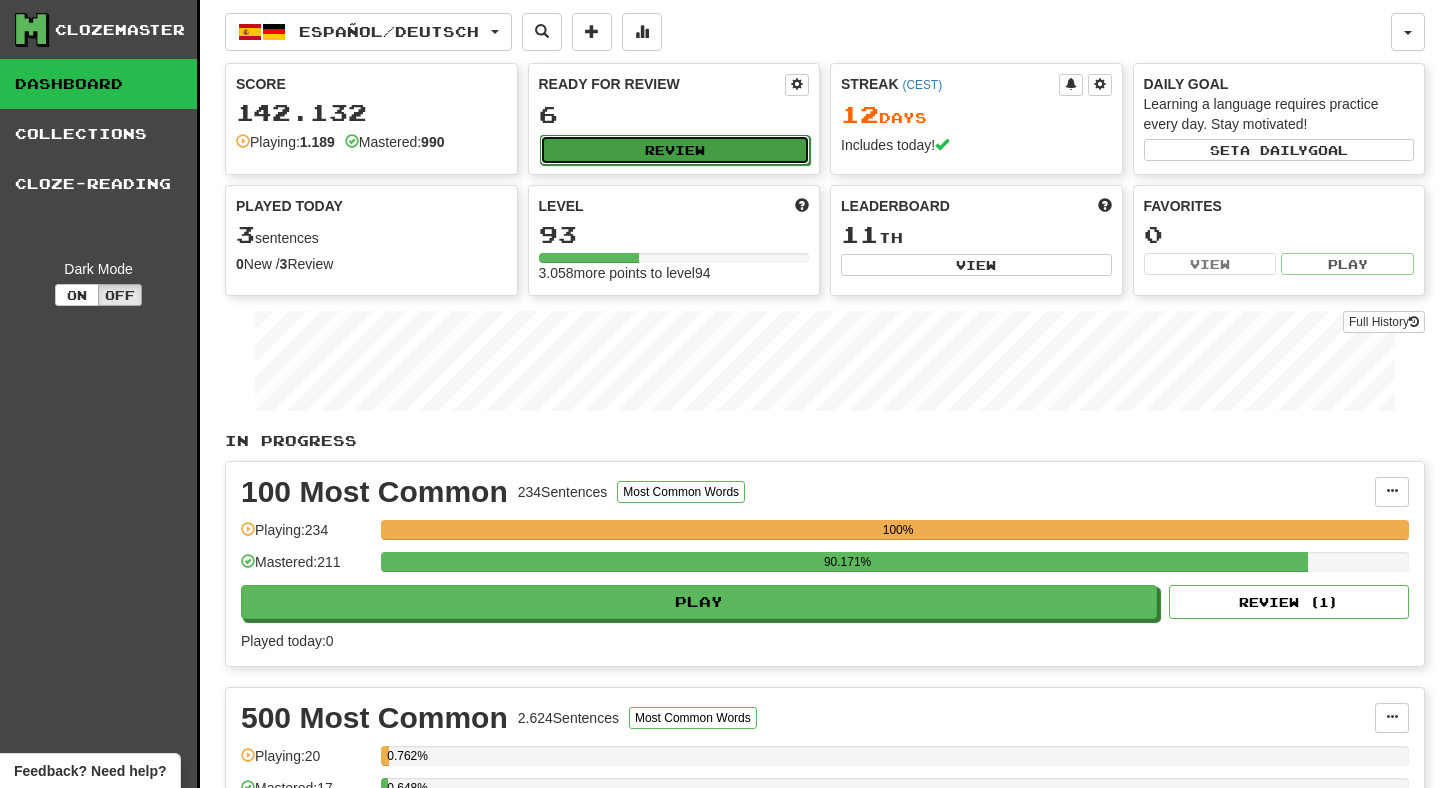 click on "Review" at bounding box center [675, 150] 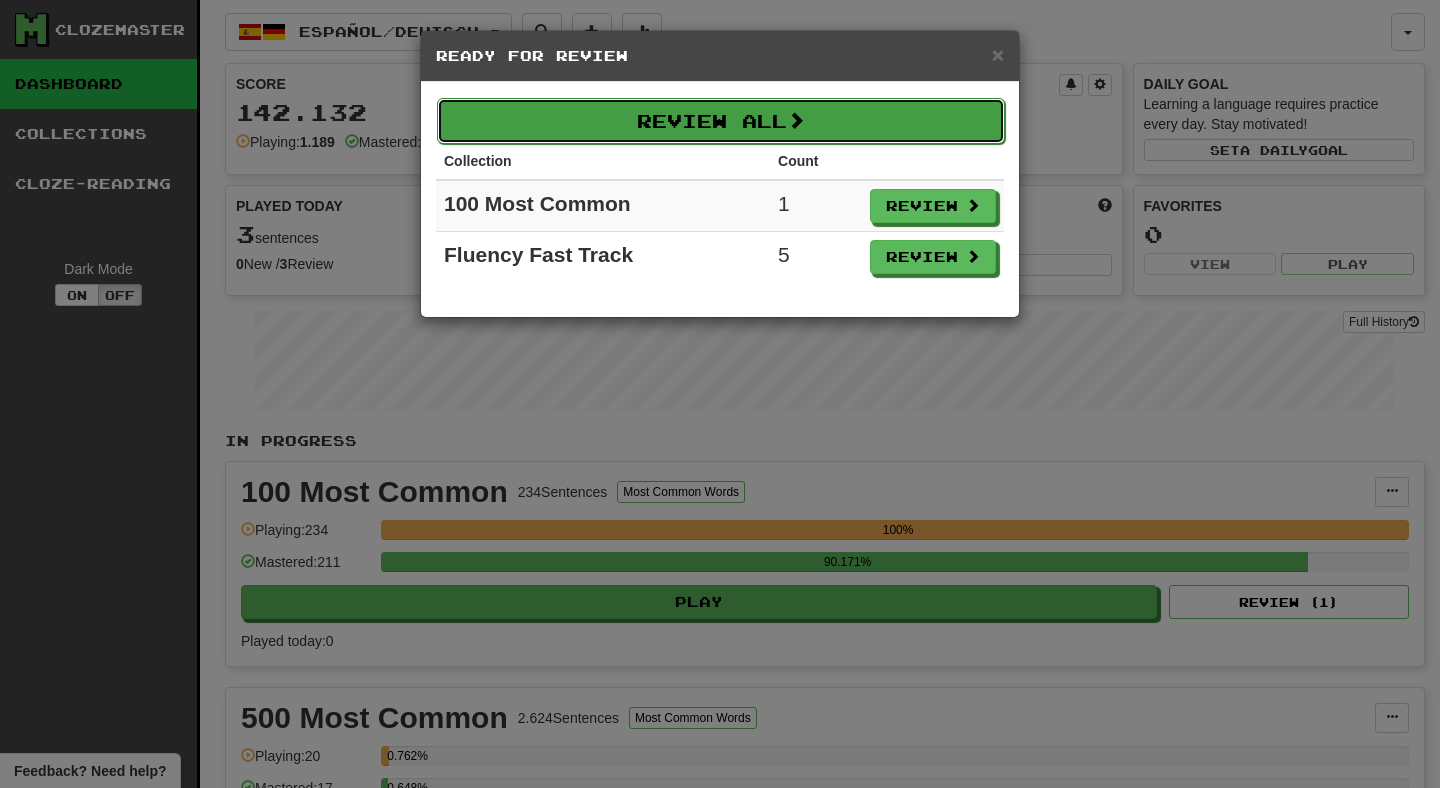 click on "Review All" at bounding box center [721, 121] 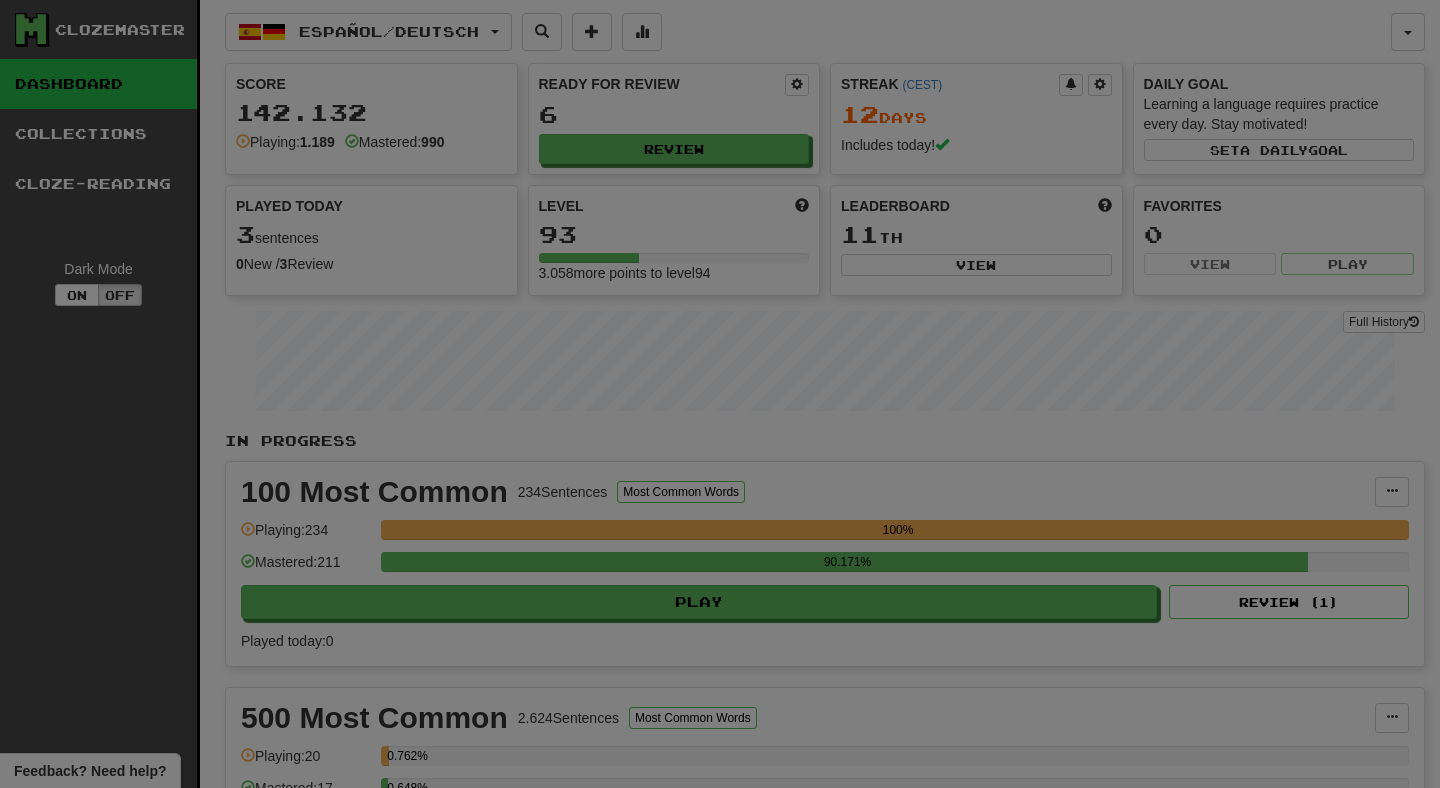 select on "**" 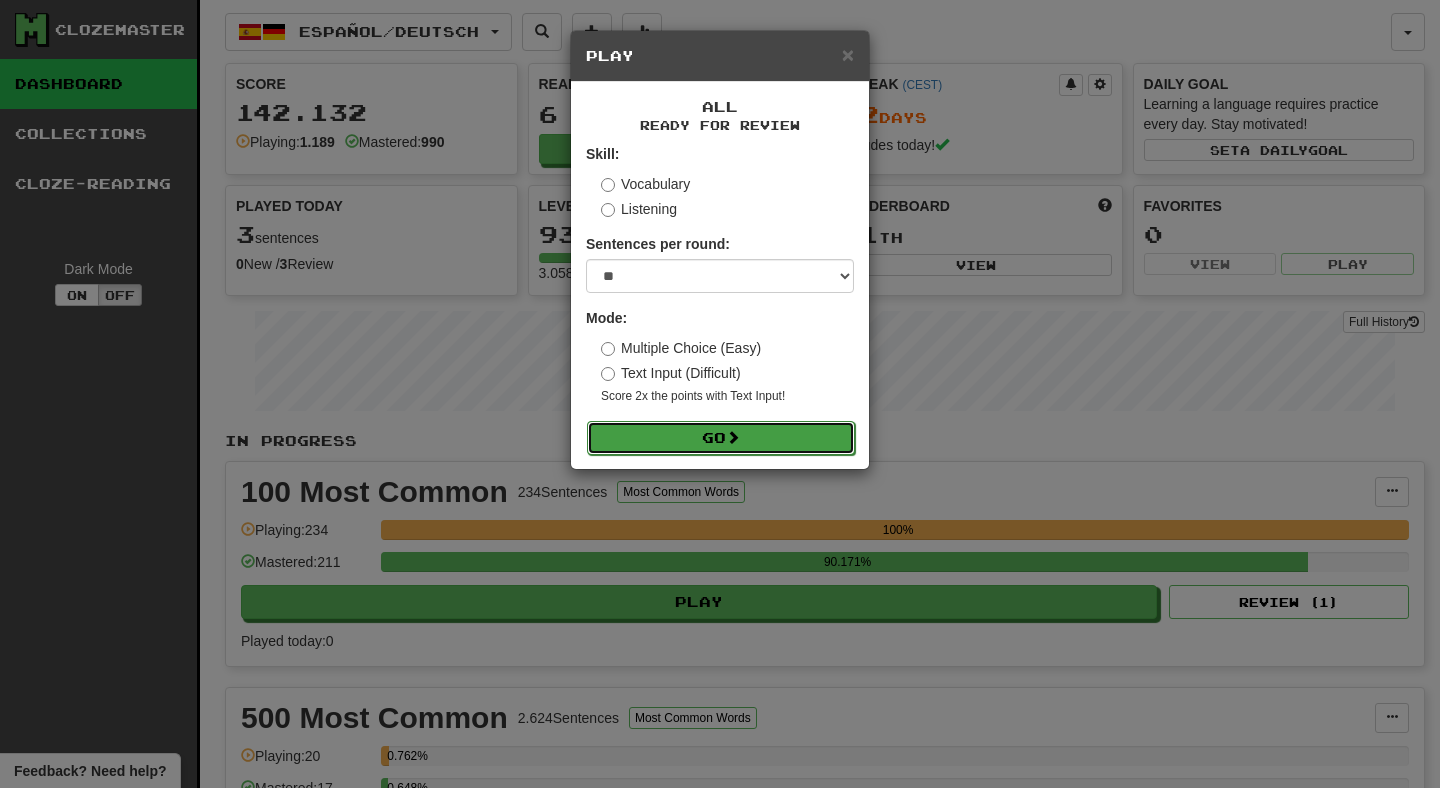 click on "Go" at bounding box center (721, 438) 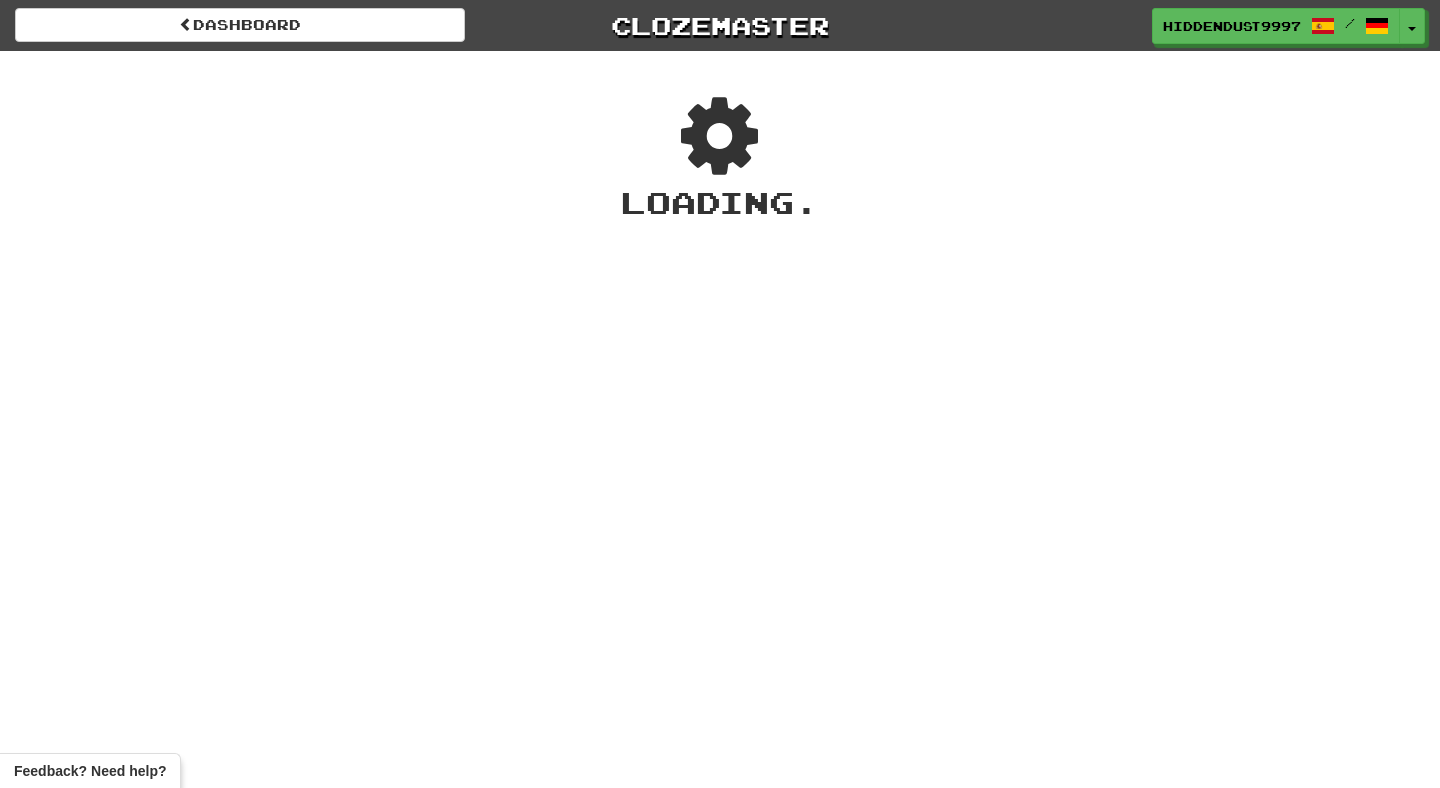scroll, scrollTop: 0, scrollLeft: 0, axis: both 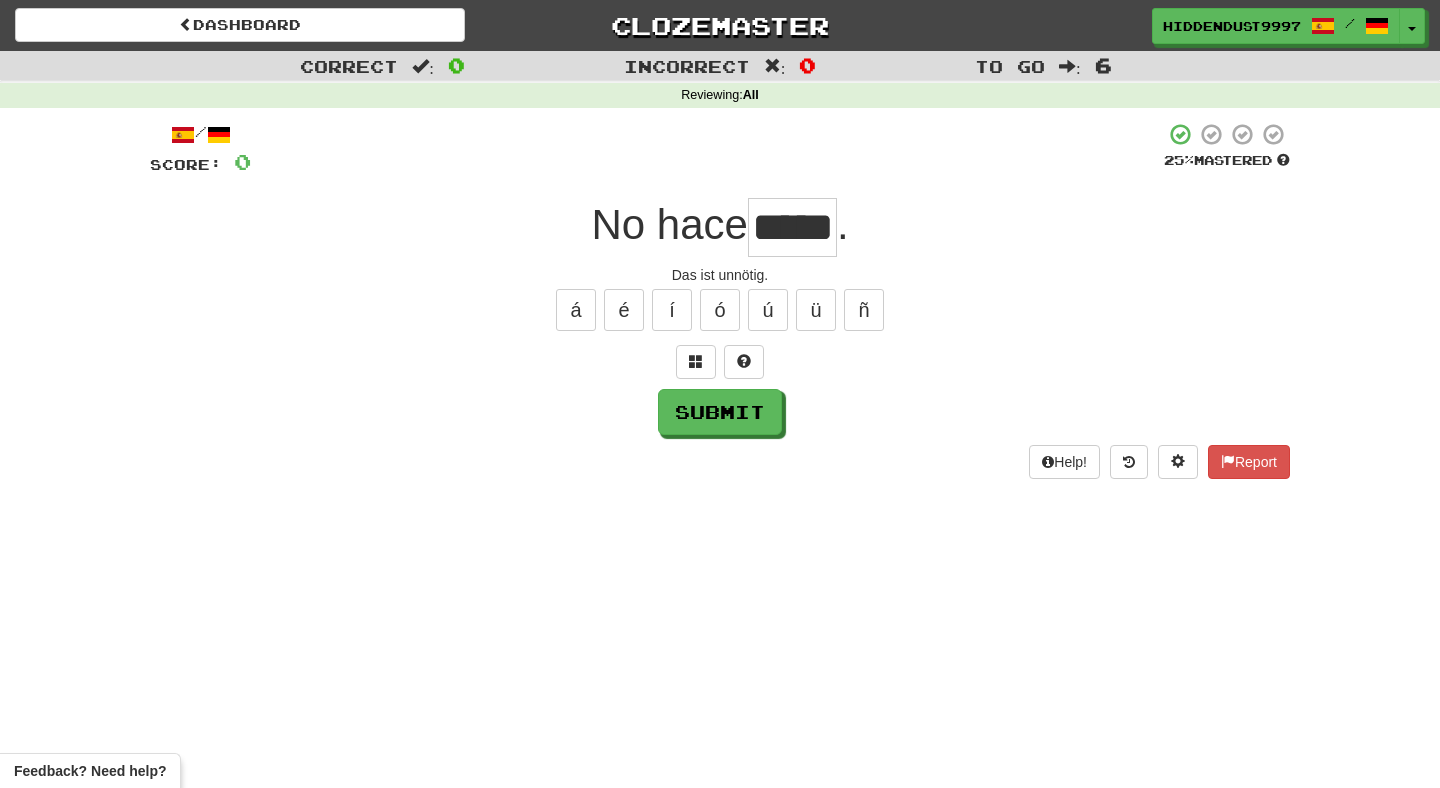 type on "*****" 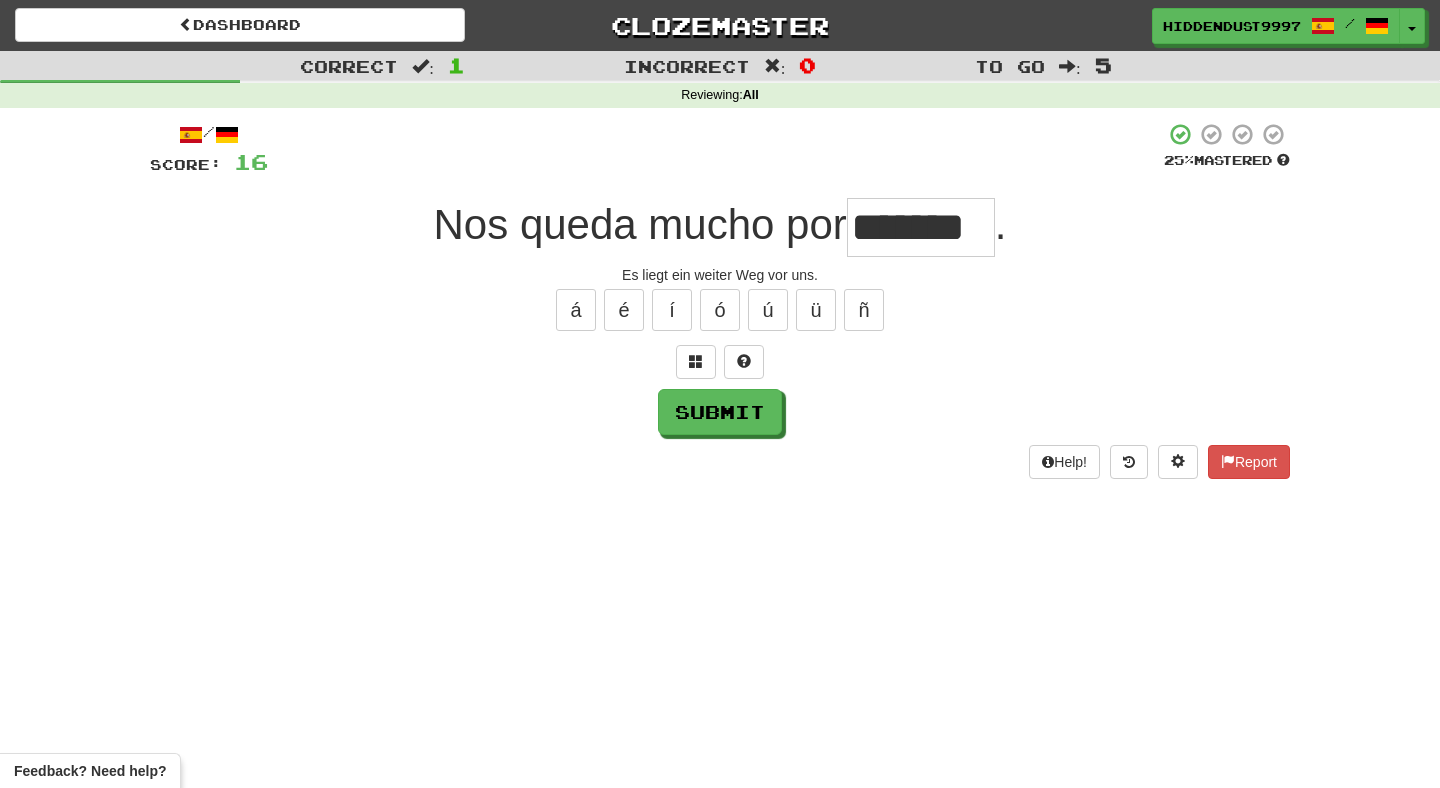 type on "******" 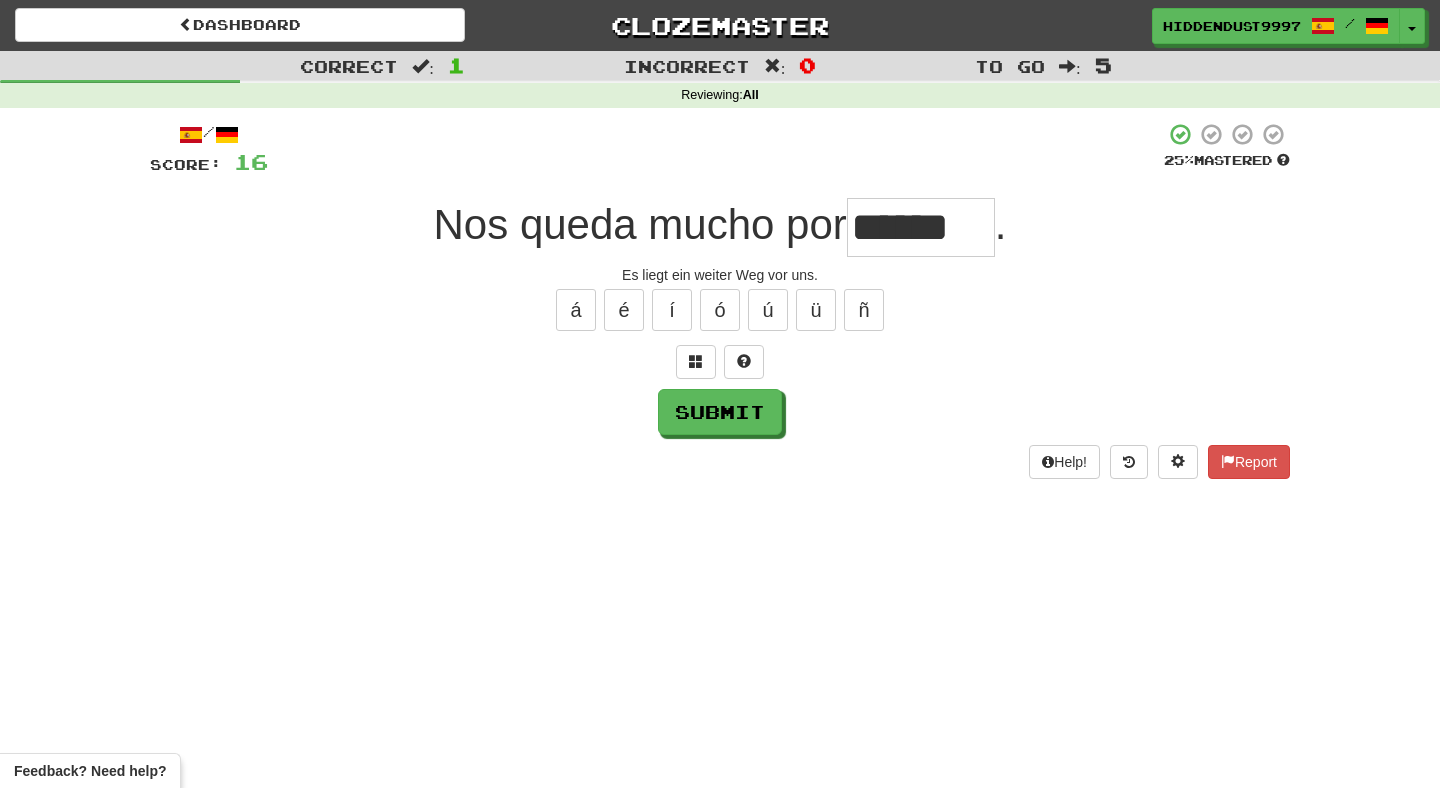 scroll, scrollTop: 0, scrollLeft: 0, axis: both 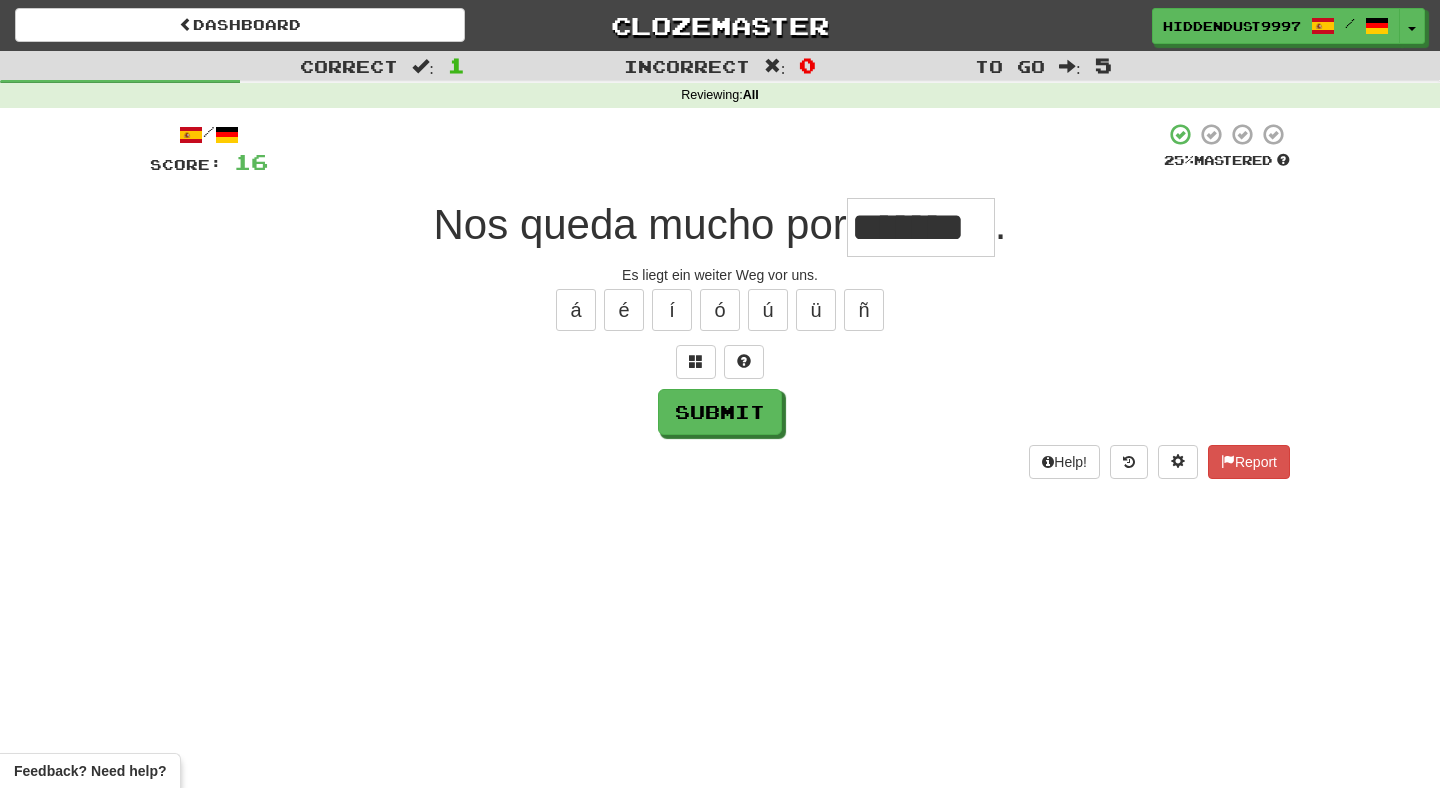 type on "*******" 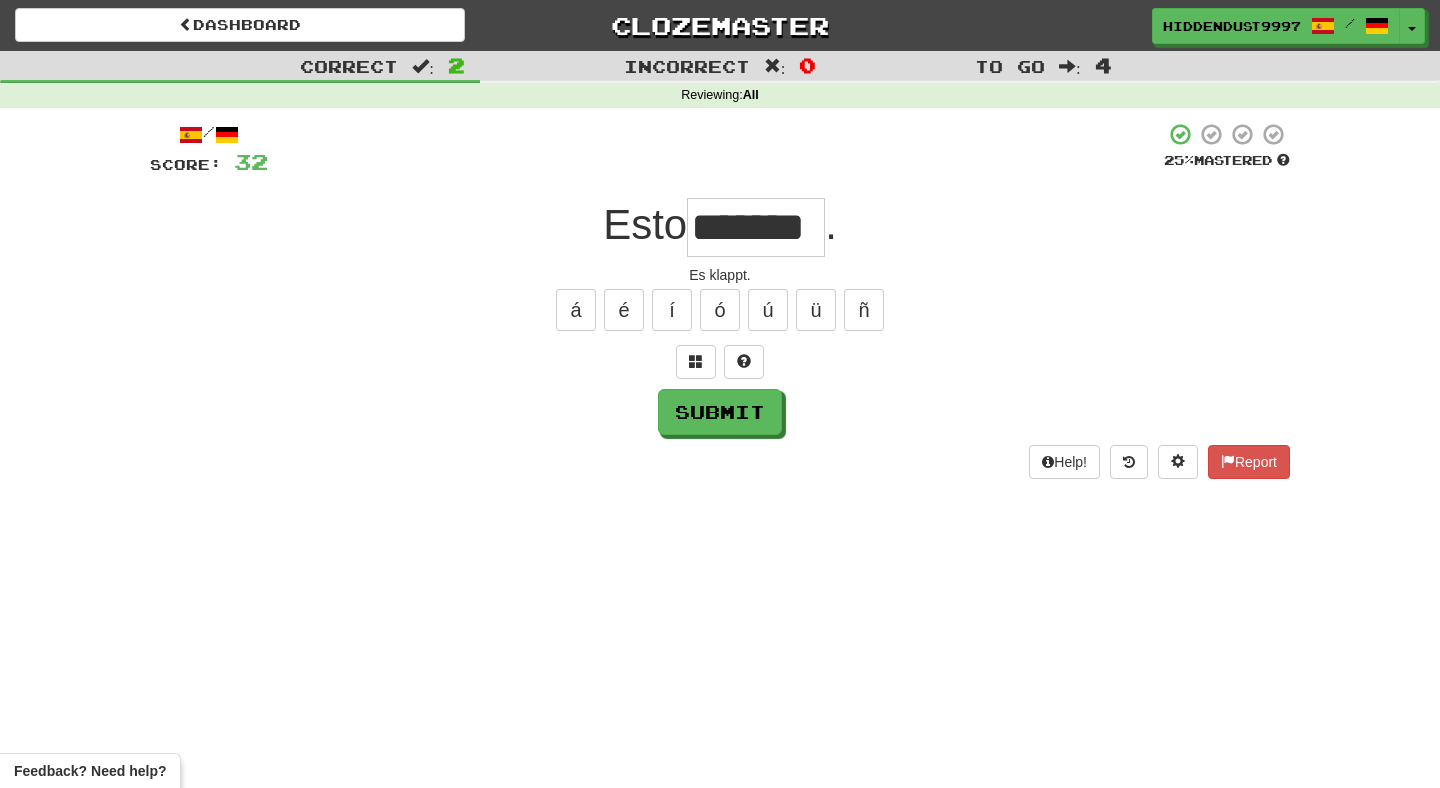 scroll, scrollTop: 0, scrollLeft: 0, axis: both 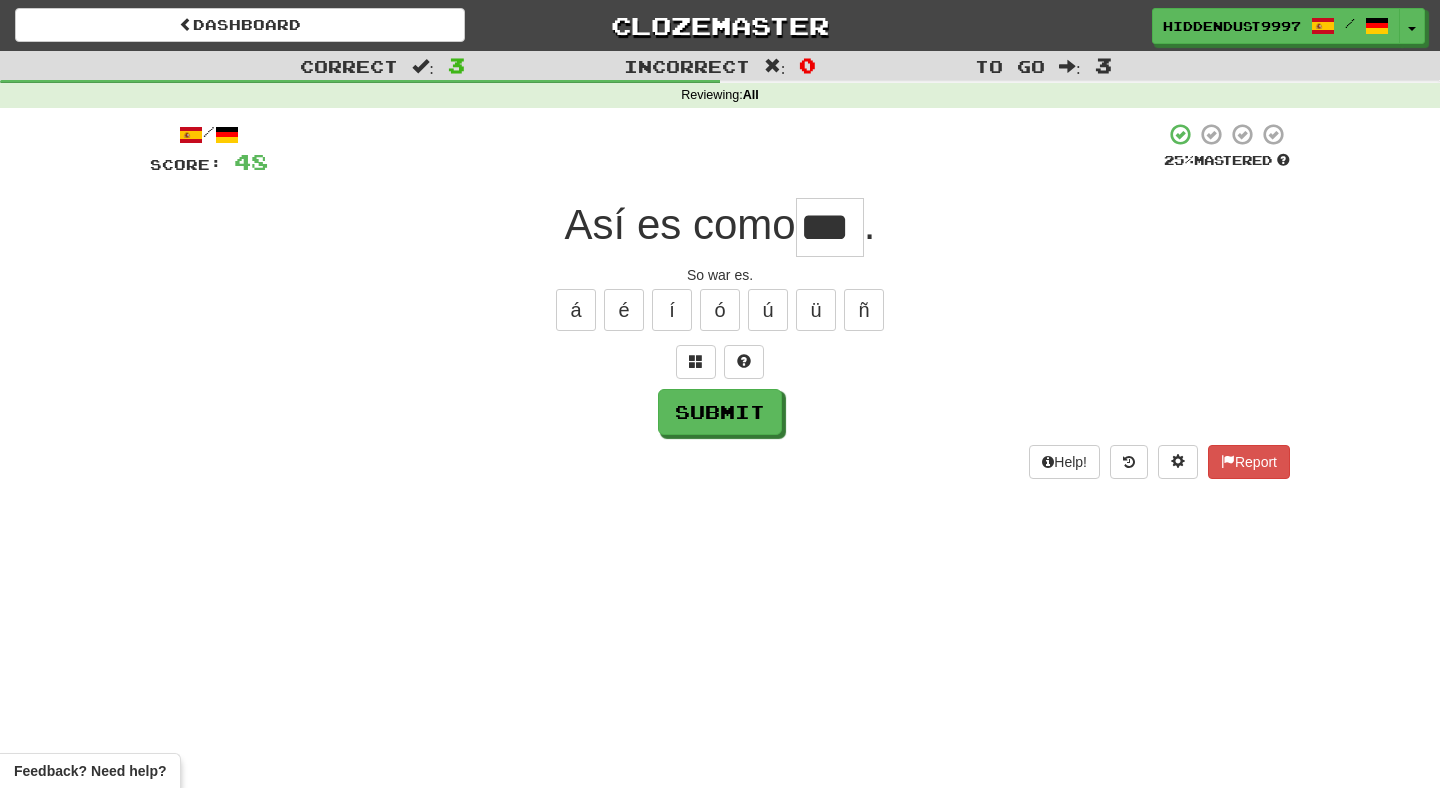 type on "***" 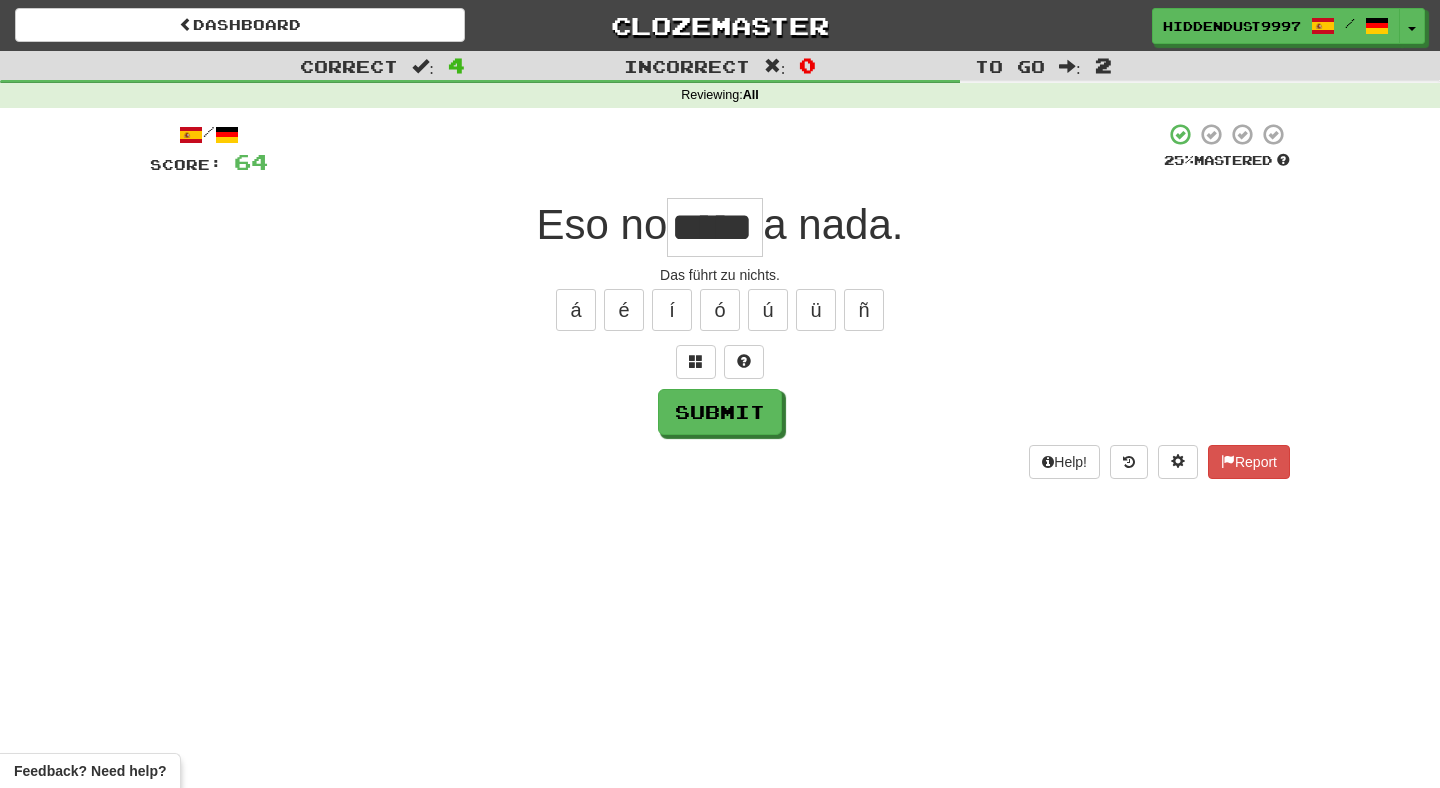 type on "*****" 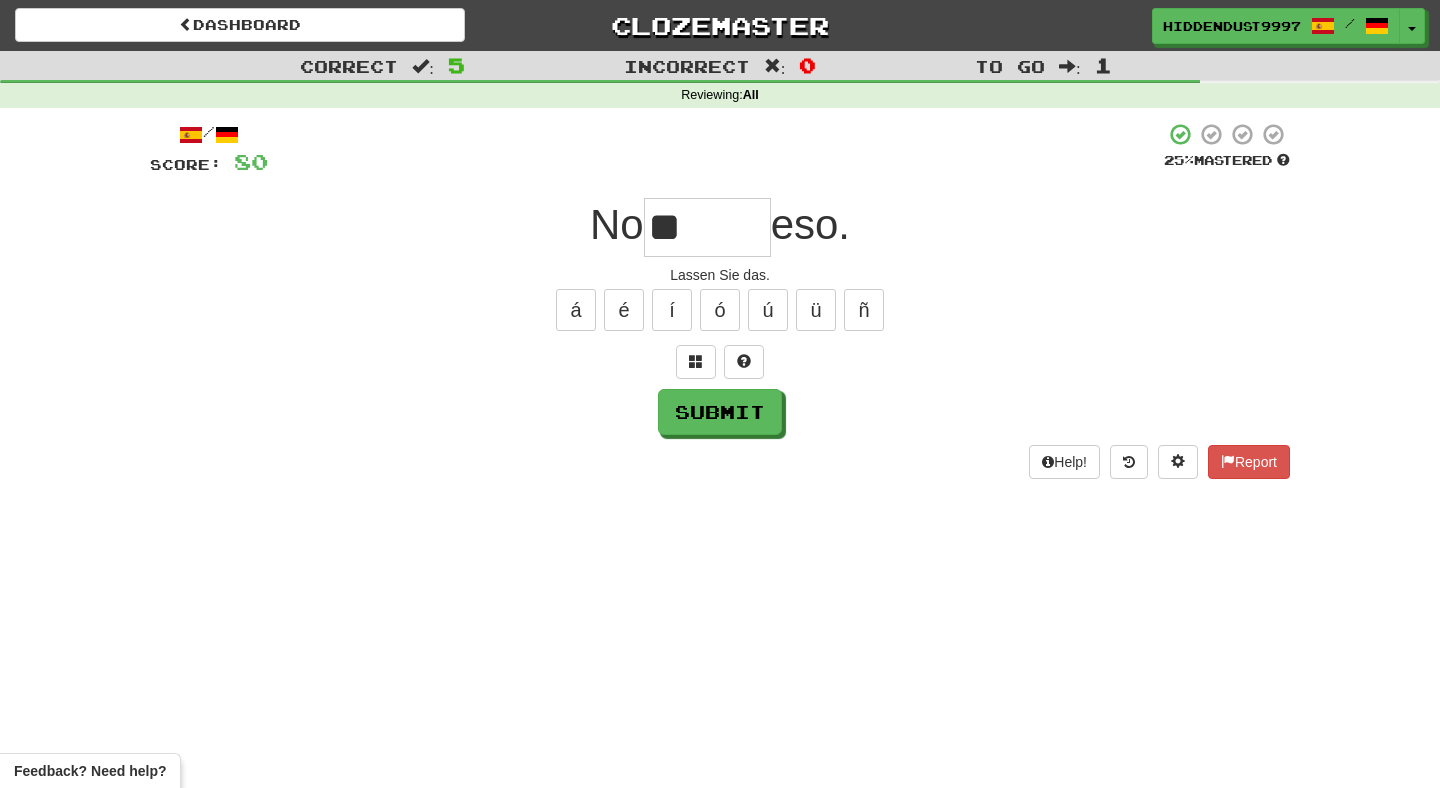 type on "*" 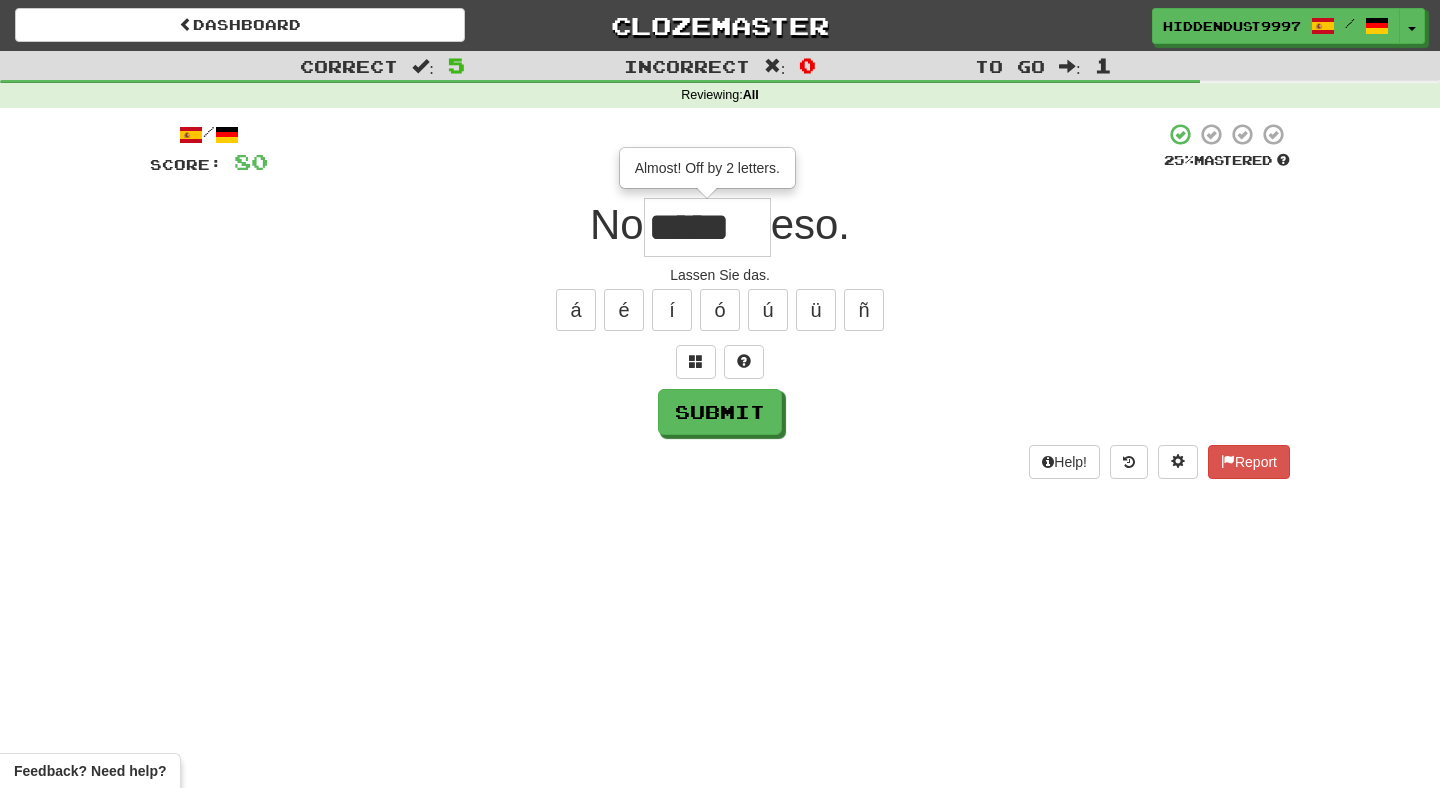 type on "*****" 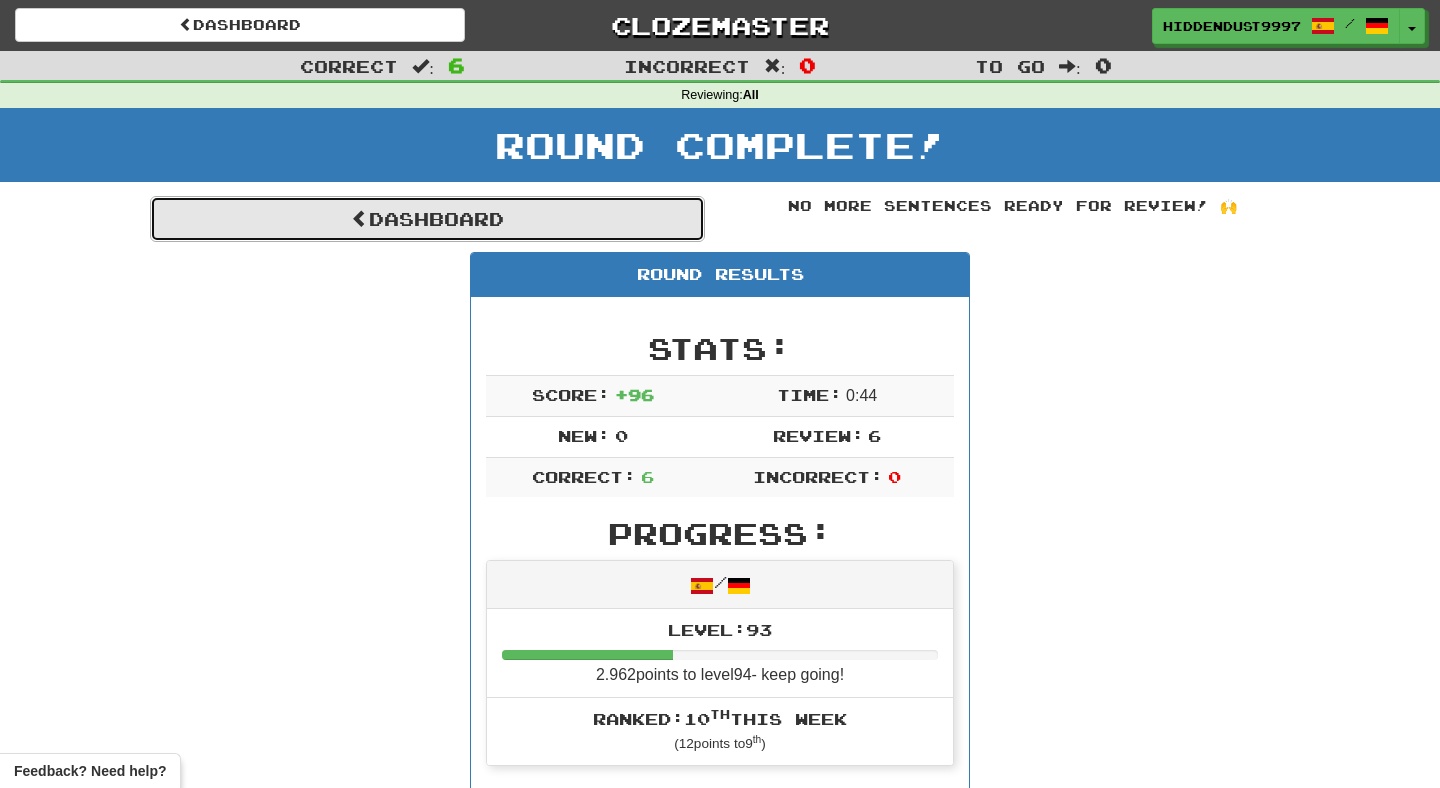 click on "Dashboard" at bounding box center (427, 219) 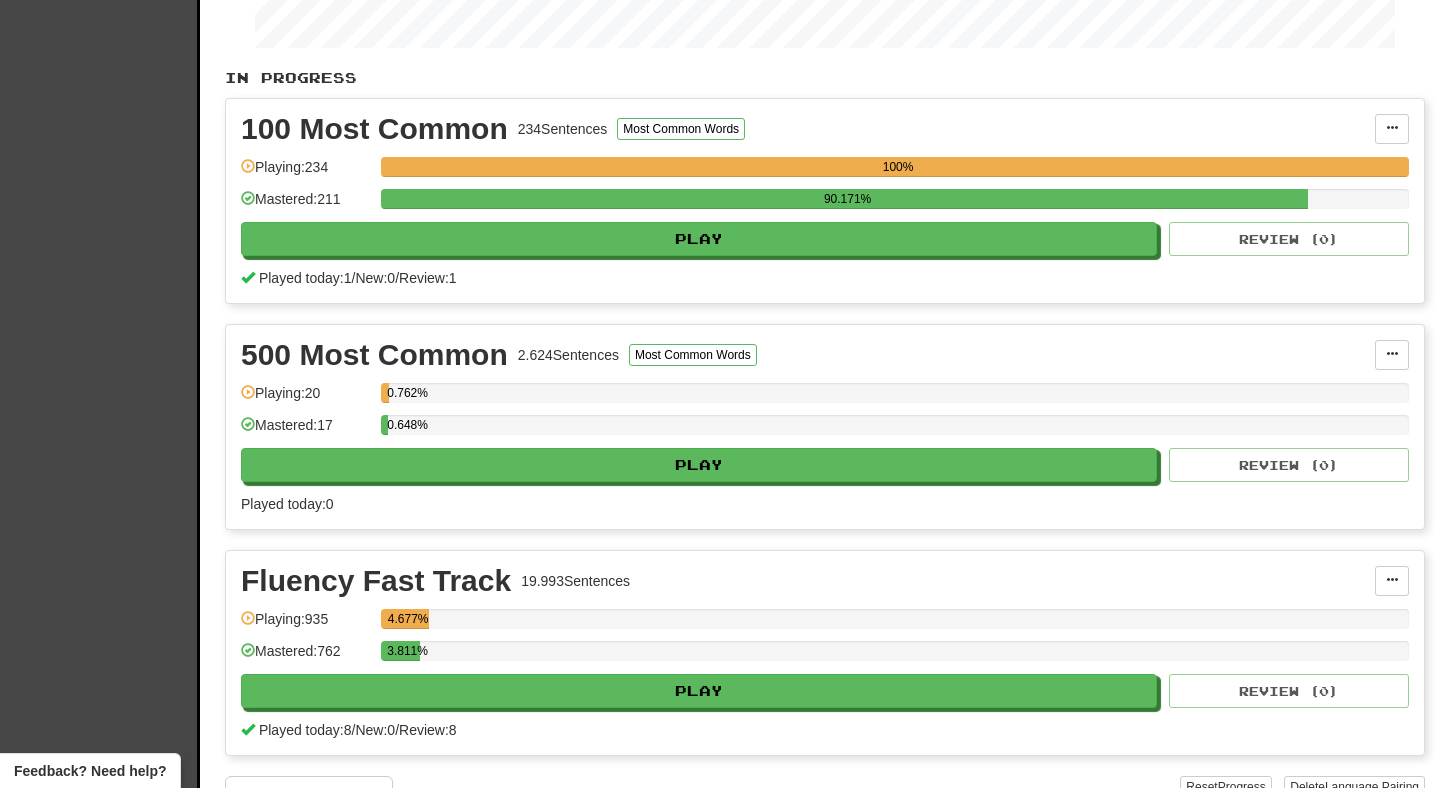 scroll, scrollTop: 362, scrollLeft: 0, axis: vertical 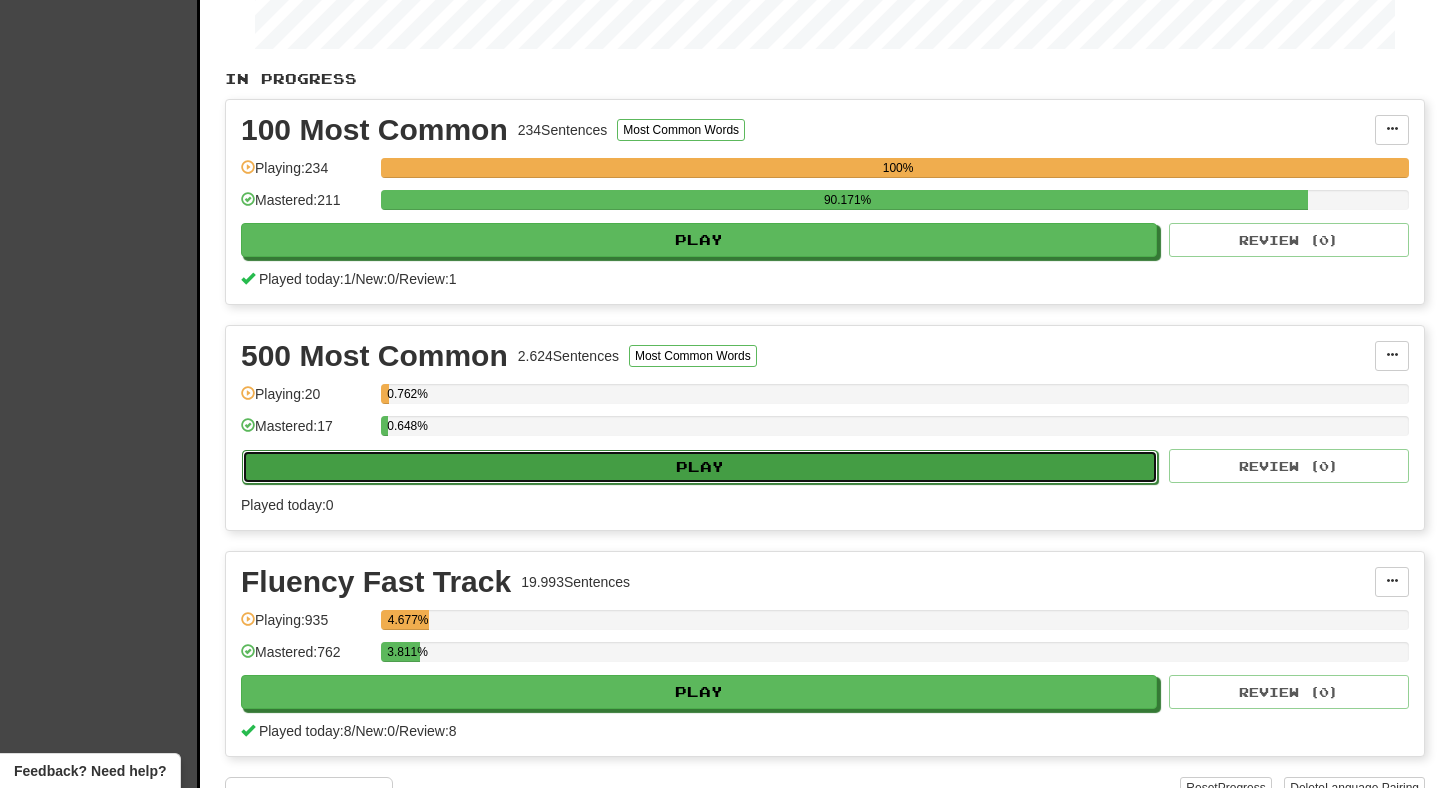 click on "Play" at bounding box center (700, 467) 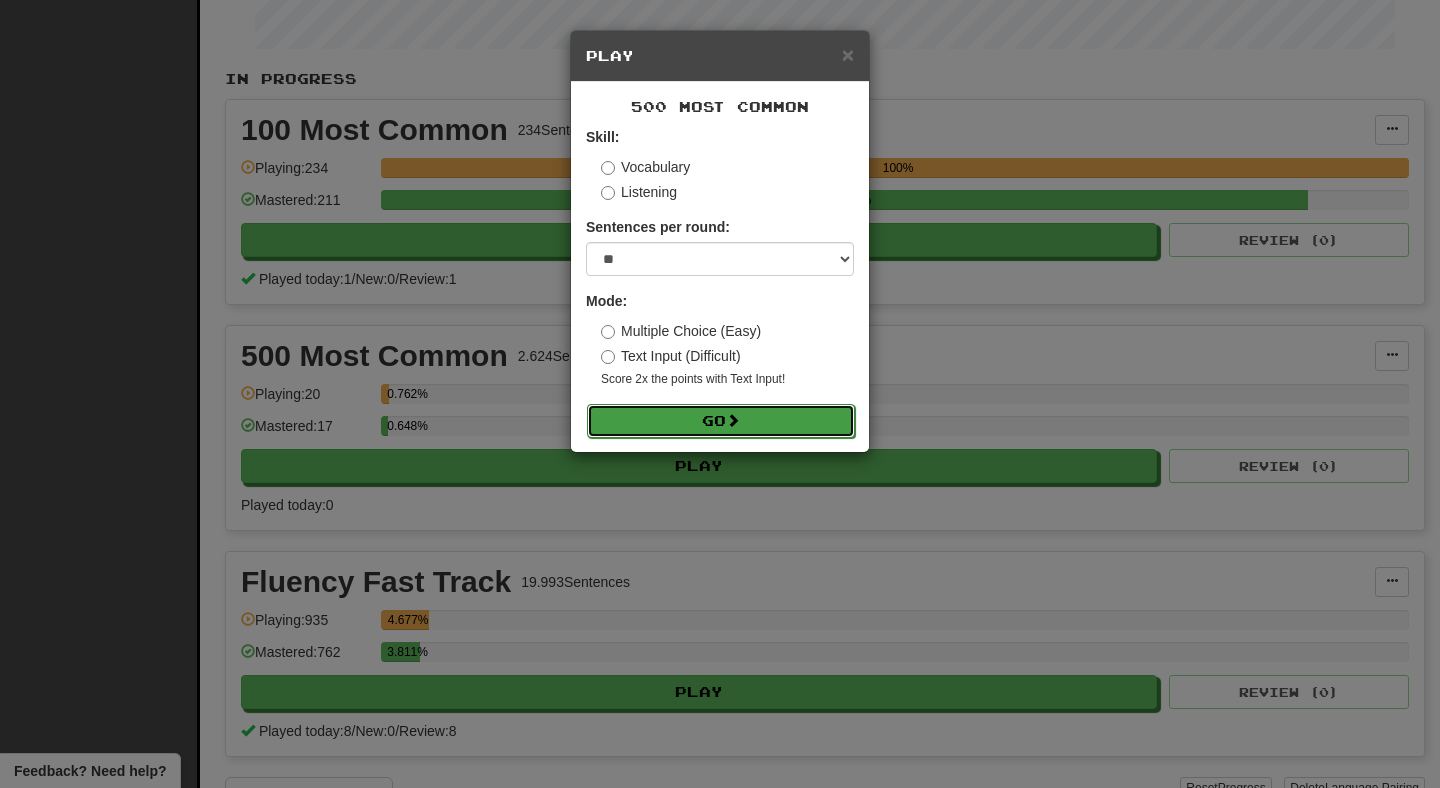 click on "Go" at bounding box center [721, 421] 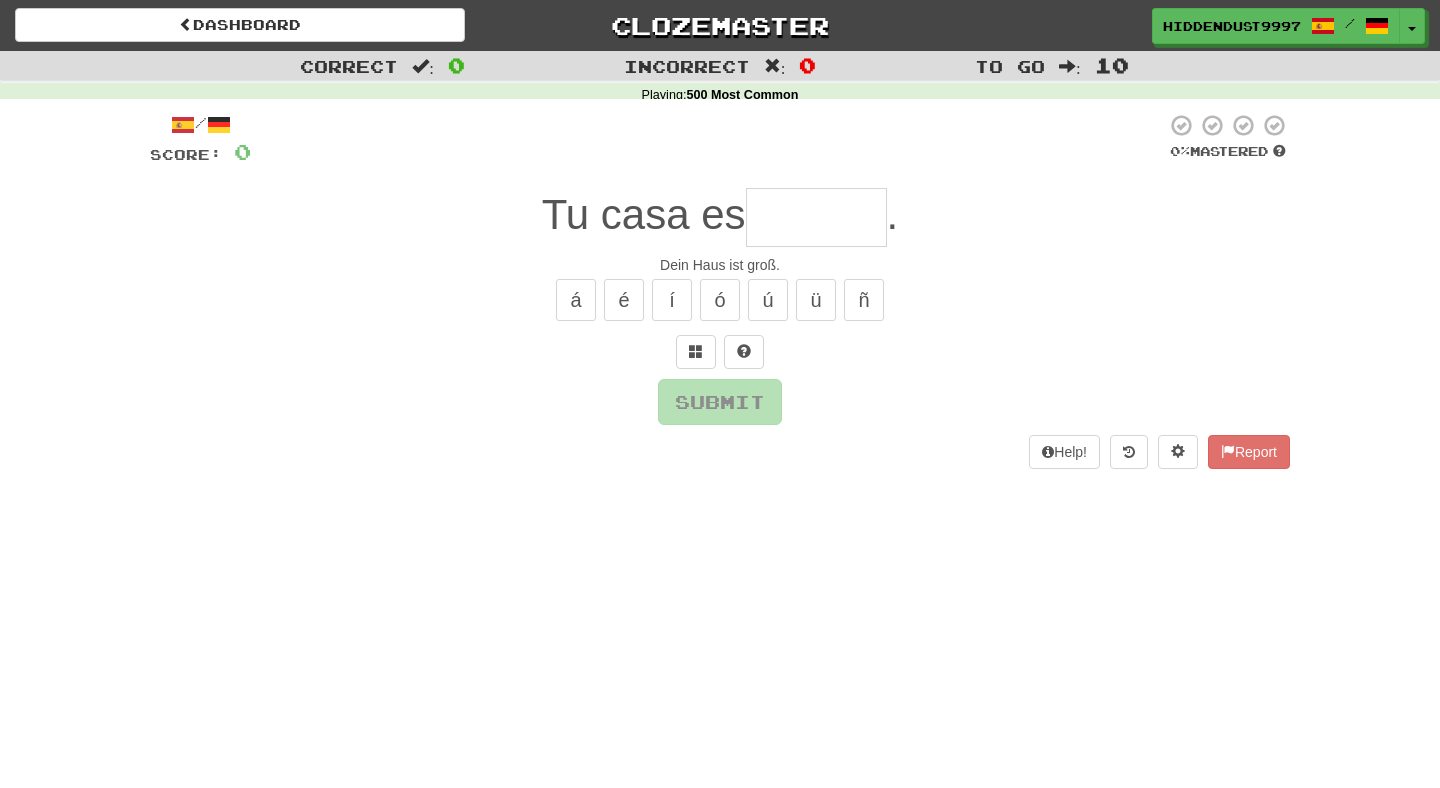 scroll, scrollTop: 0, scrollLeft: 0, axis: both 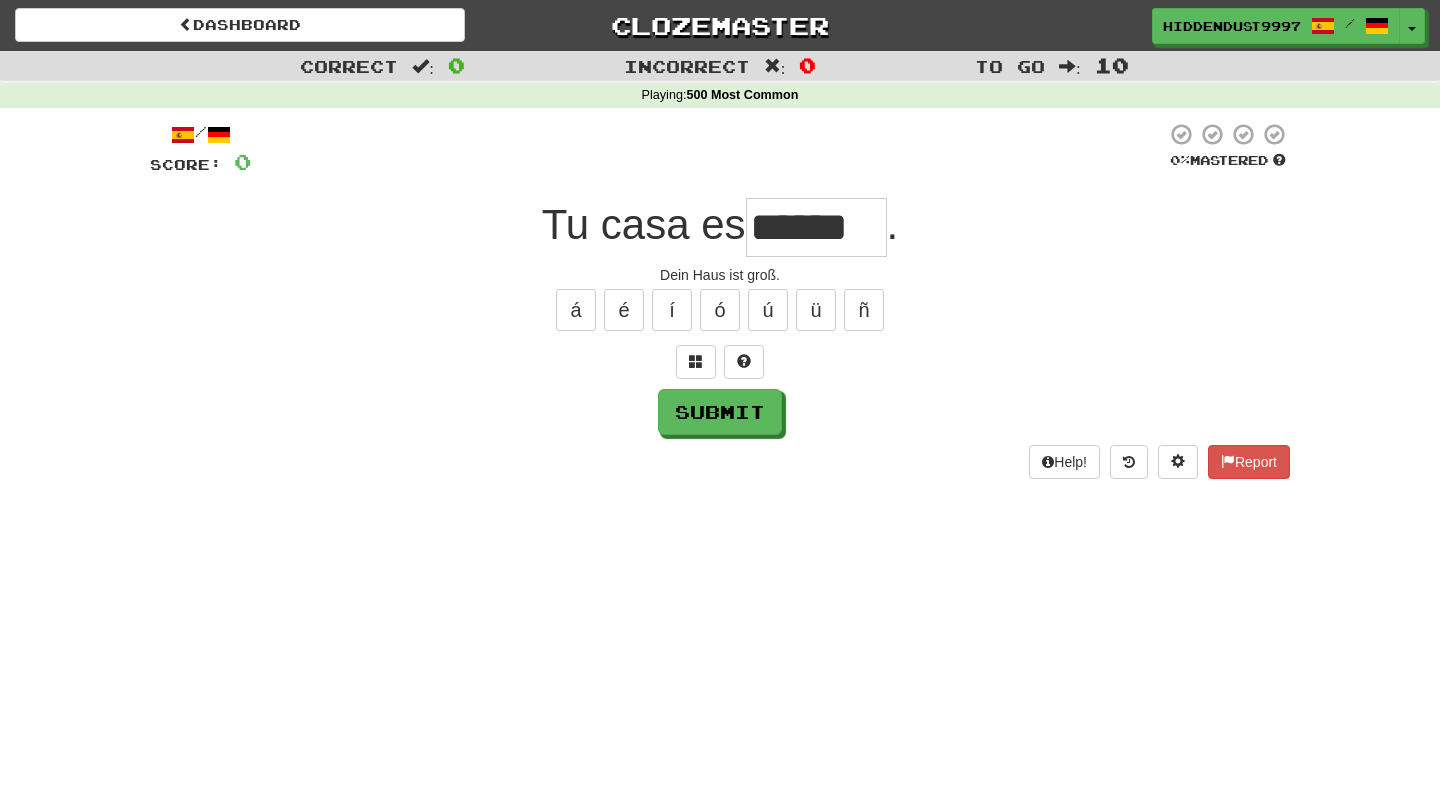 type on "******" 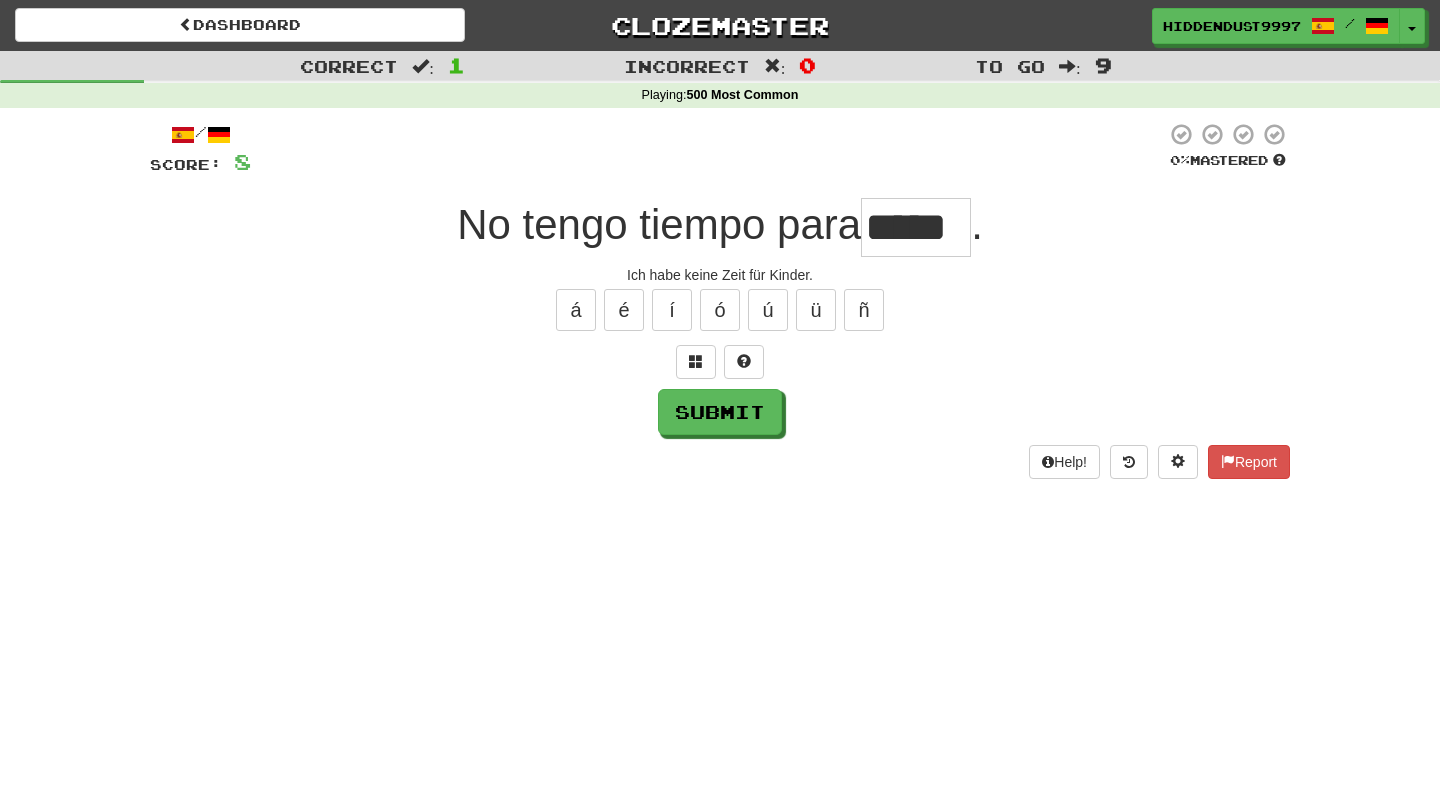 type on "*****" 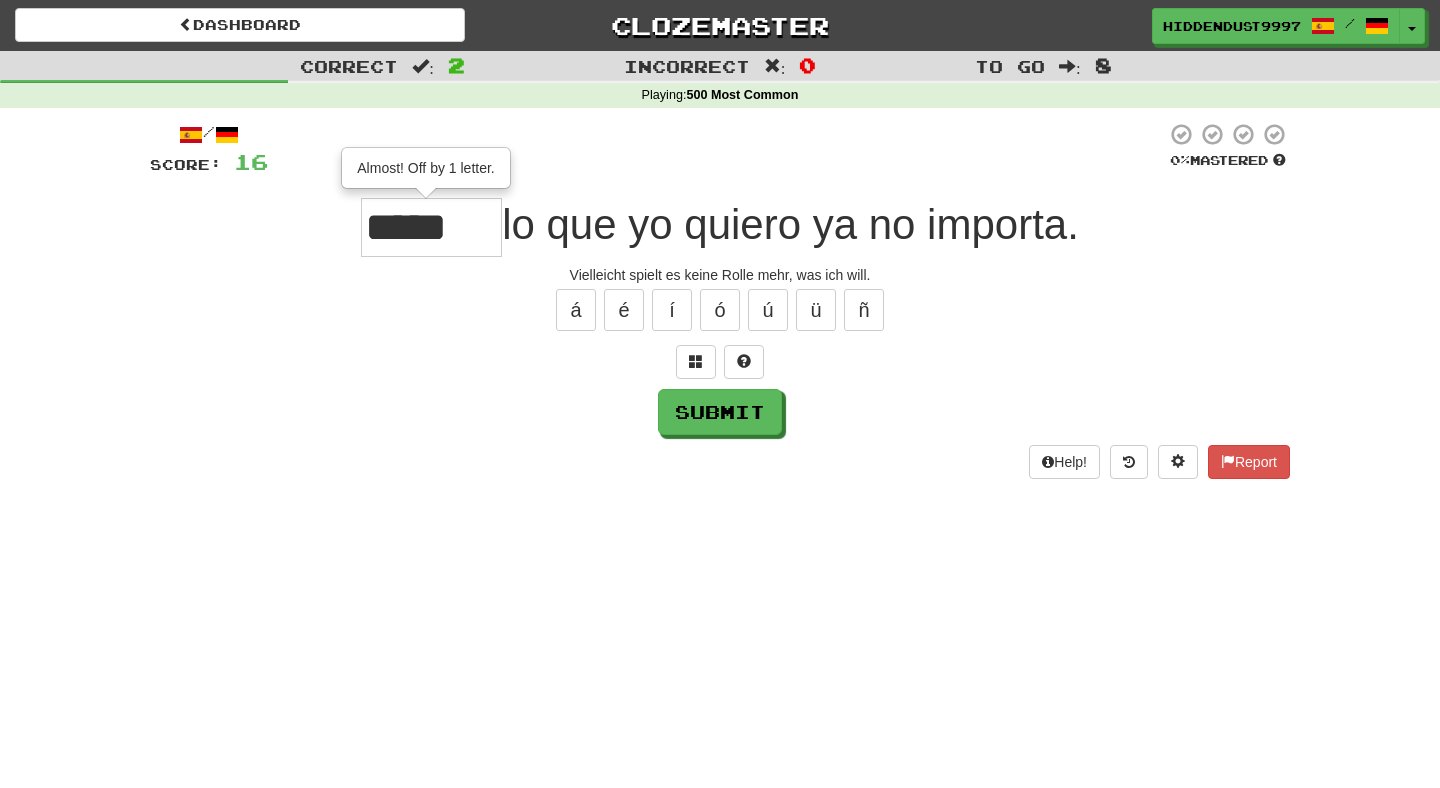 scroll, scrollTop: 0, scrollLeft: 0, axis: both 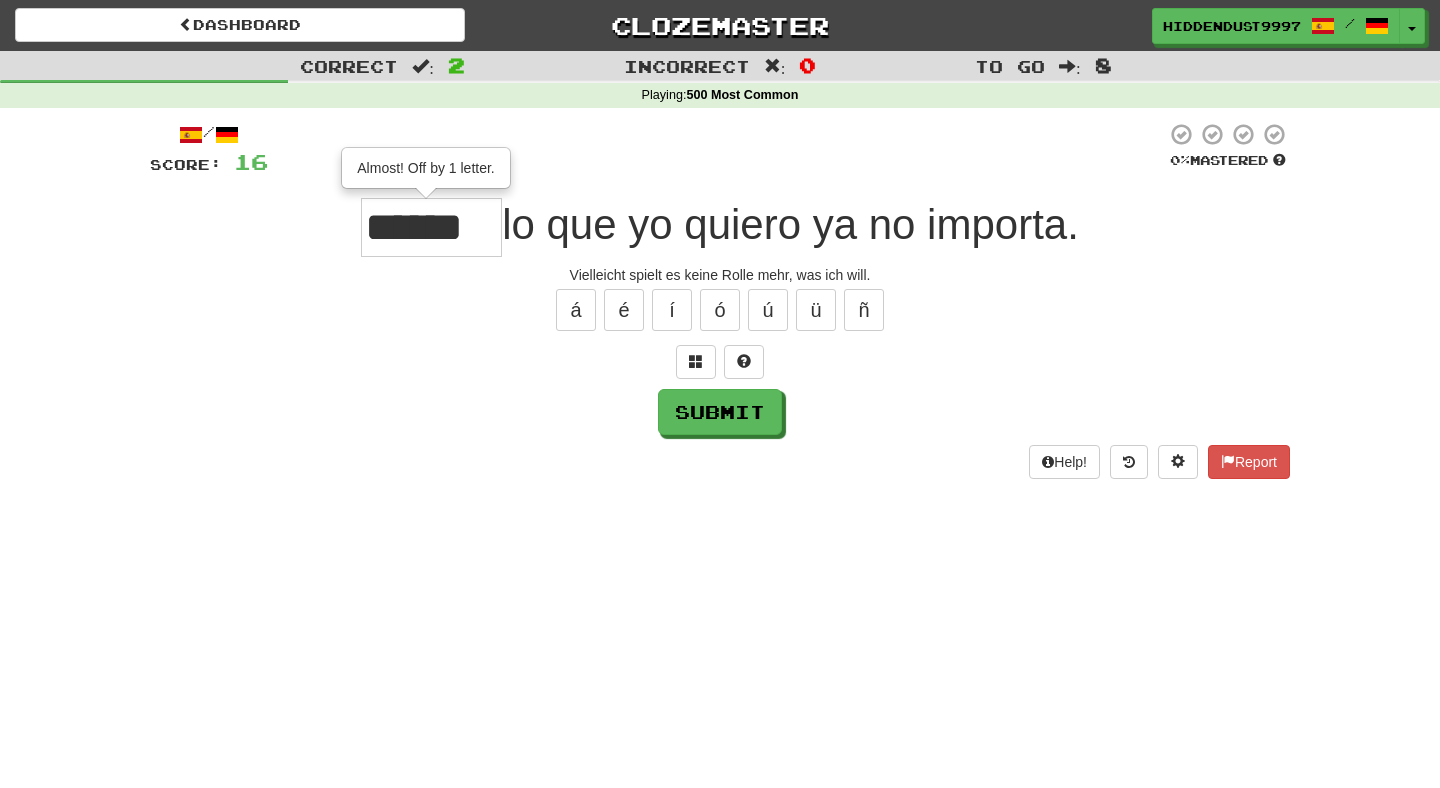 type on "******" 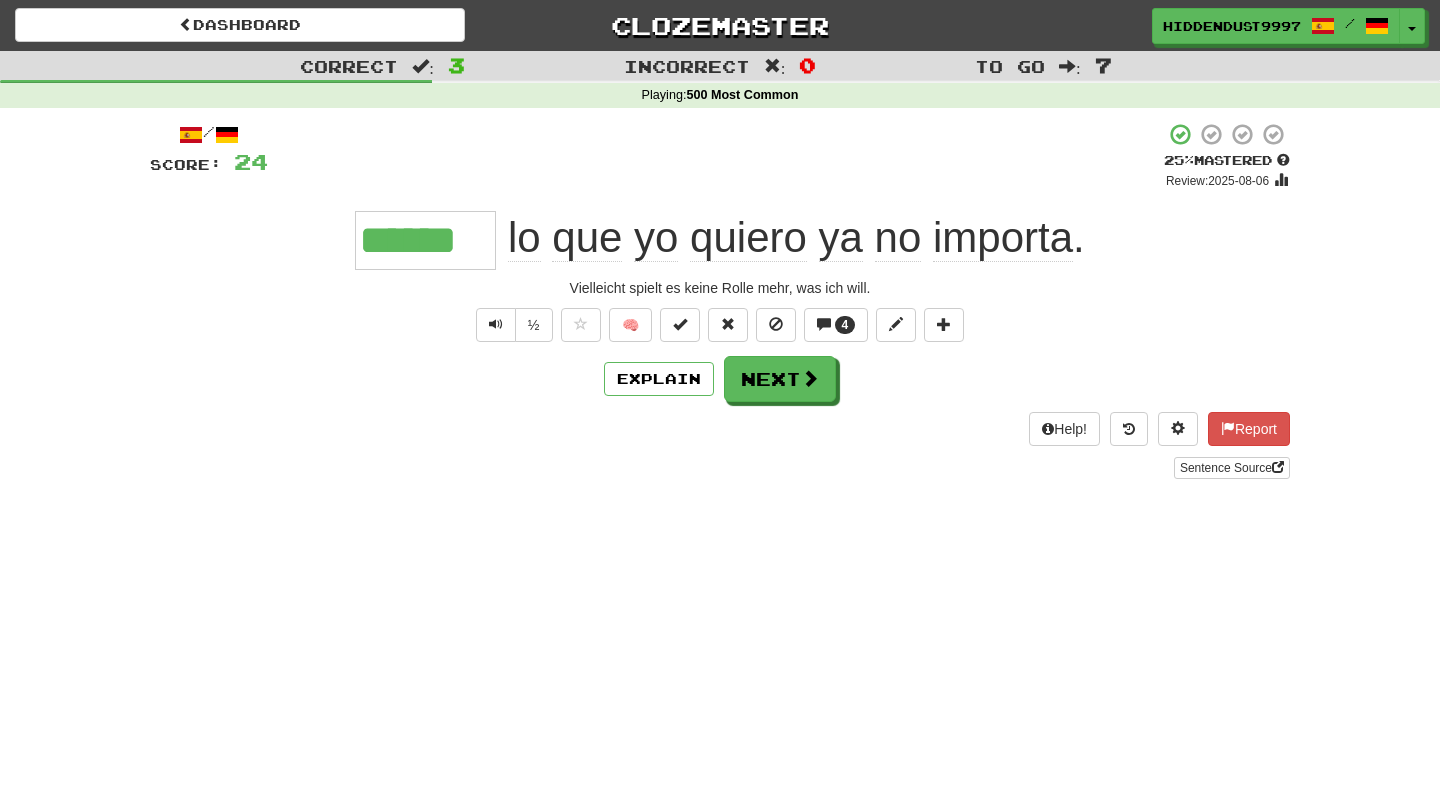 click on "/  Score:   24 + 8 25 %  Mastered Review:  2025-08-06 ******   lo   que   yo   quiero   ya   no   importa . Vielleicht spielt es keine Rolle mehr, was ich will. ½ 🧠 4 Explain Next  Help!  Report Sentence Source" at bounding box center [720, 300] 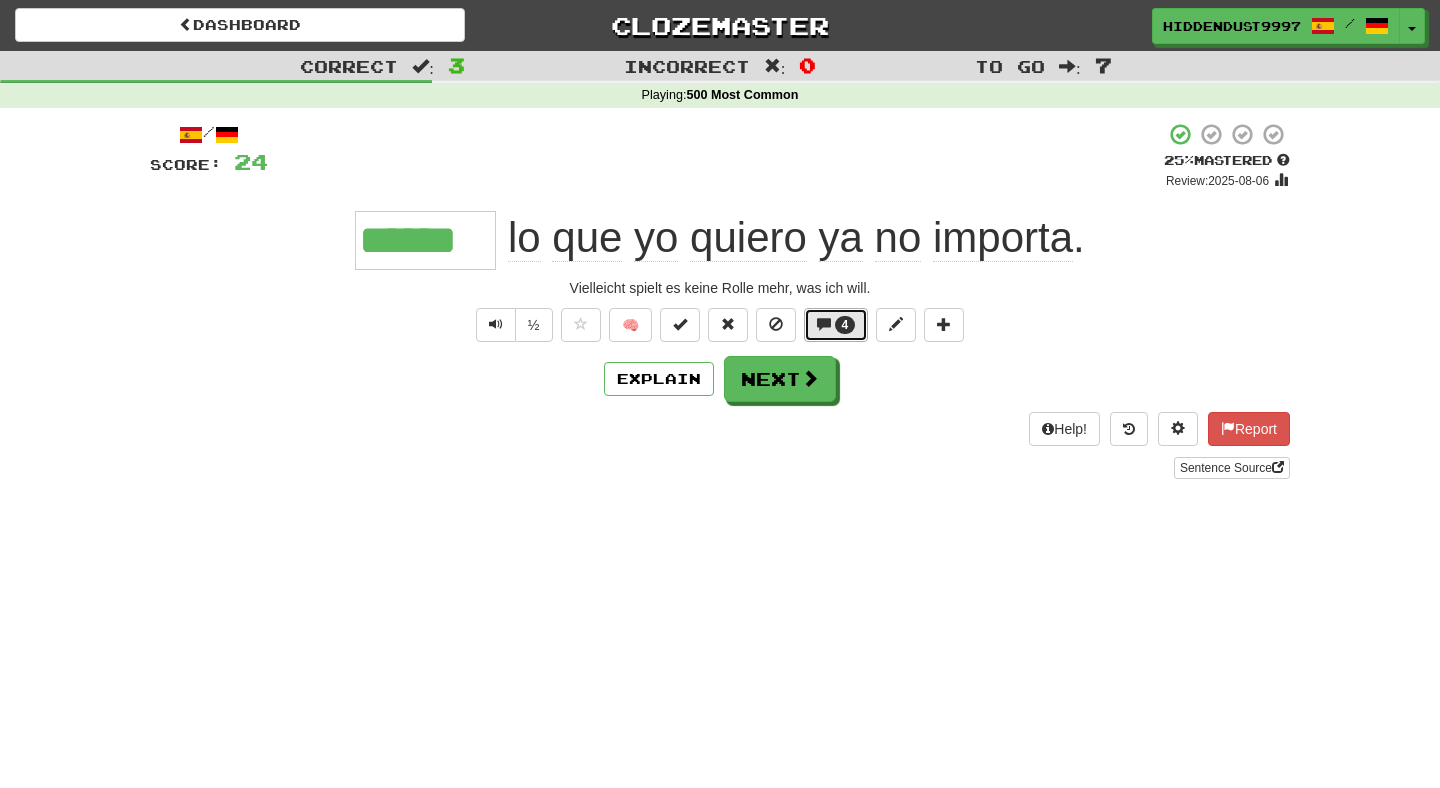 click on "4" at bounding box center [845, 325] 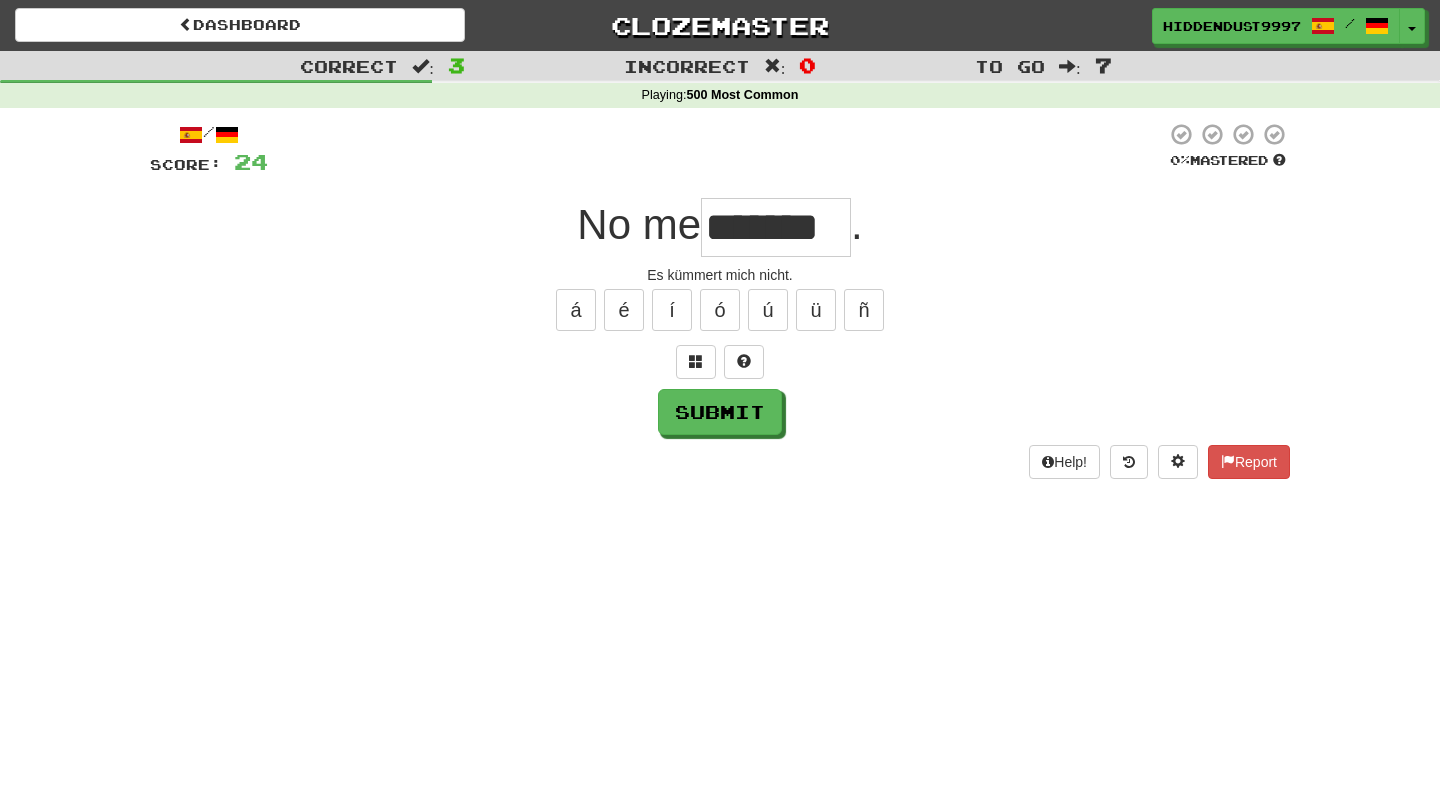 type on "*******" 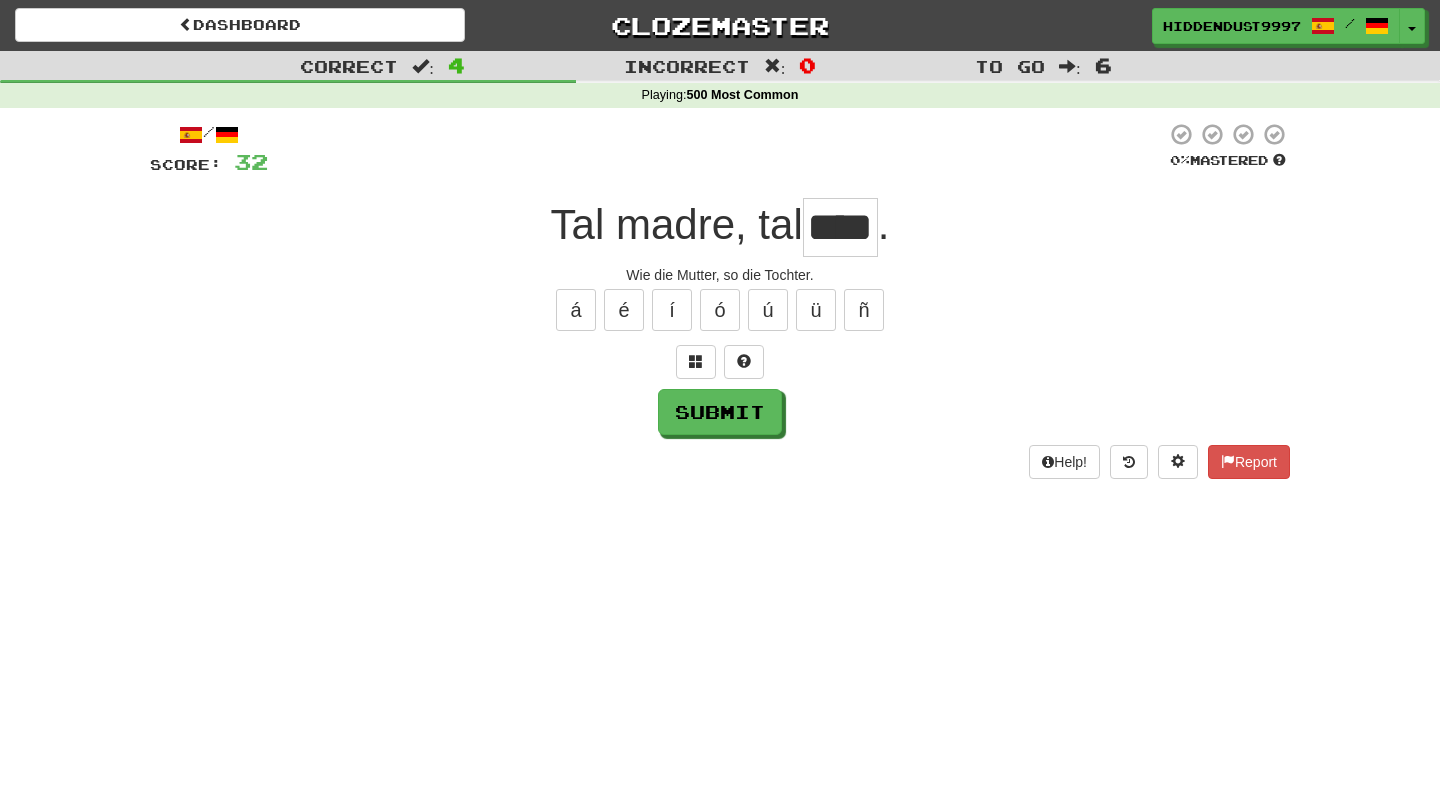 type on "****" 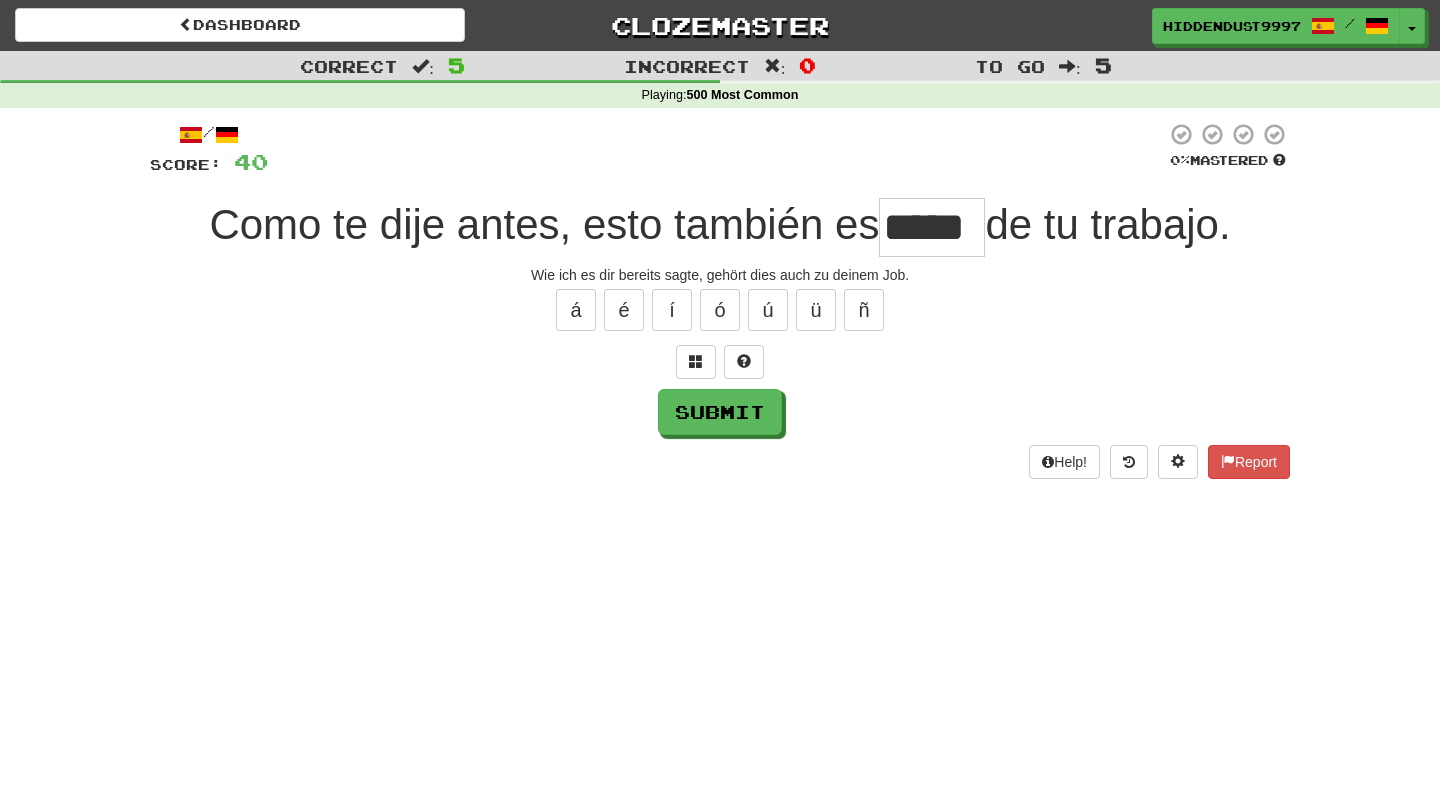 type on "*****" 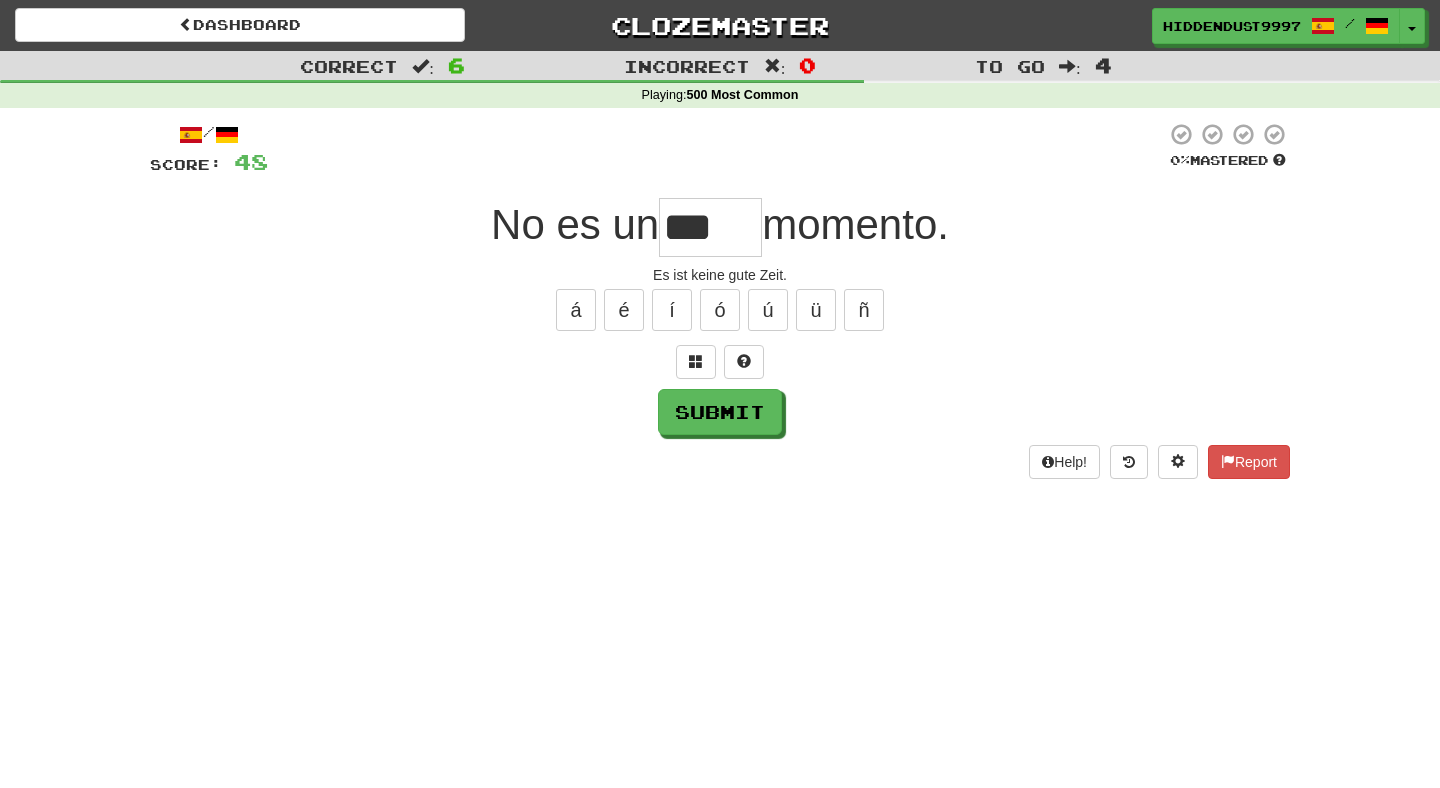 type on "**" 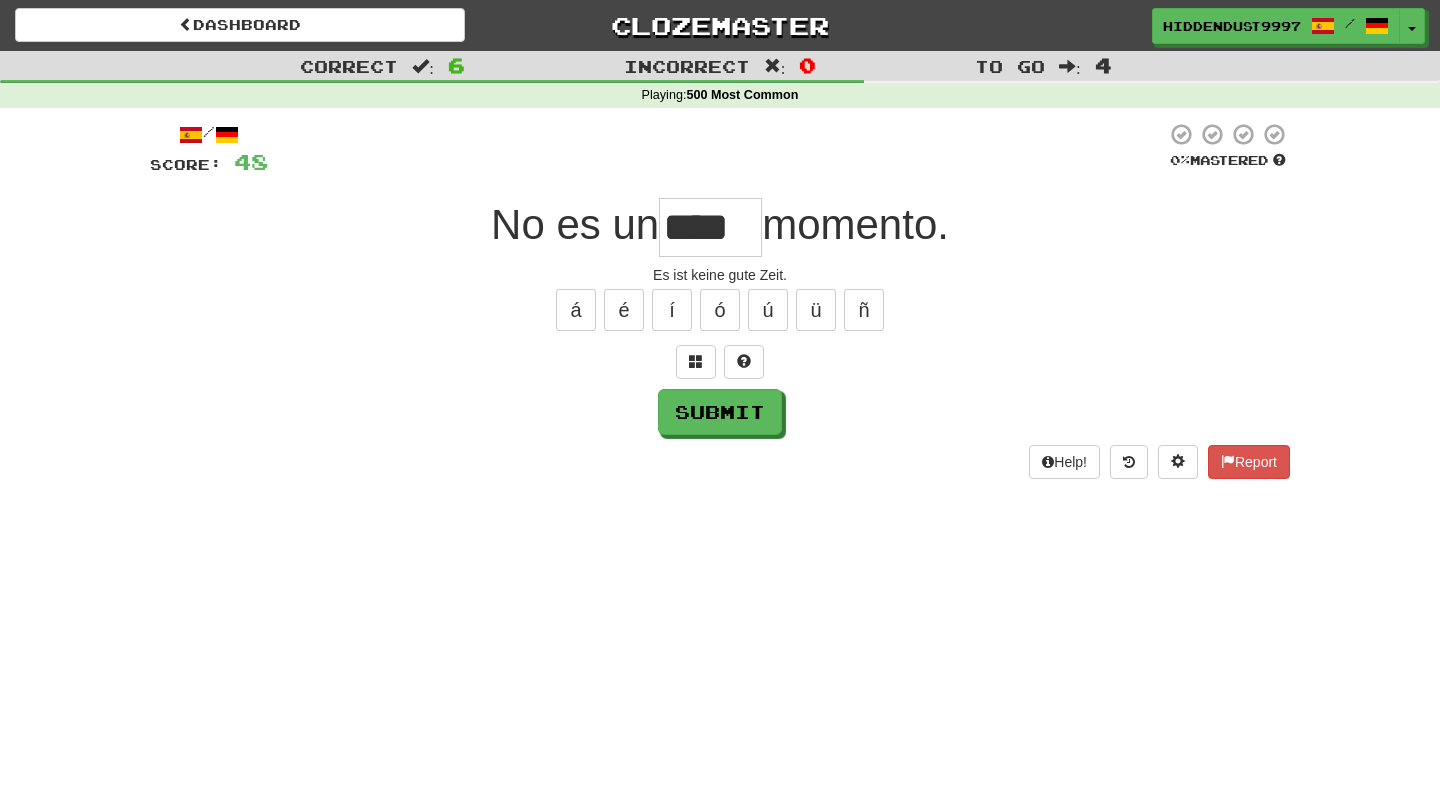 type on "****" 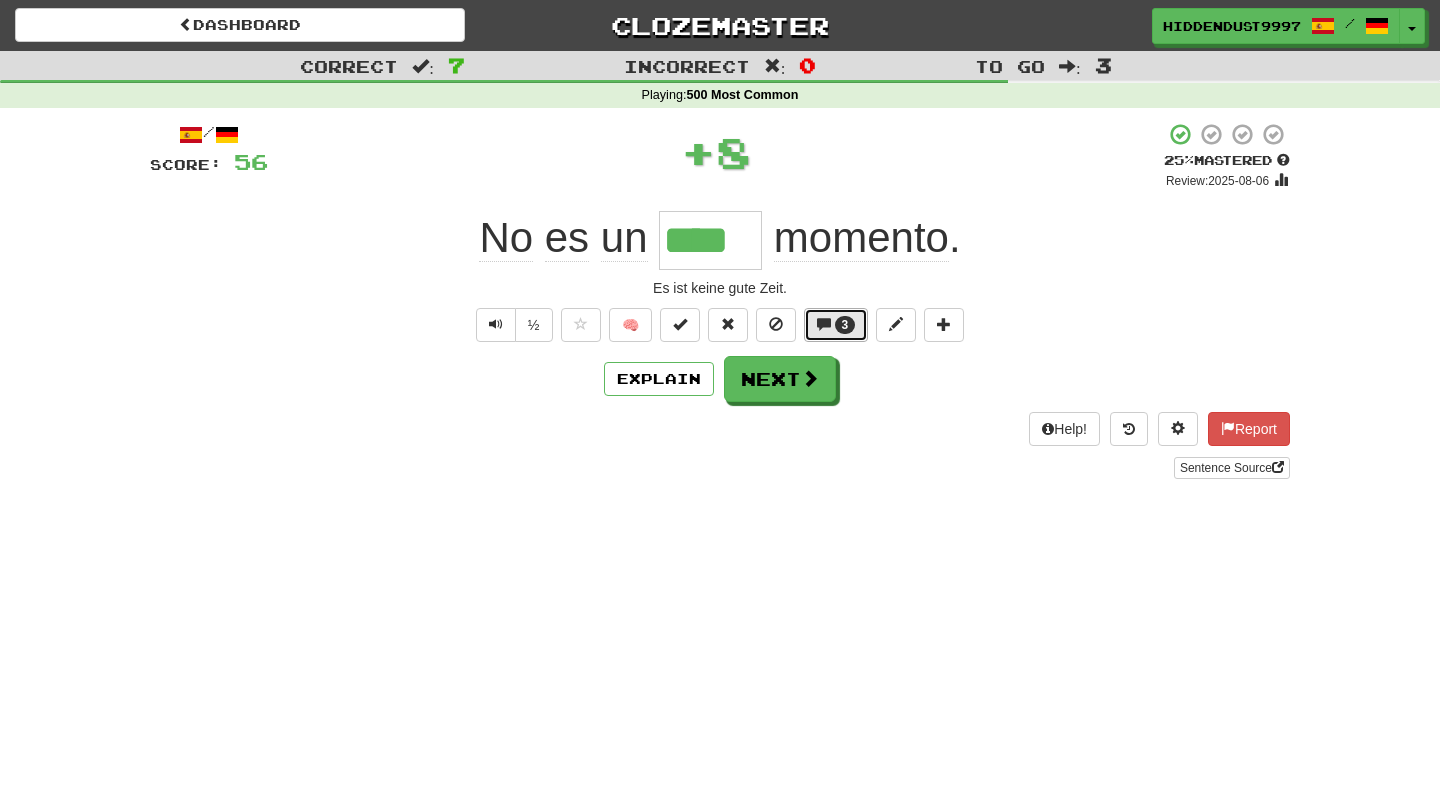 click on "3" at bounding box center [836, 325] 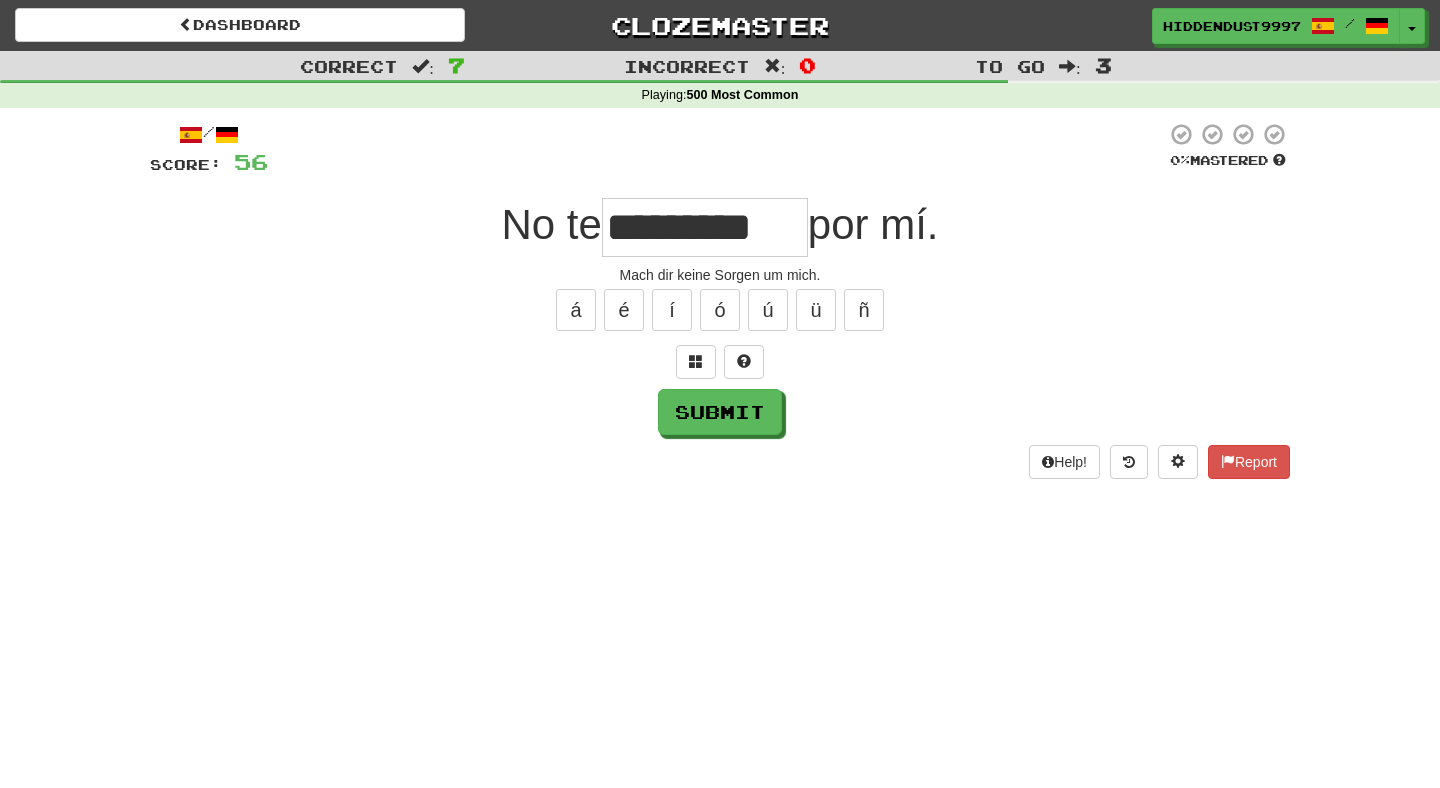 type on "*********" 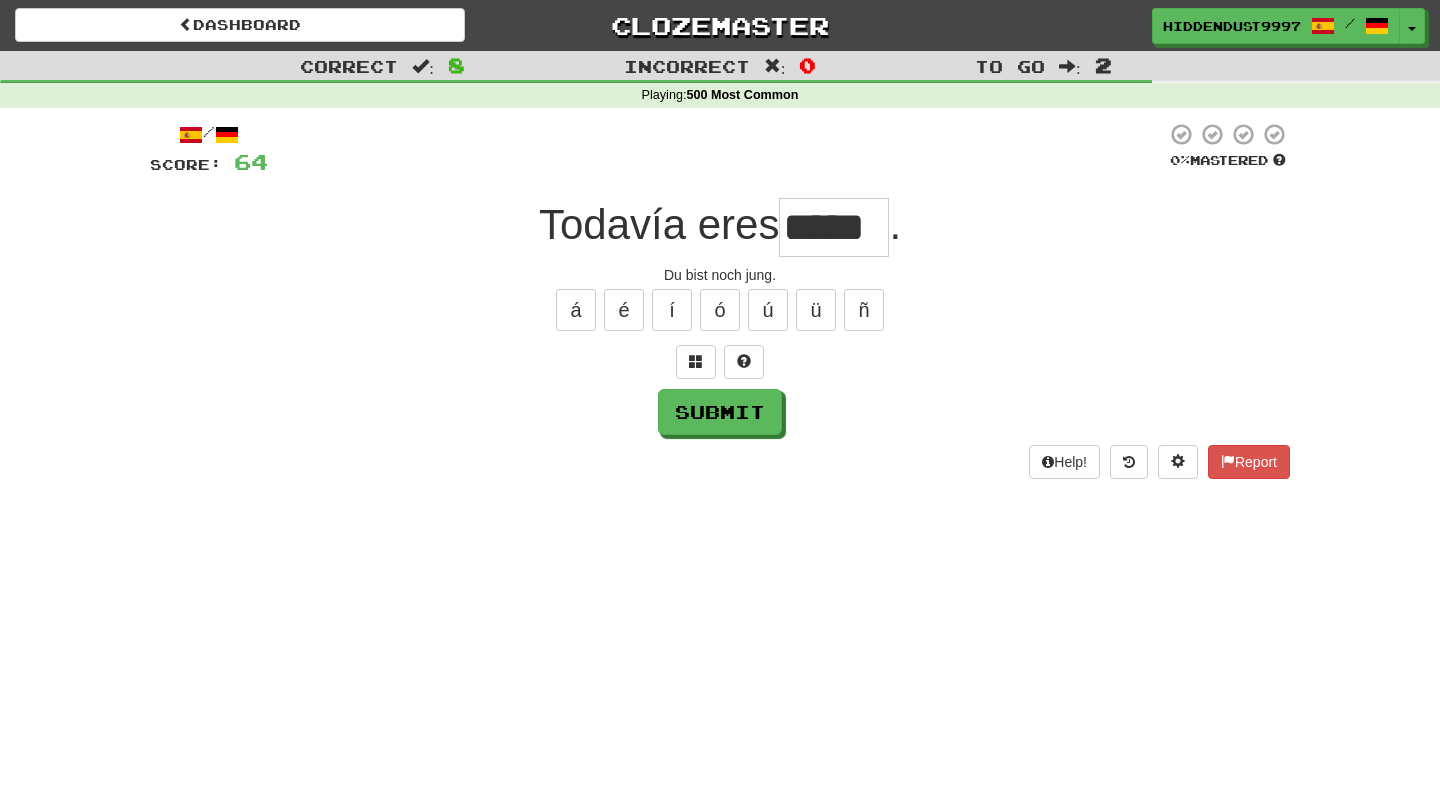 type on "*****" 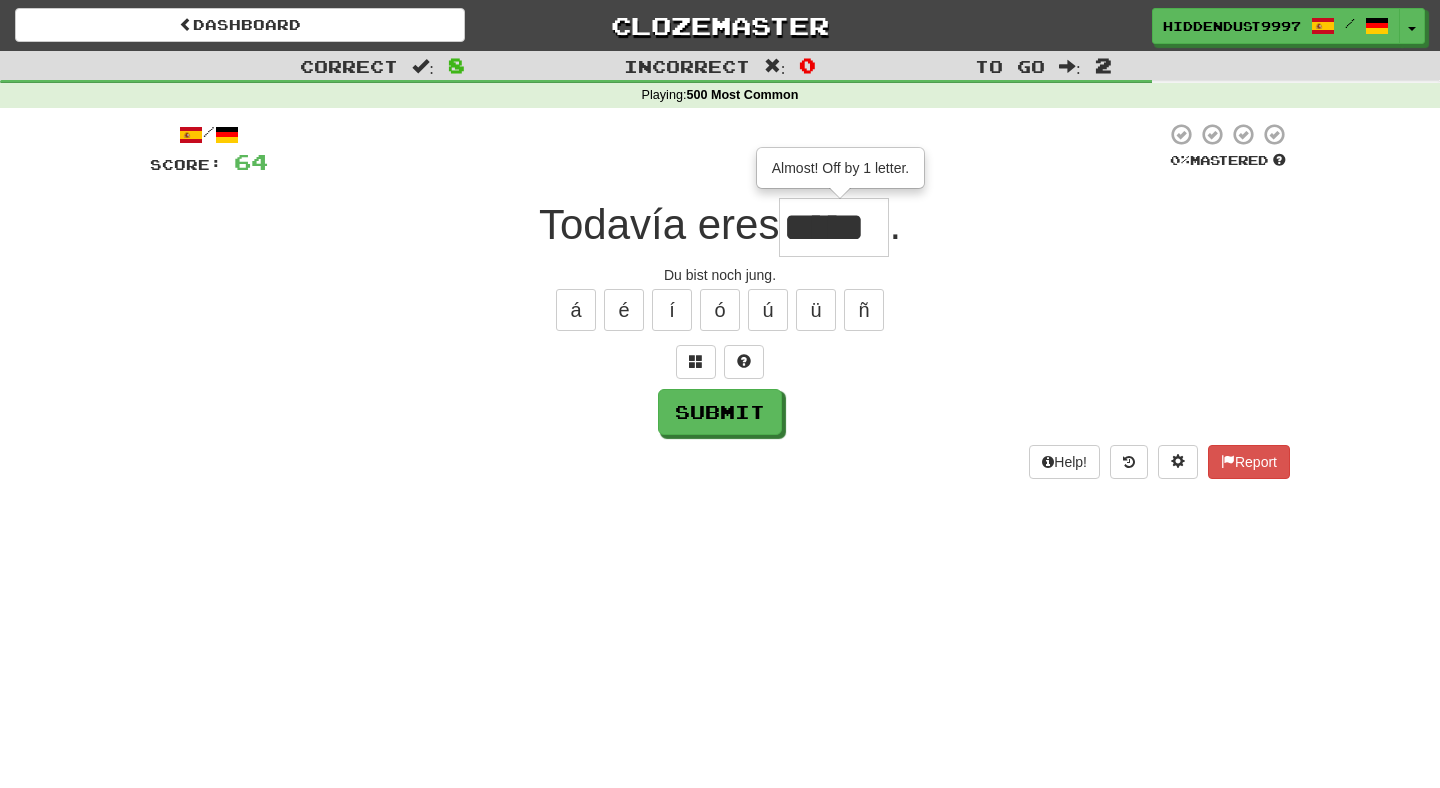 type on "*****" 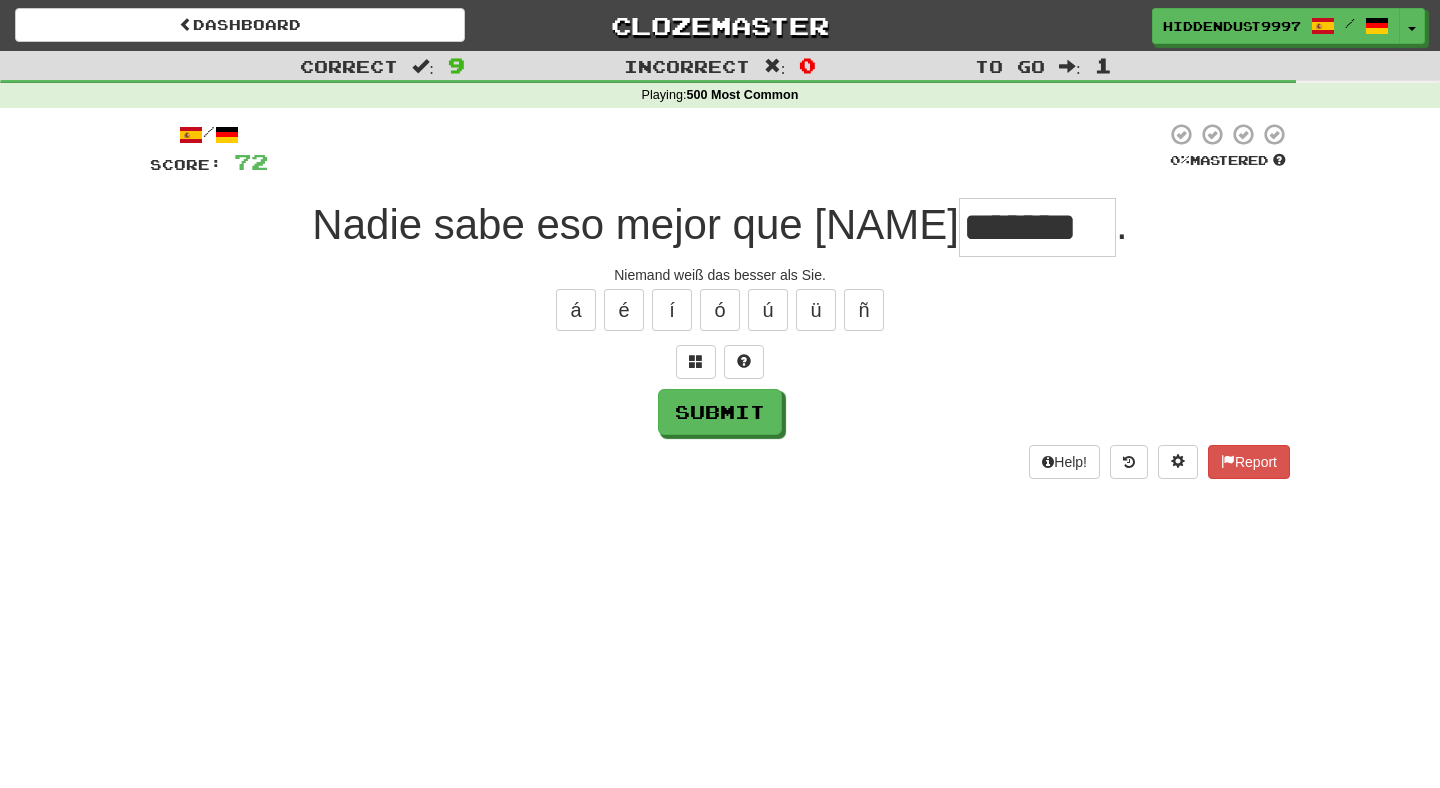 type on "*******" 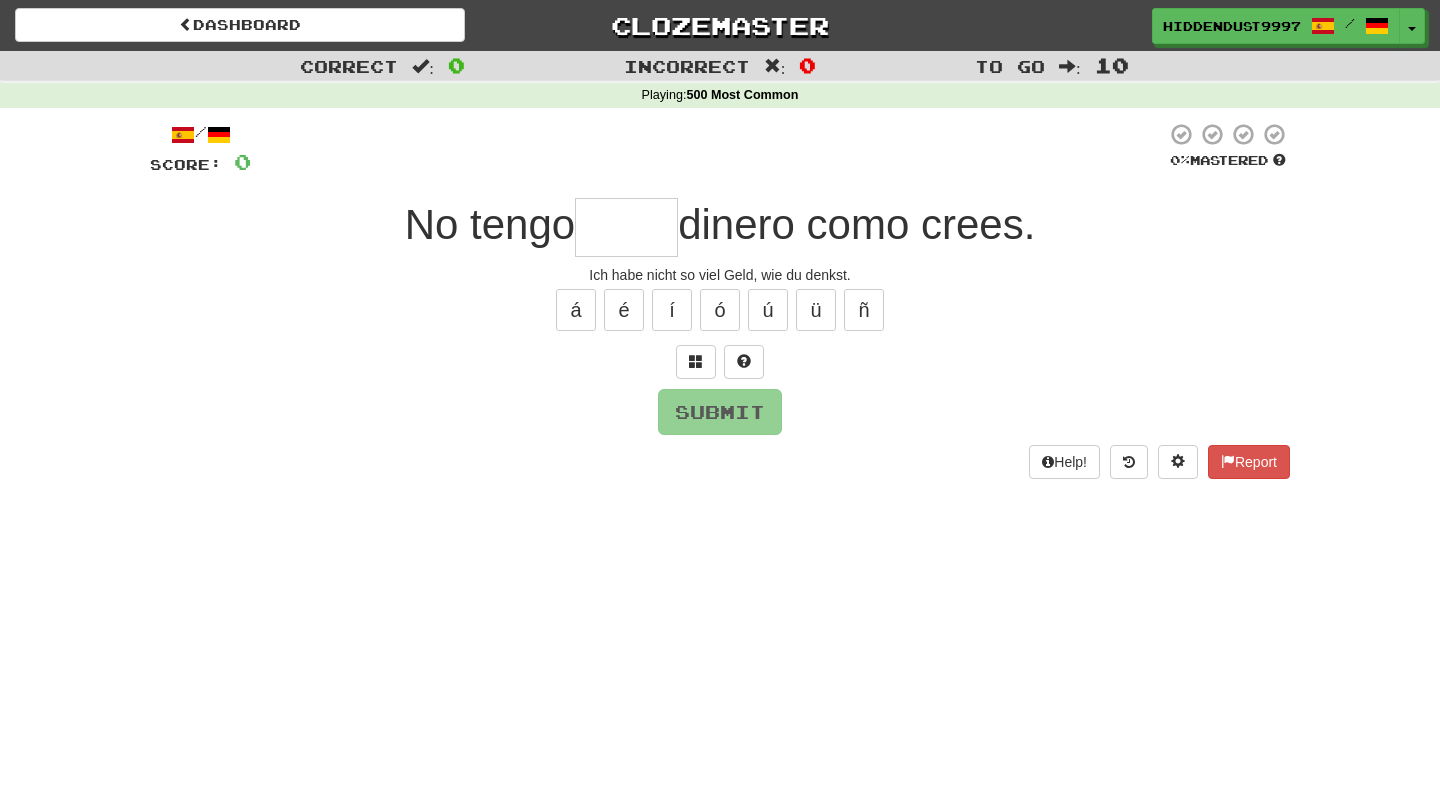 type on "*" 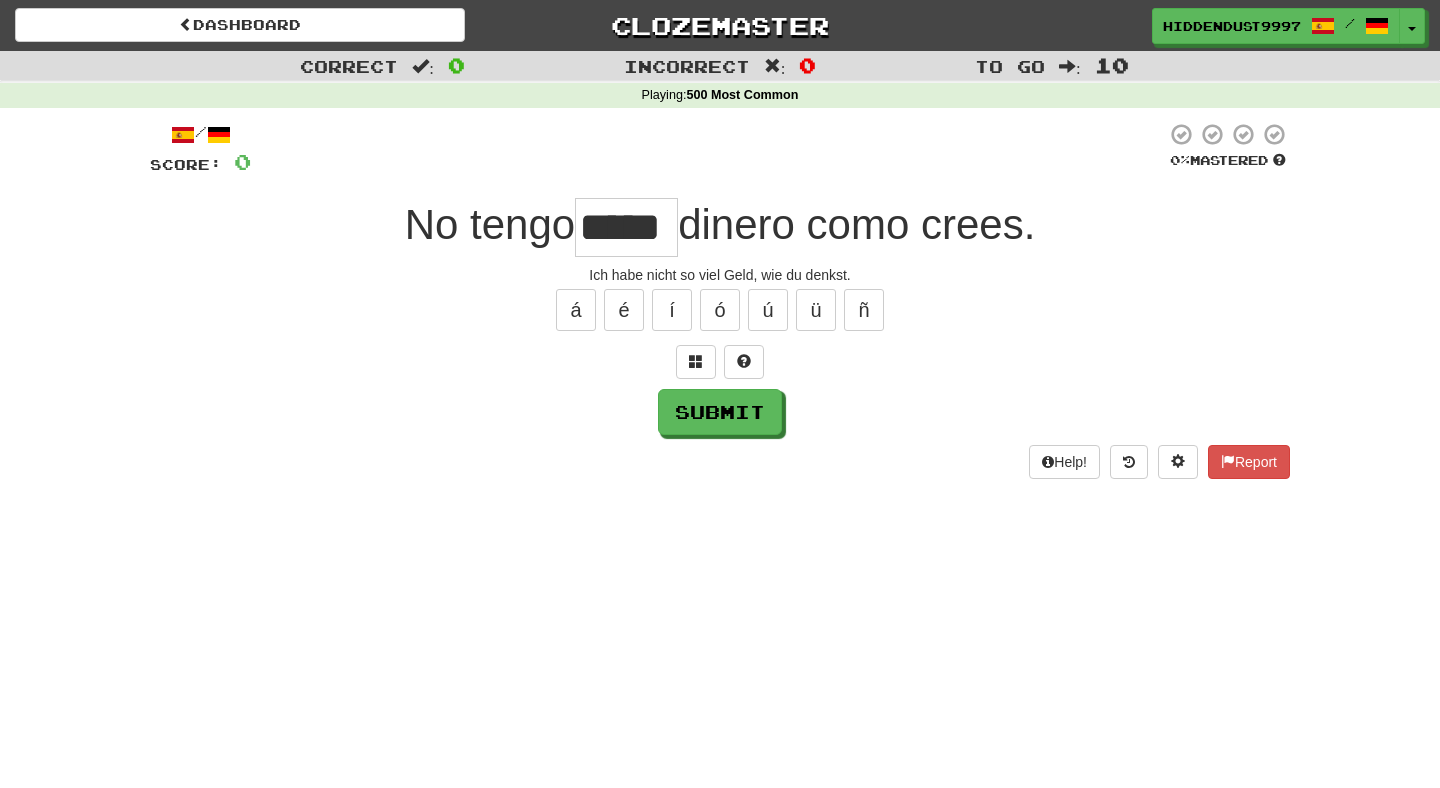 type on "*****" 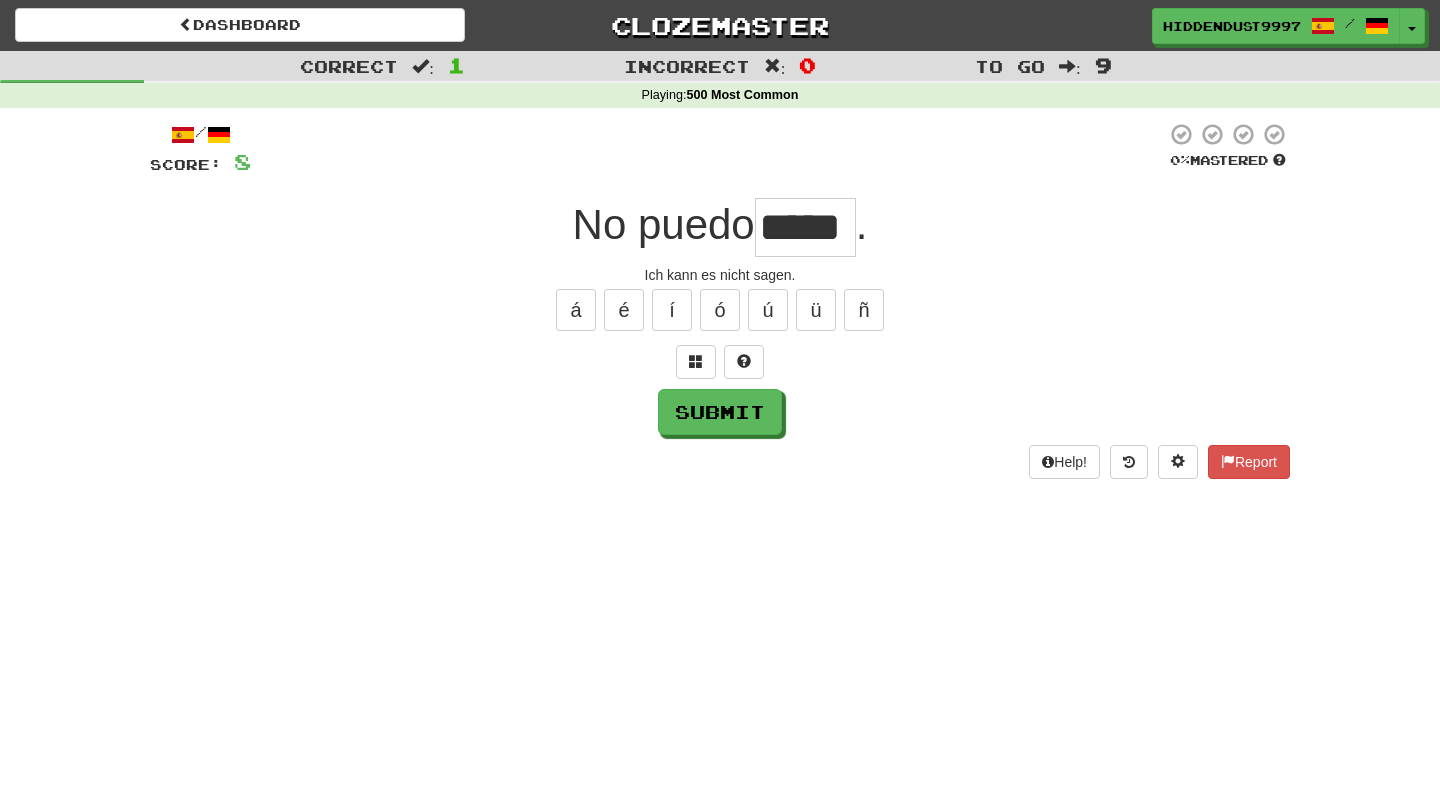 type on "*****" 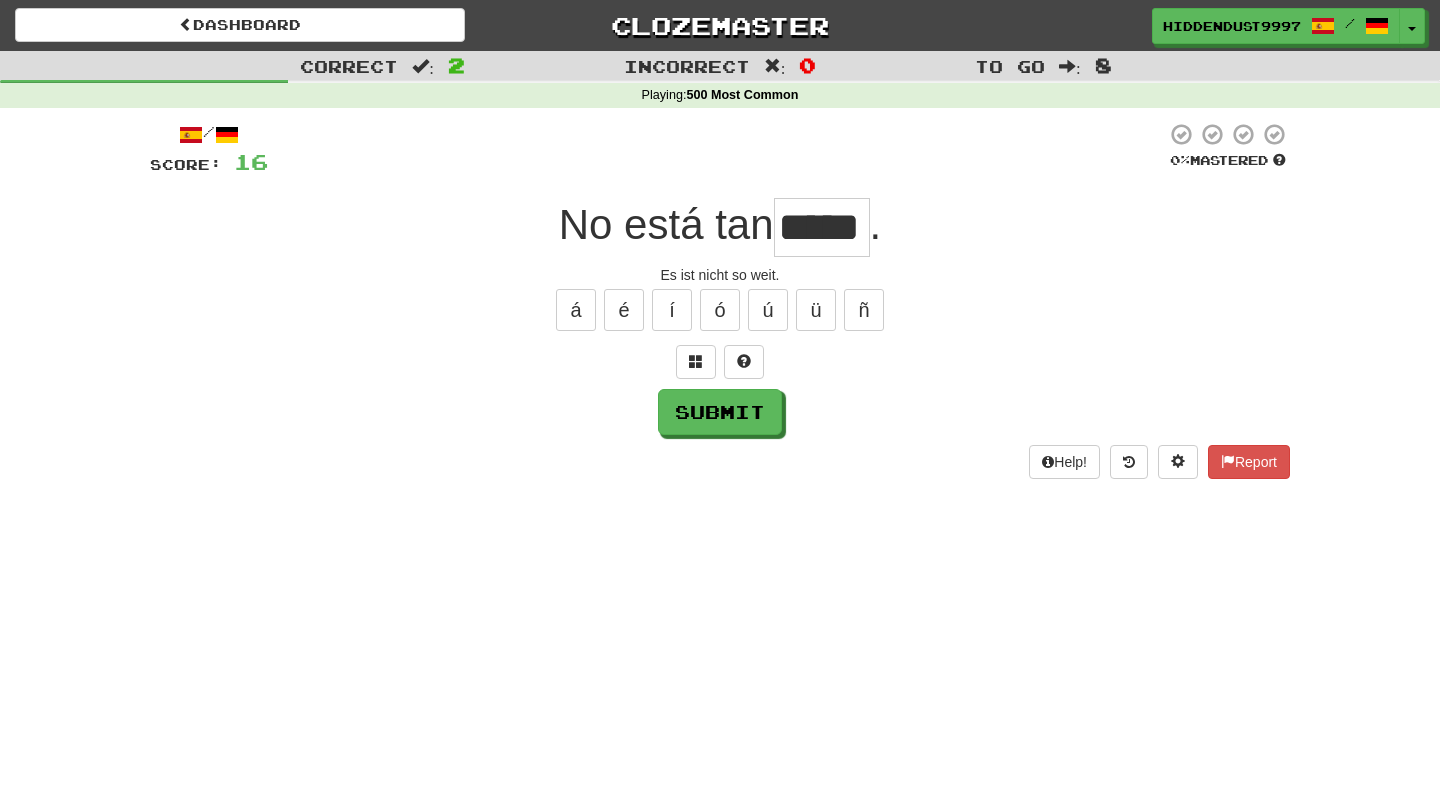 type on "*****" 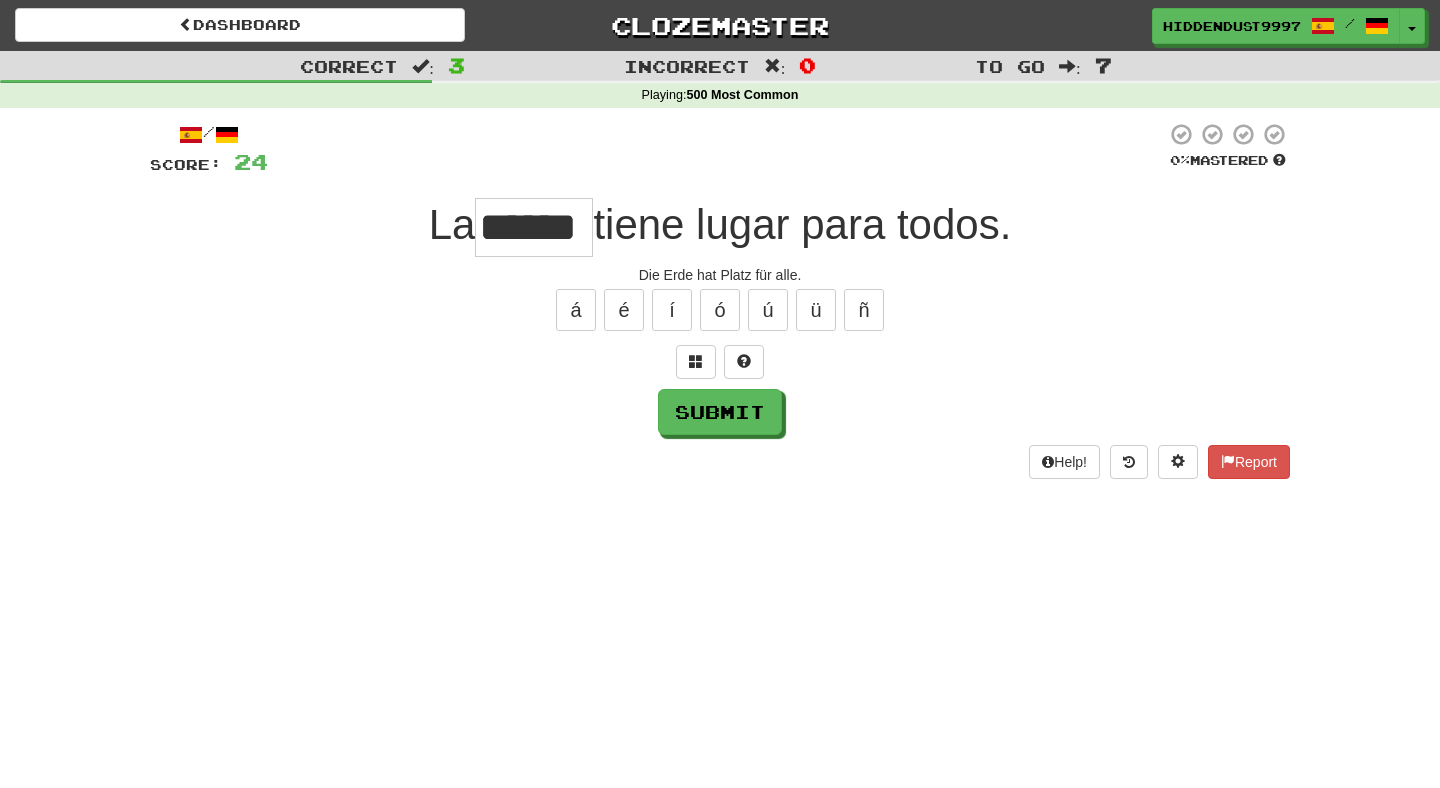 scroll, scrollTop: 0, scrollLeft: 0, axis: both 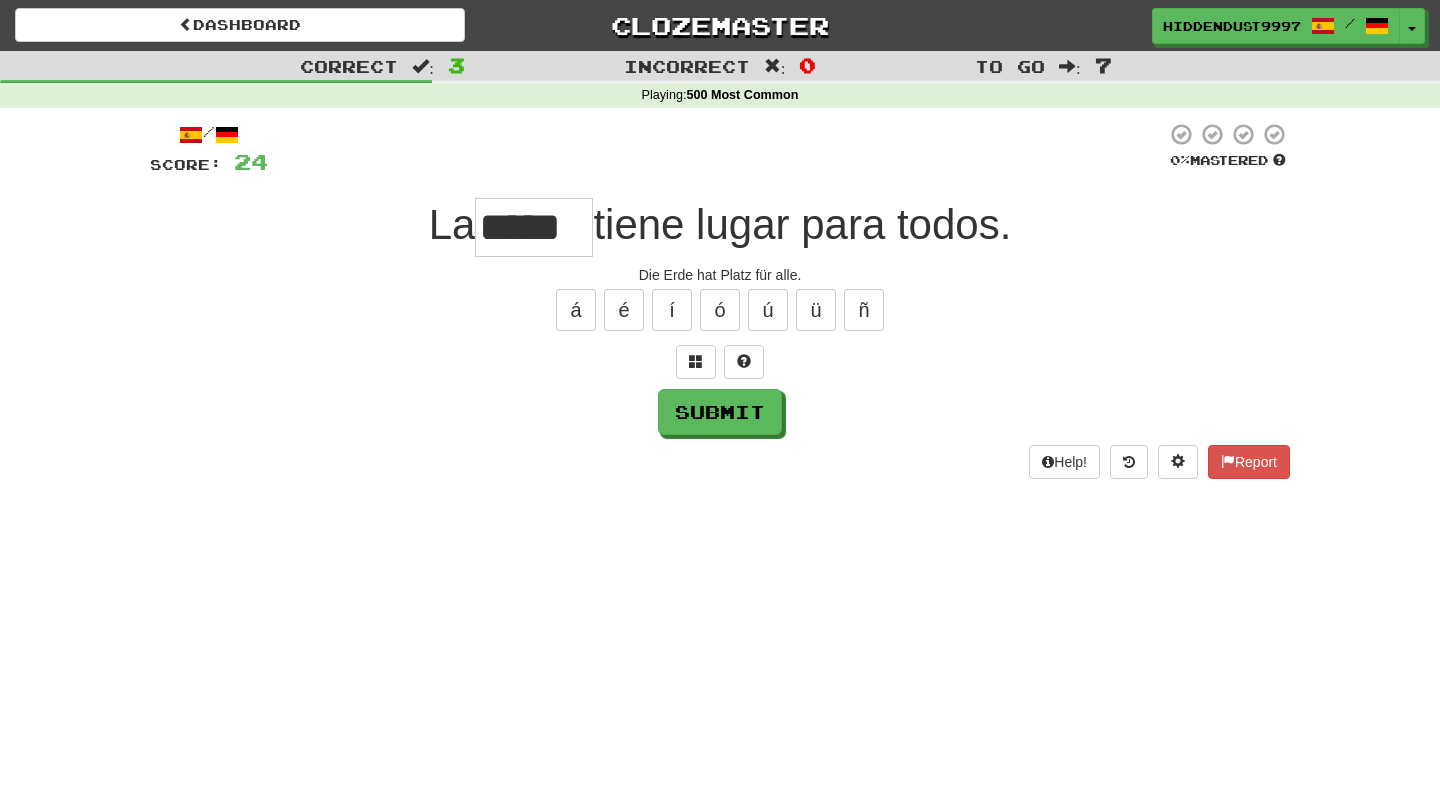 type on "******" 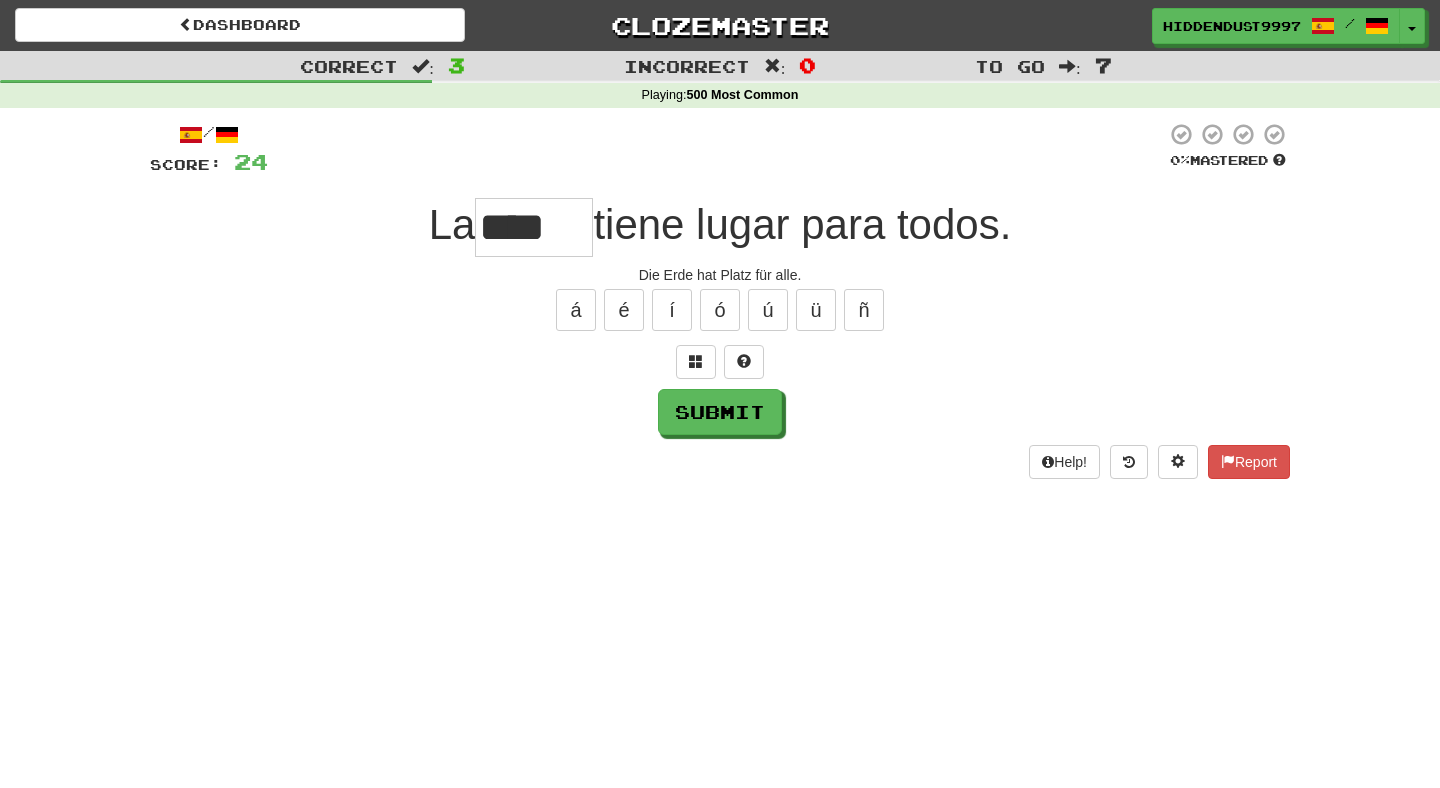 scroll, scrollTop: 0, scrollLeft: 0, axis: both 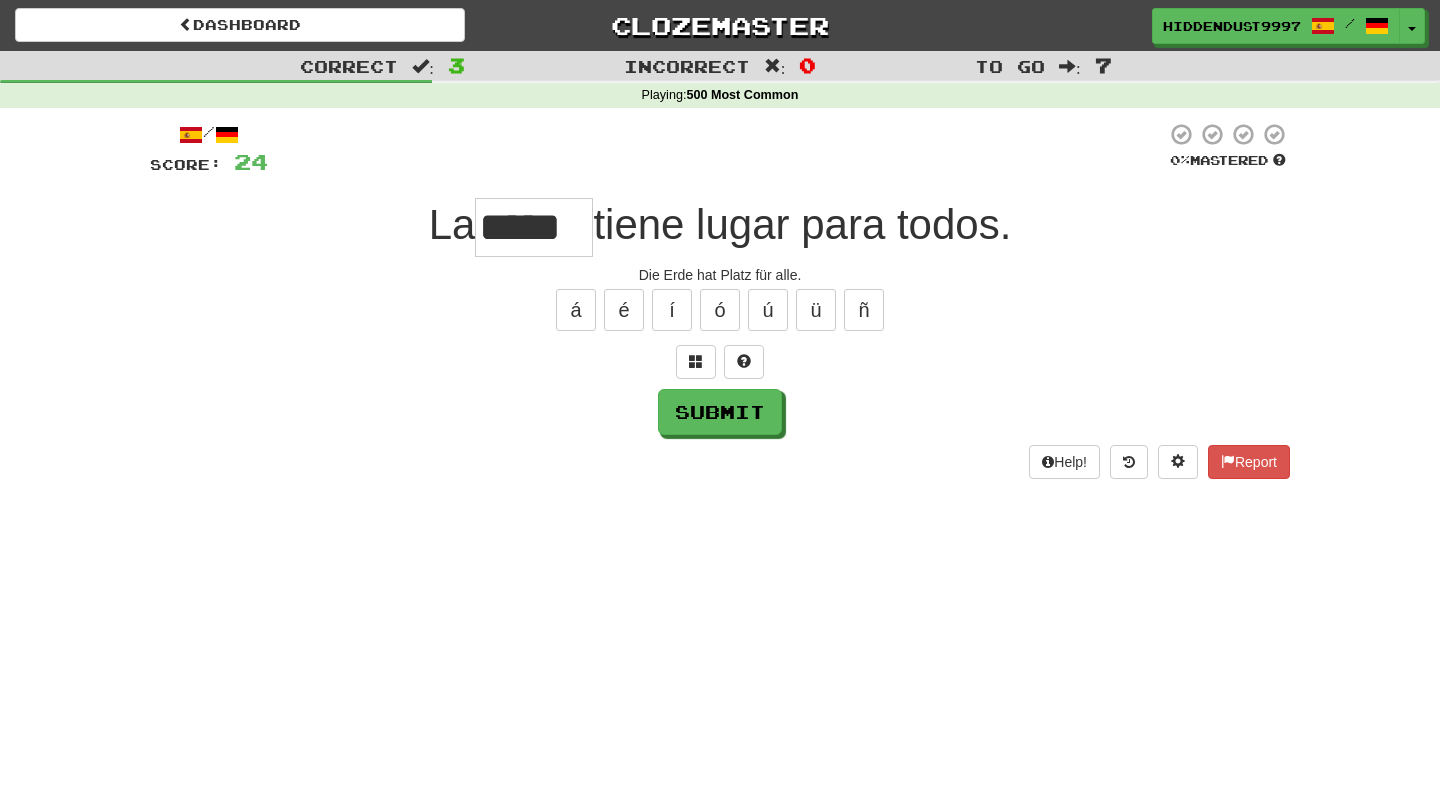 type on "******" 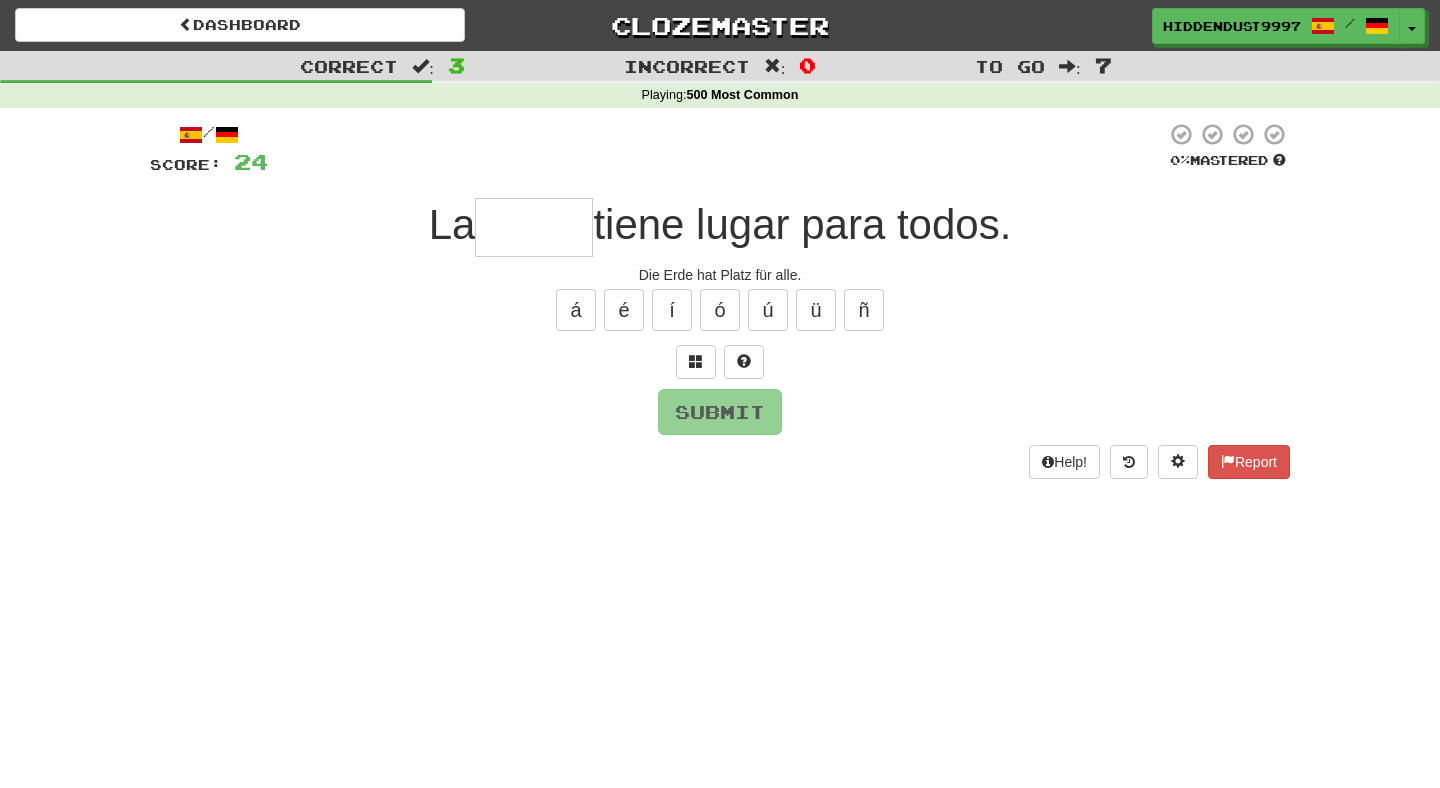 type on "******" 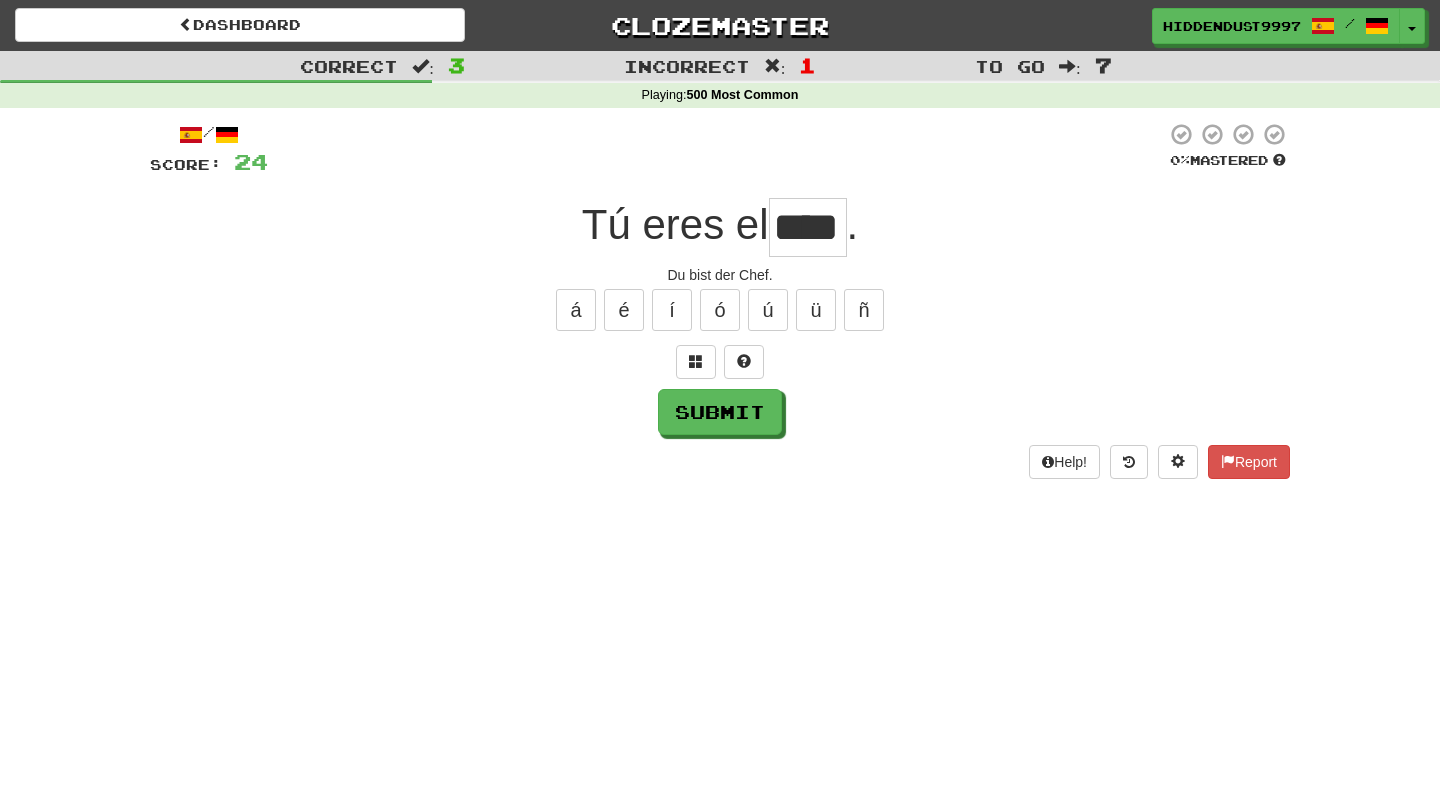 type on "****" 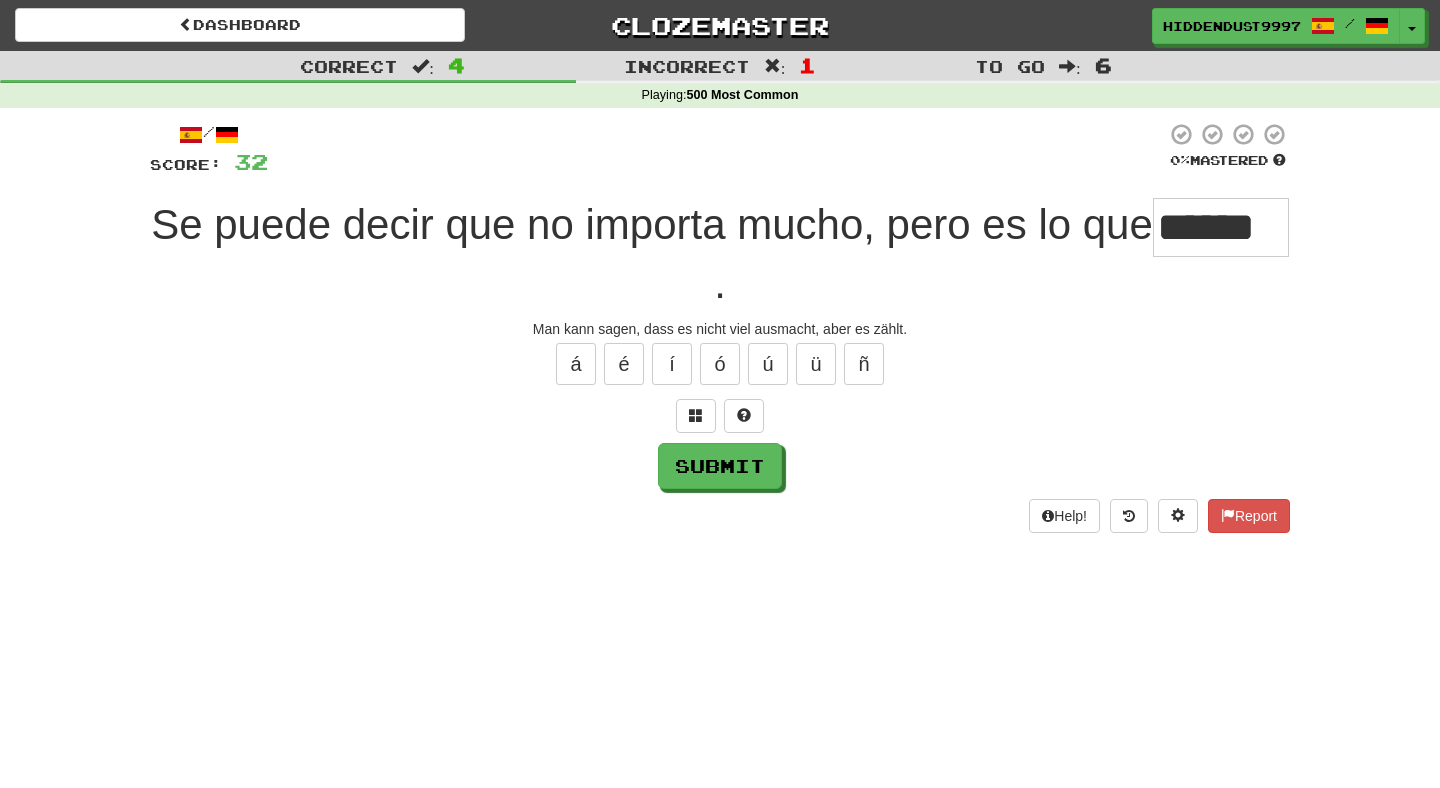 type on "******" 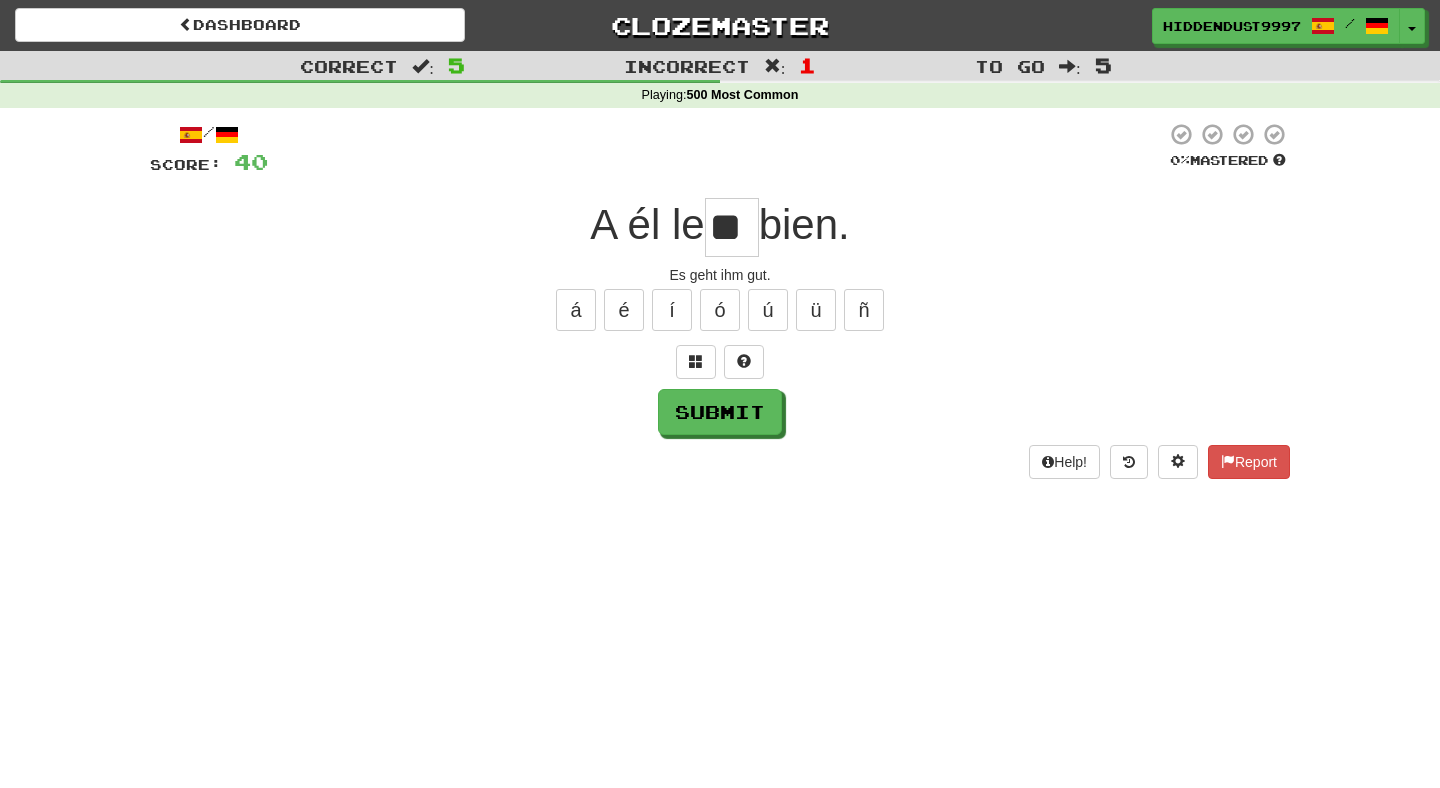 type on "**" 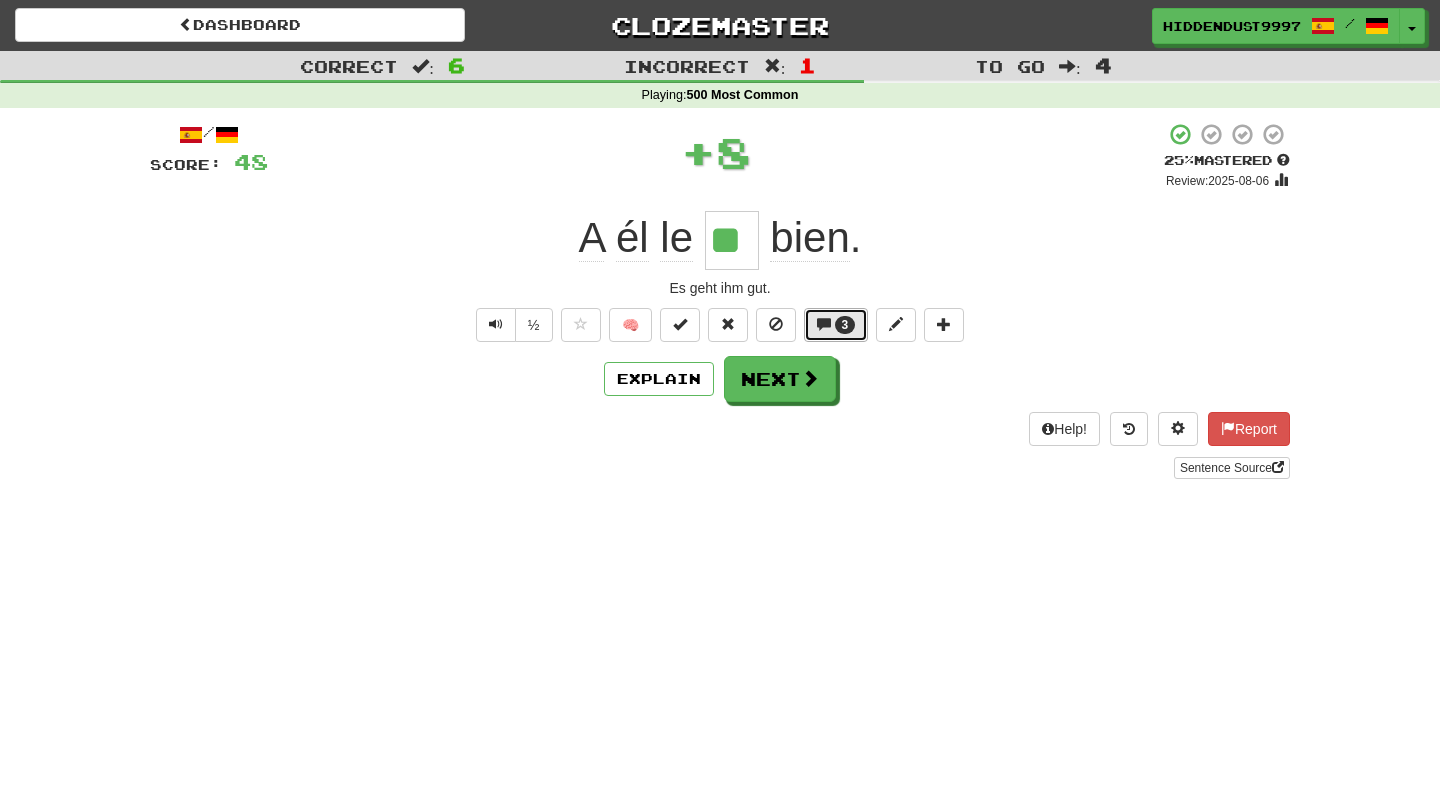 click on "3" at bounding box center [836, 325] 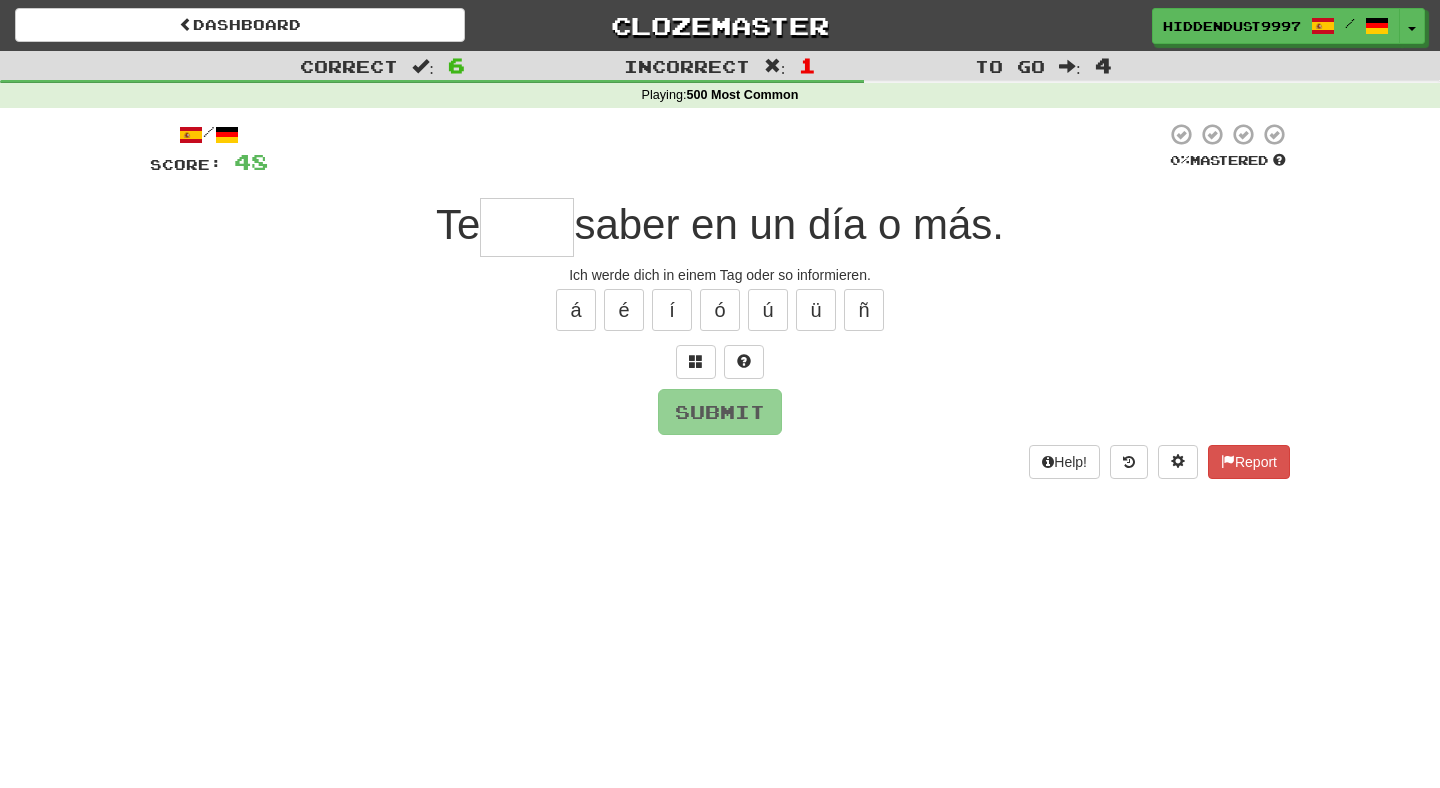 type on "*" 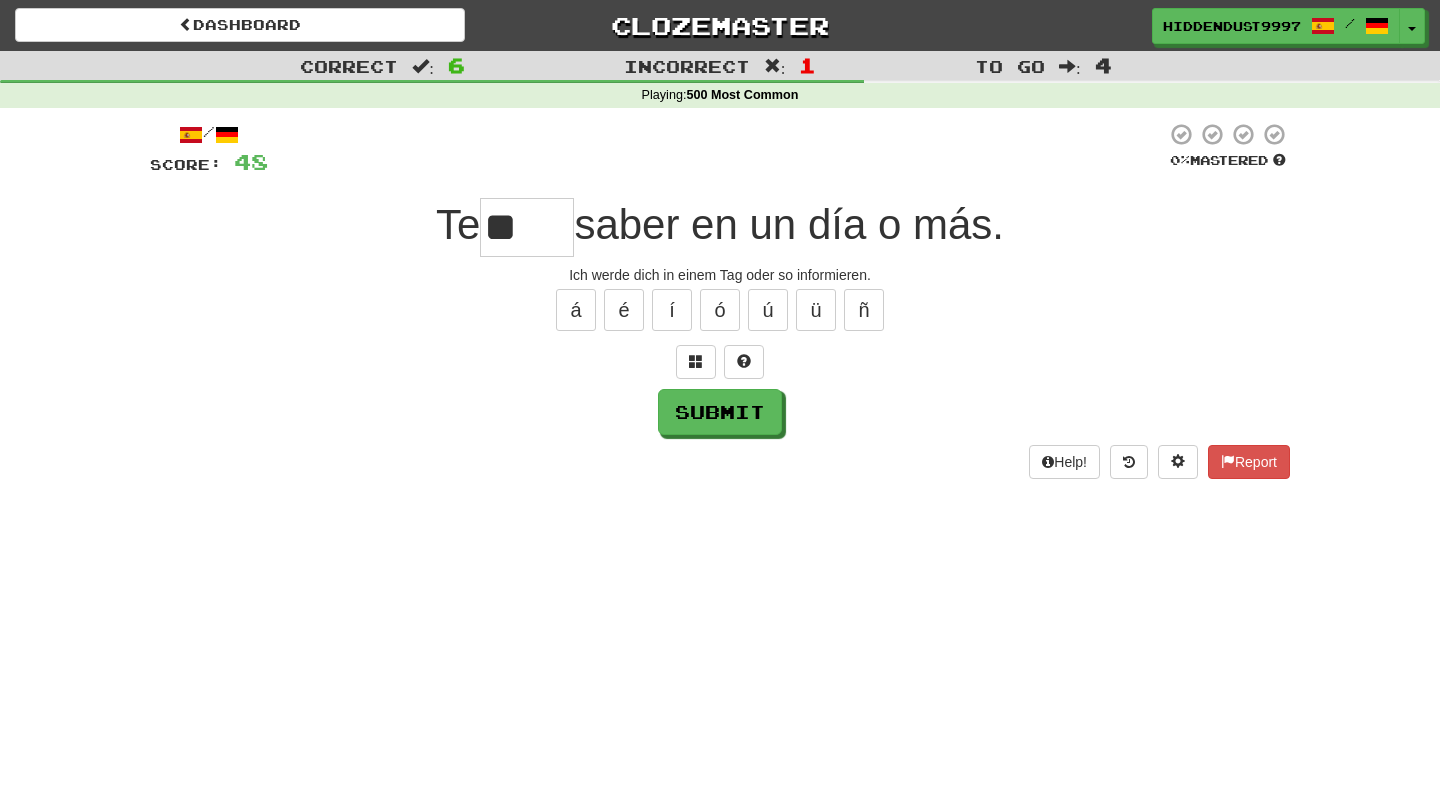 type on "*" 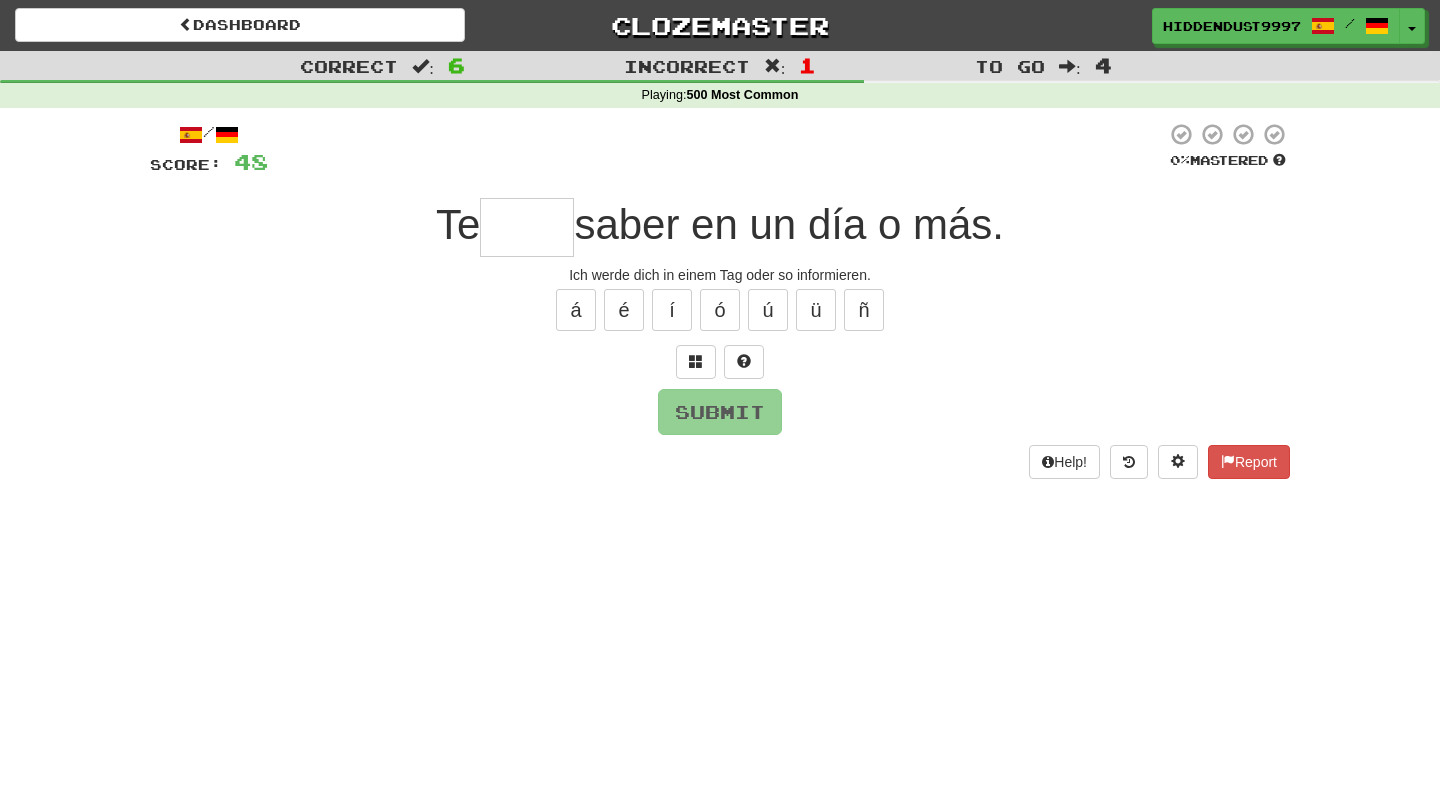 type on "****" 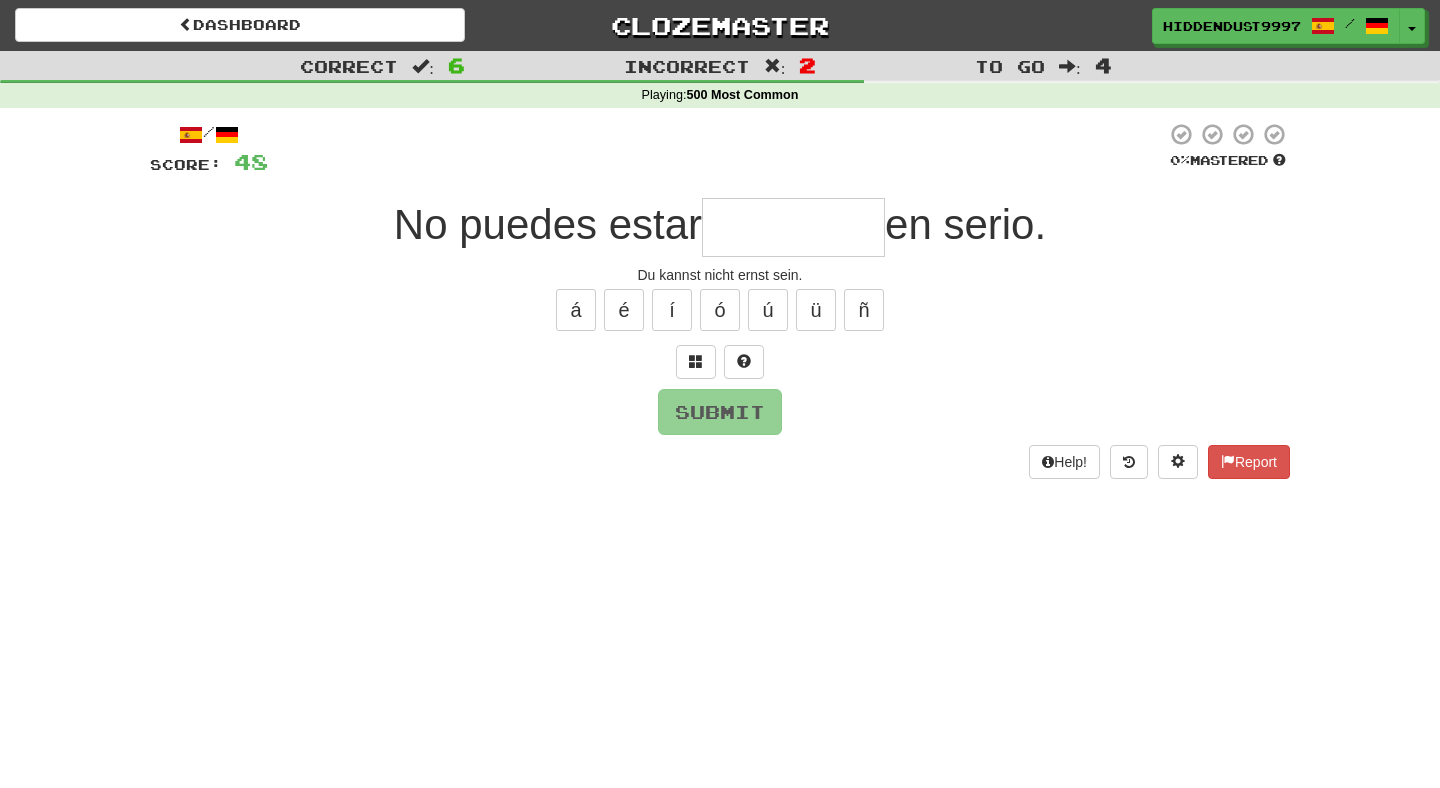 type on "********" 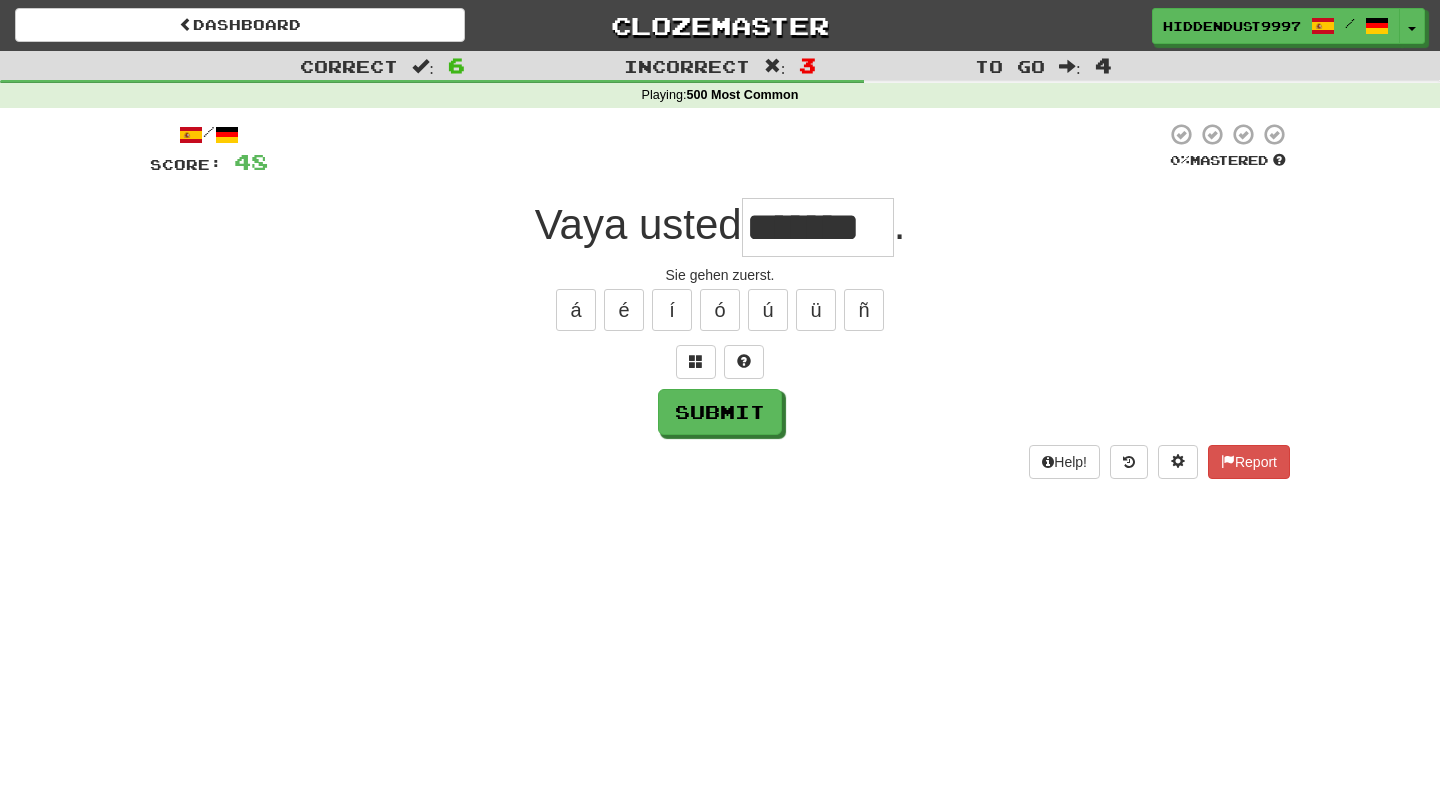 type on "*******" 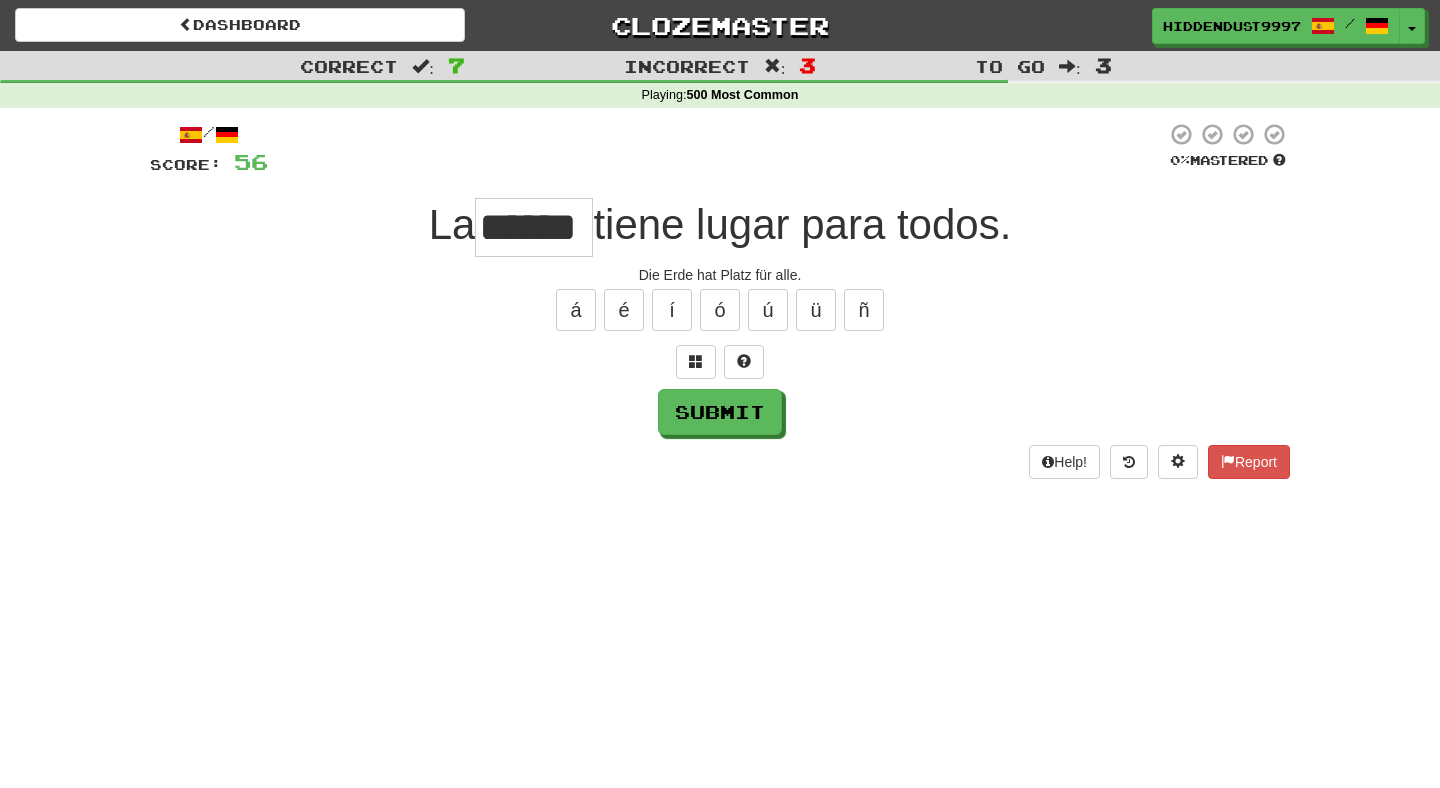 type on "******" 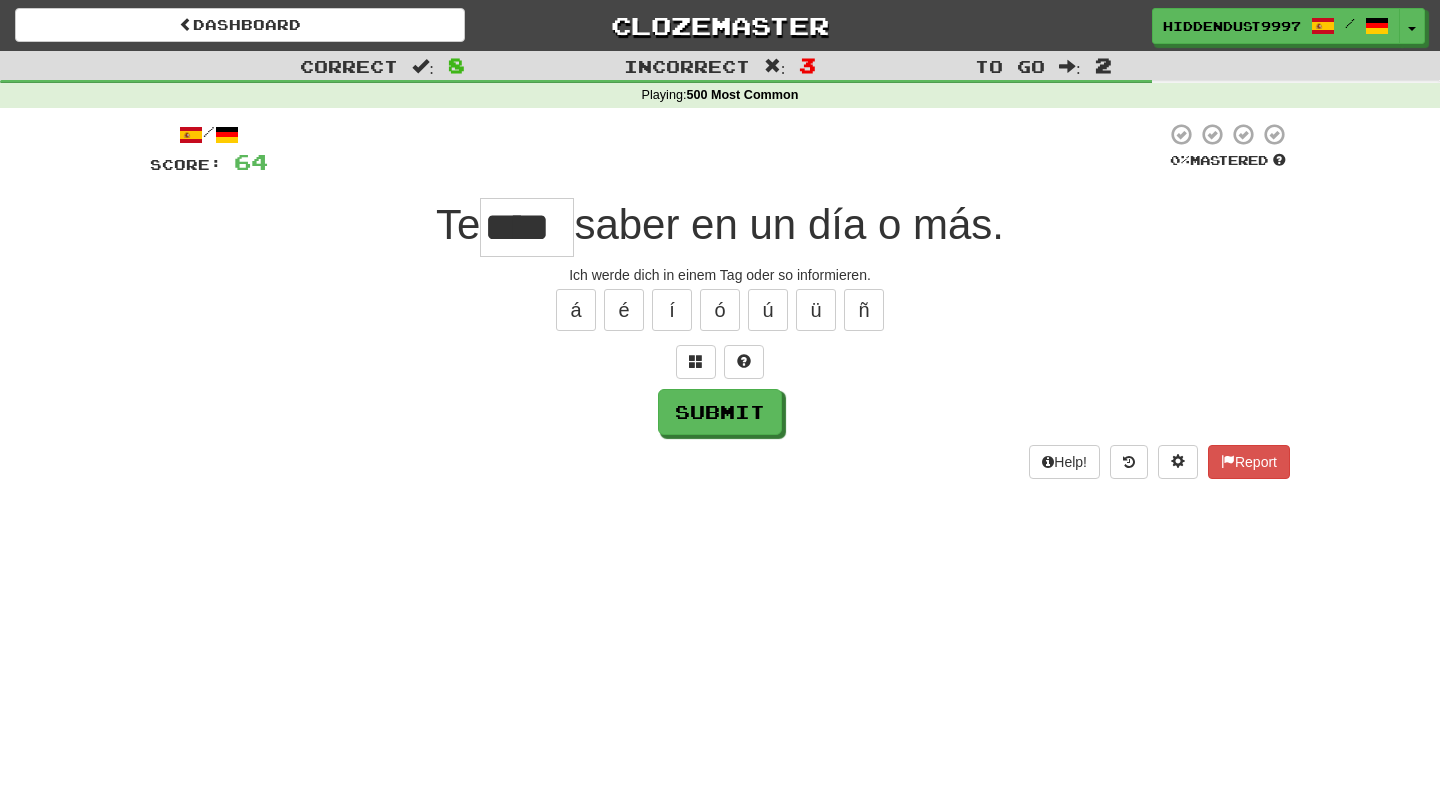 type on "****" 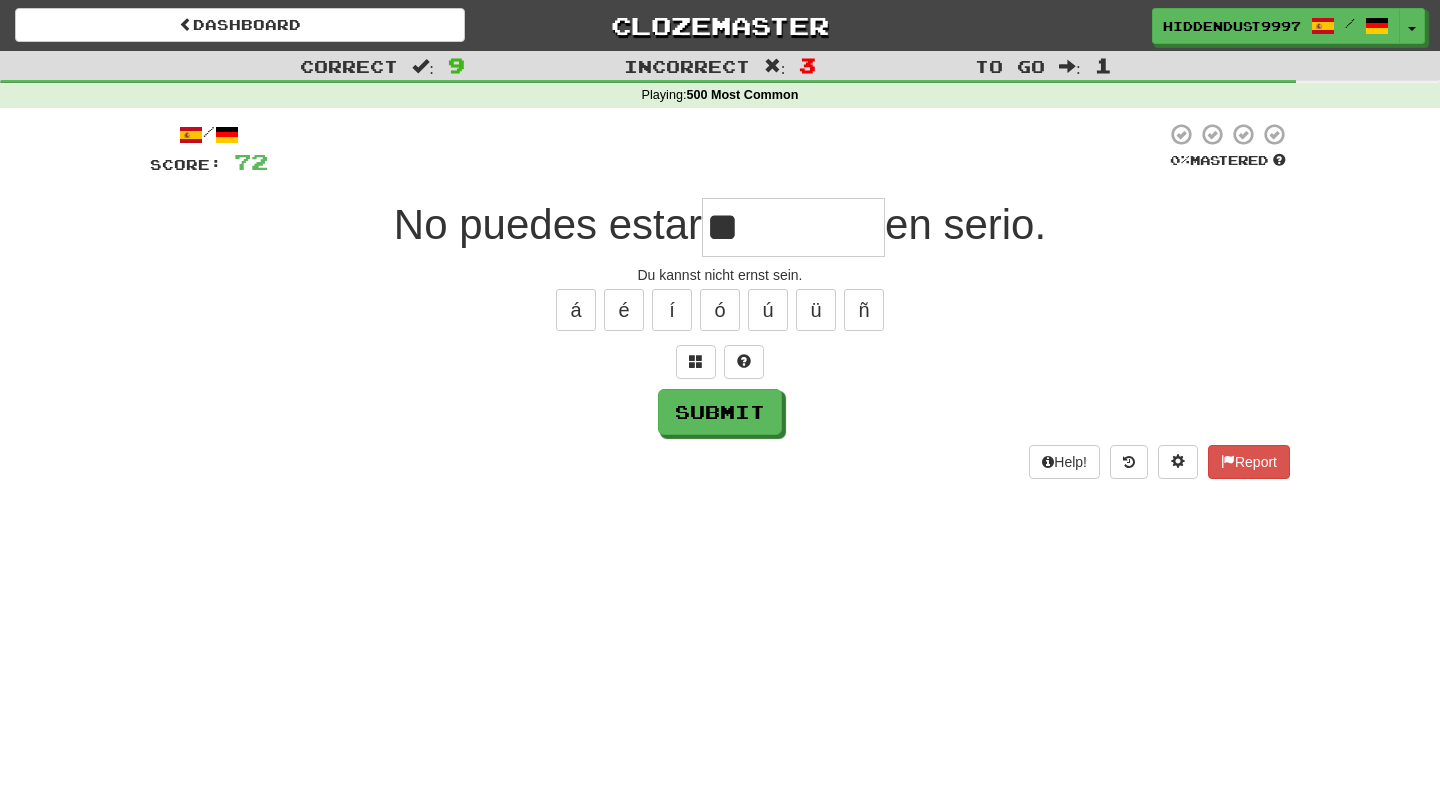 type on "*" 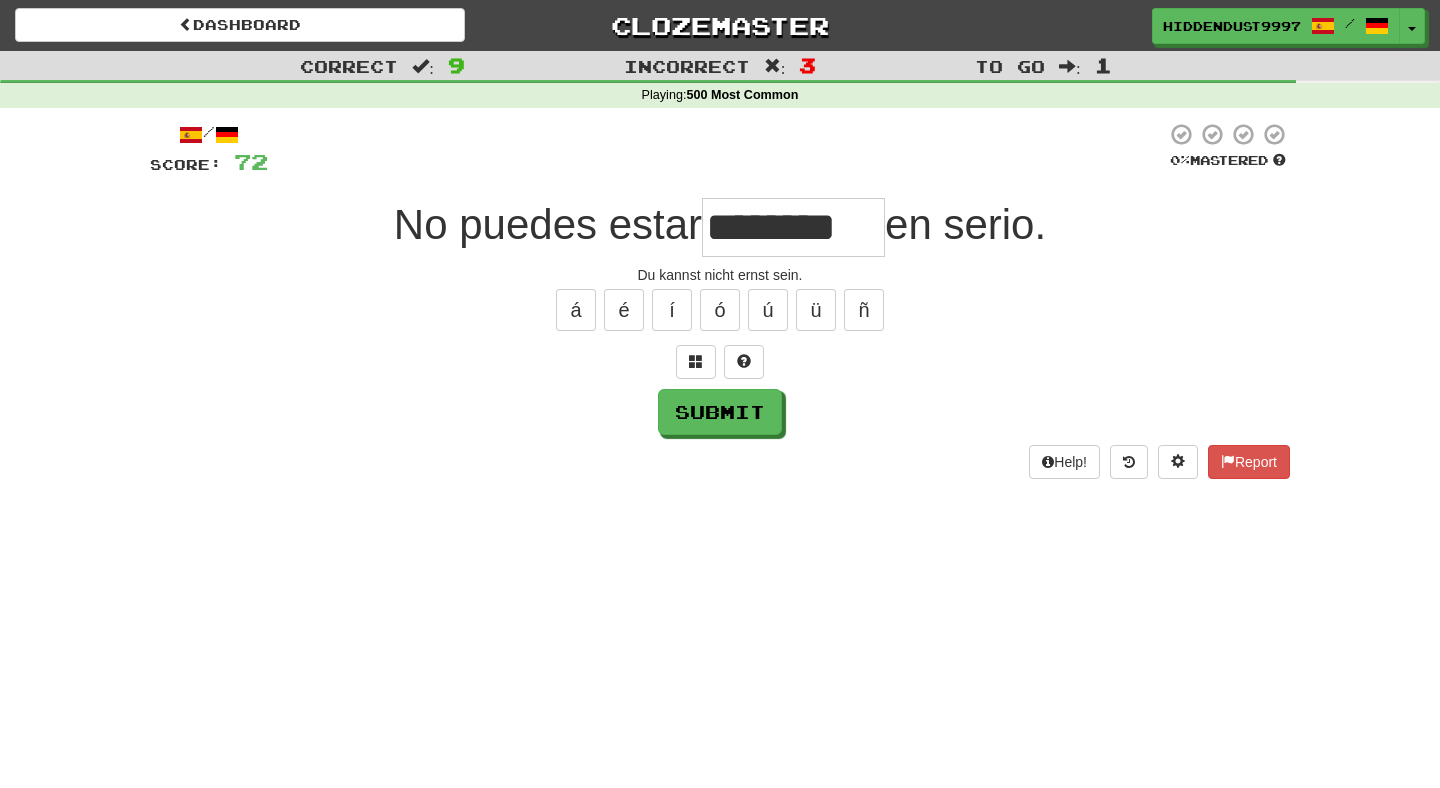 type on "********" 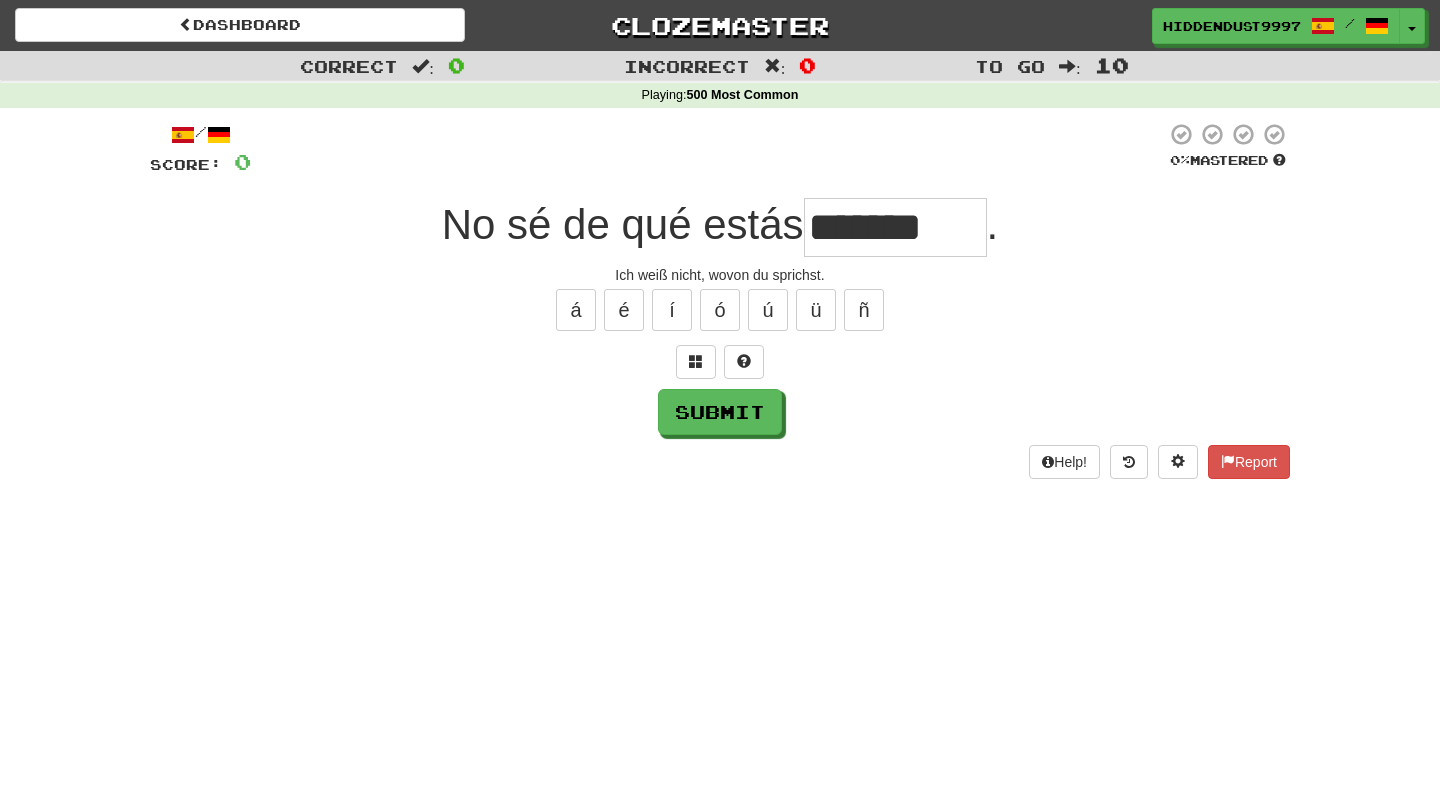 type on "********" 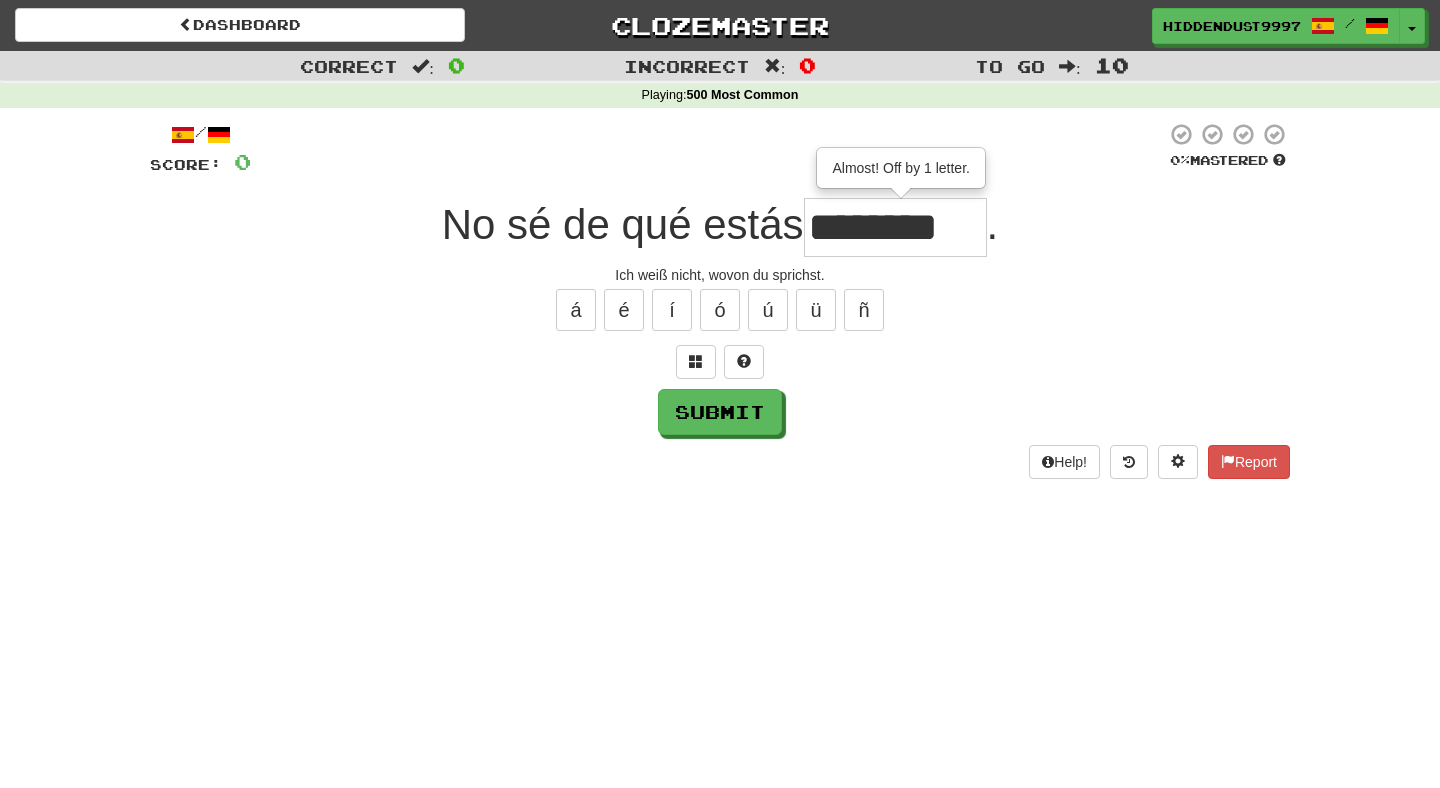 type on "********" 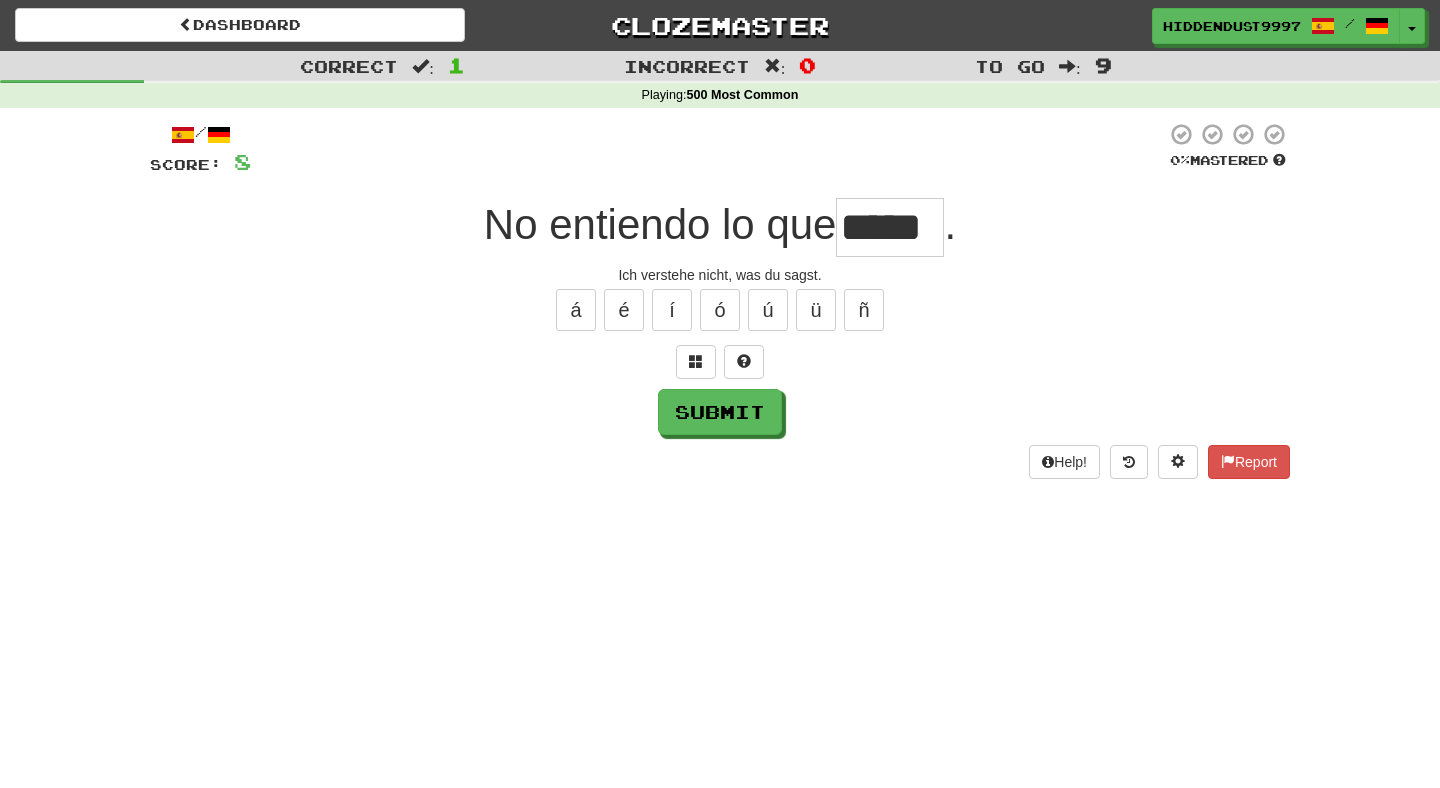 type on "*****" 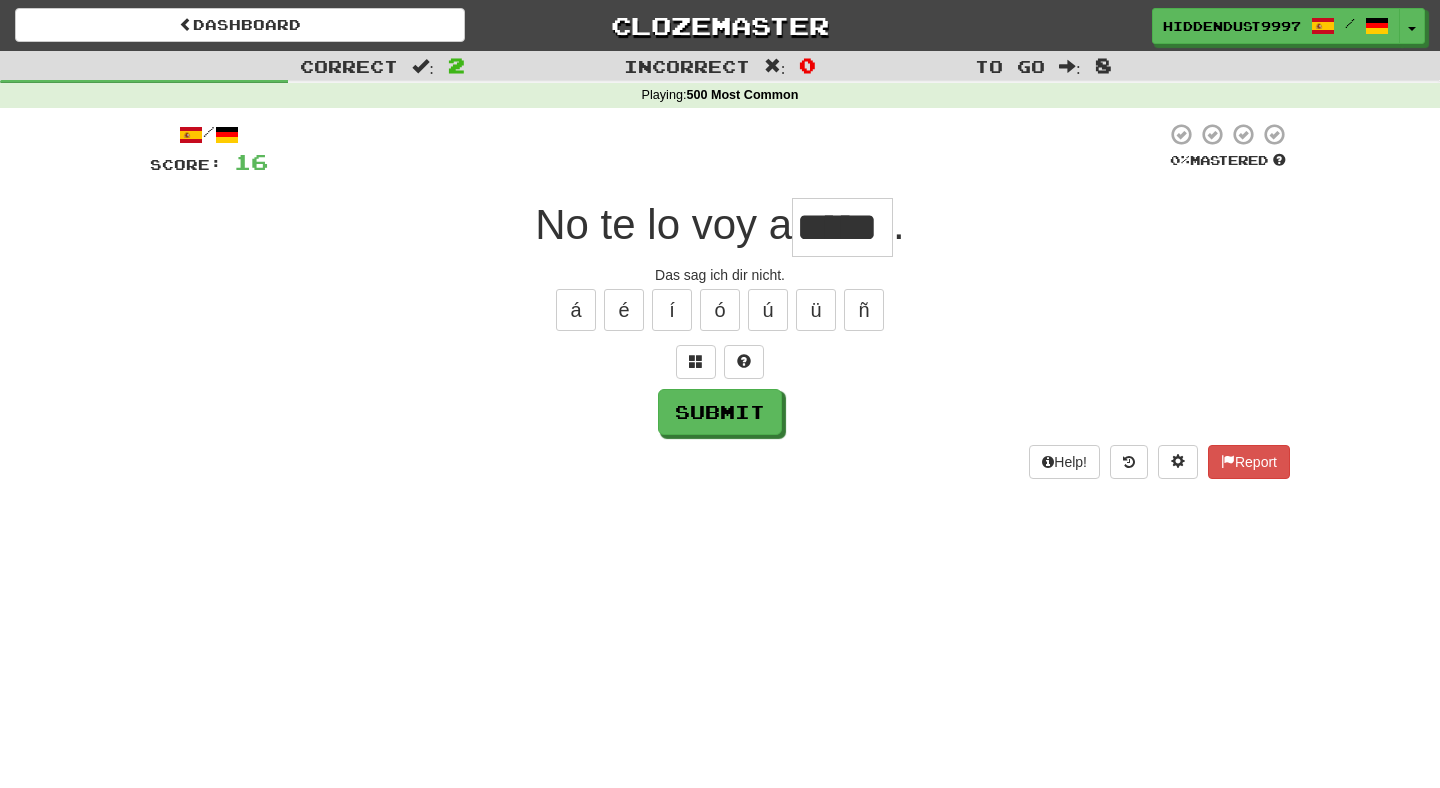 type on "*****" 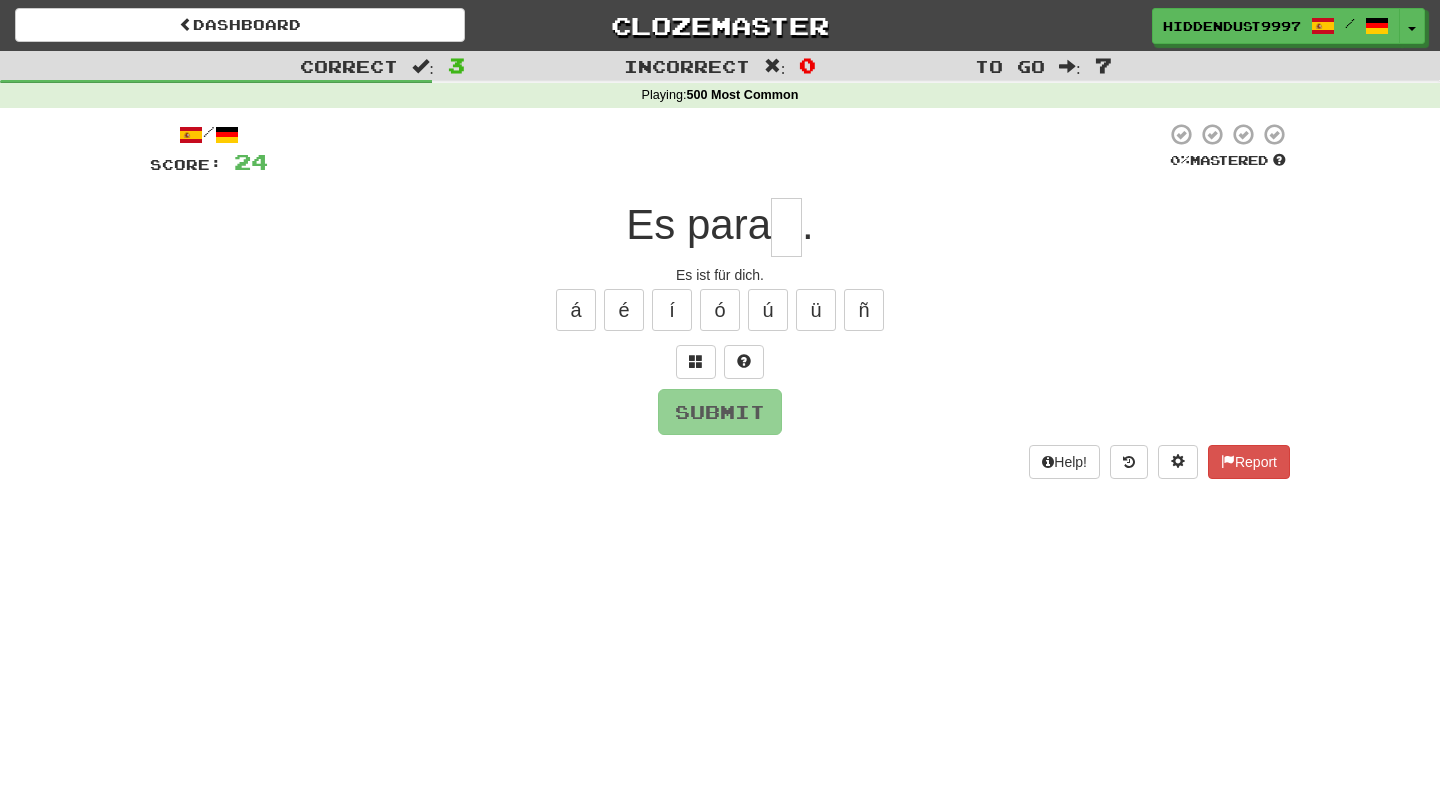 type on "*" 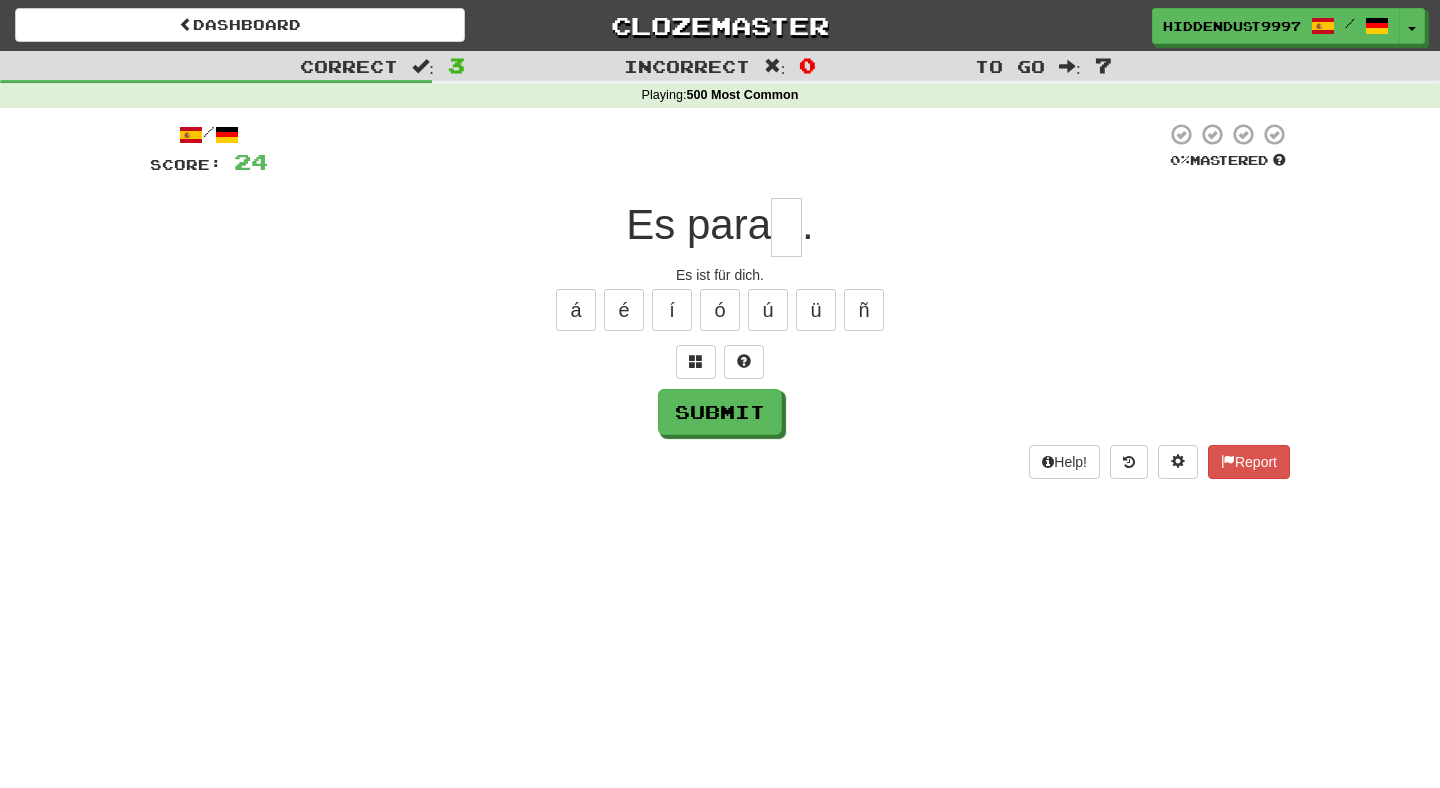 scroll, scrollTop: 0, scrollLeft: 0, axis: both 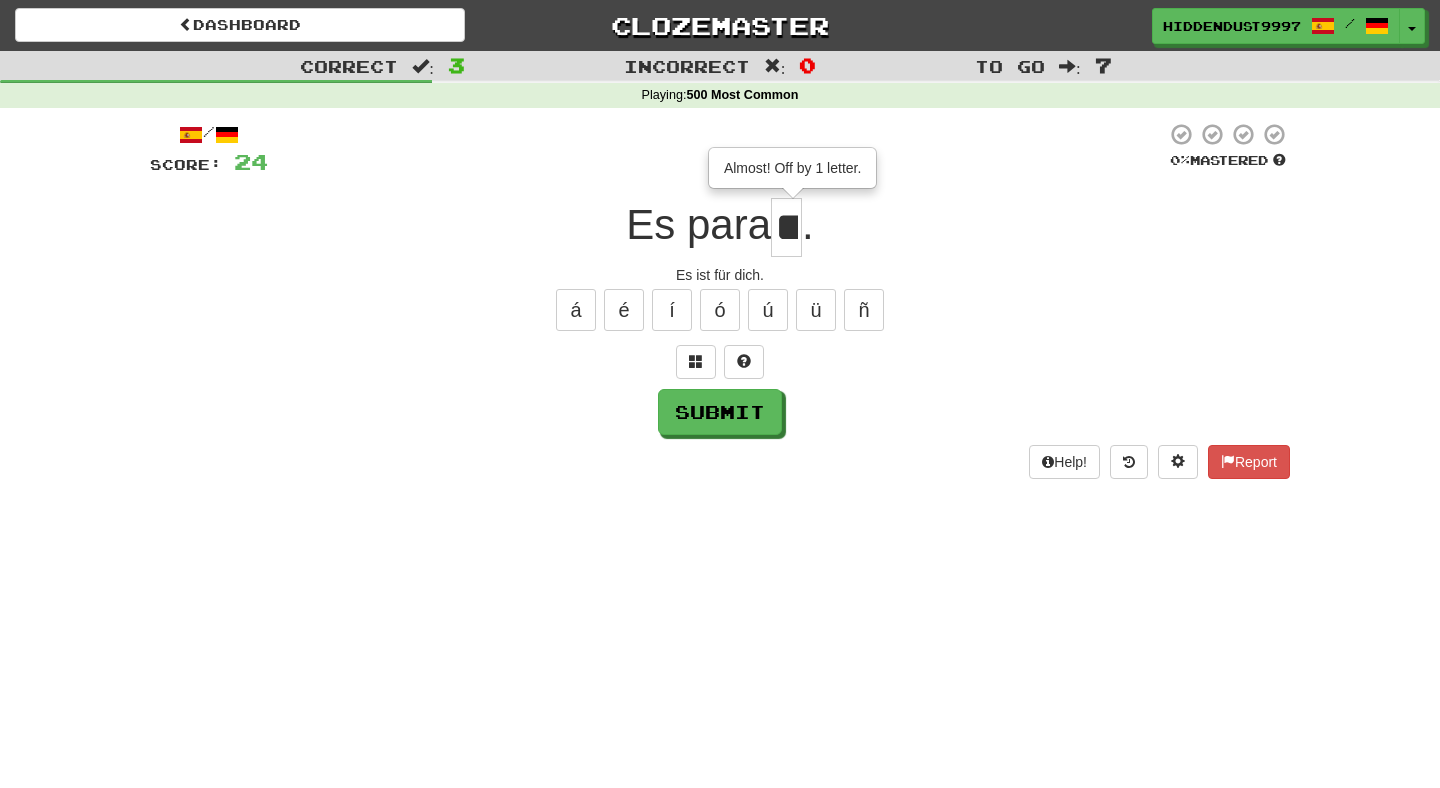 type on "**" 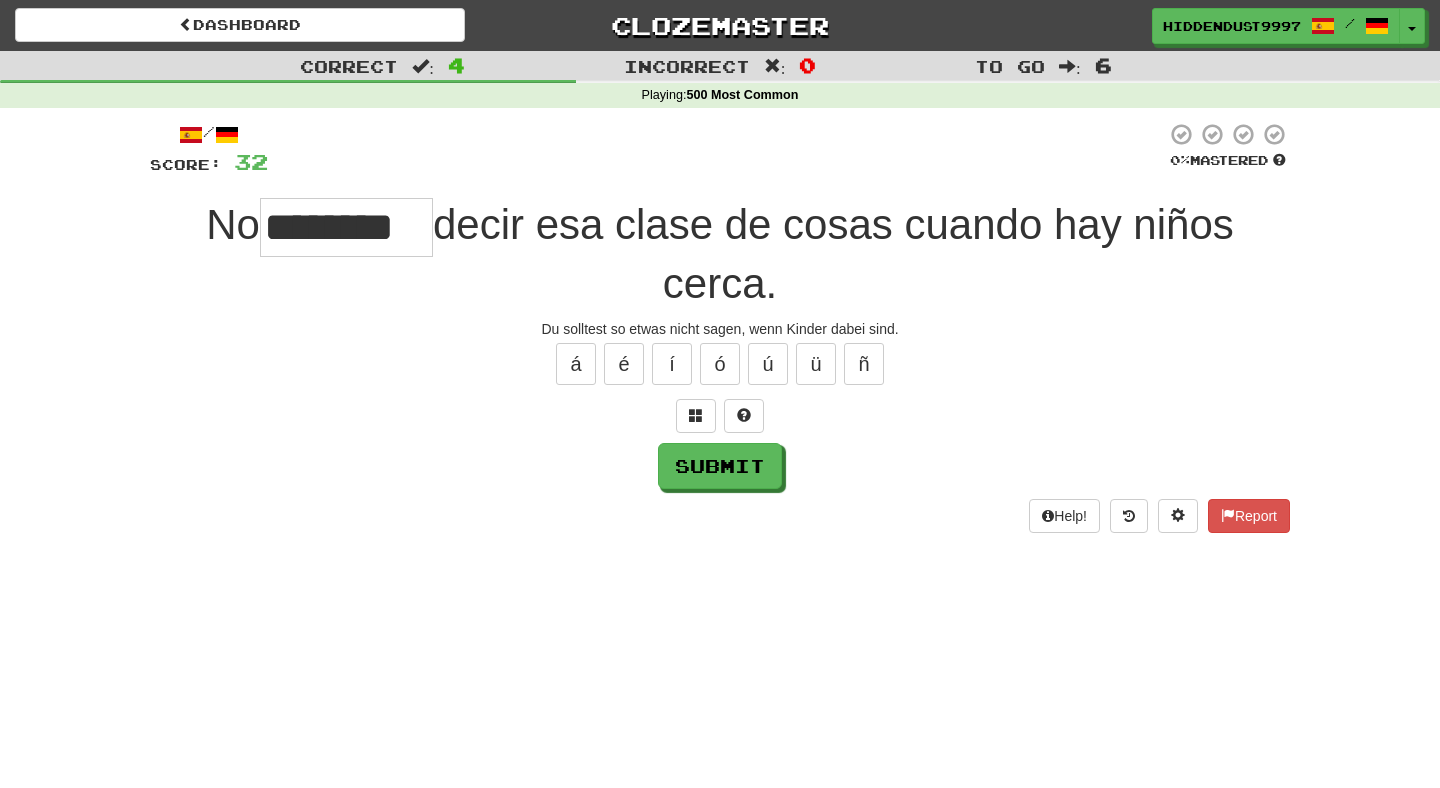 type on "********" 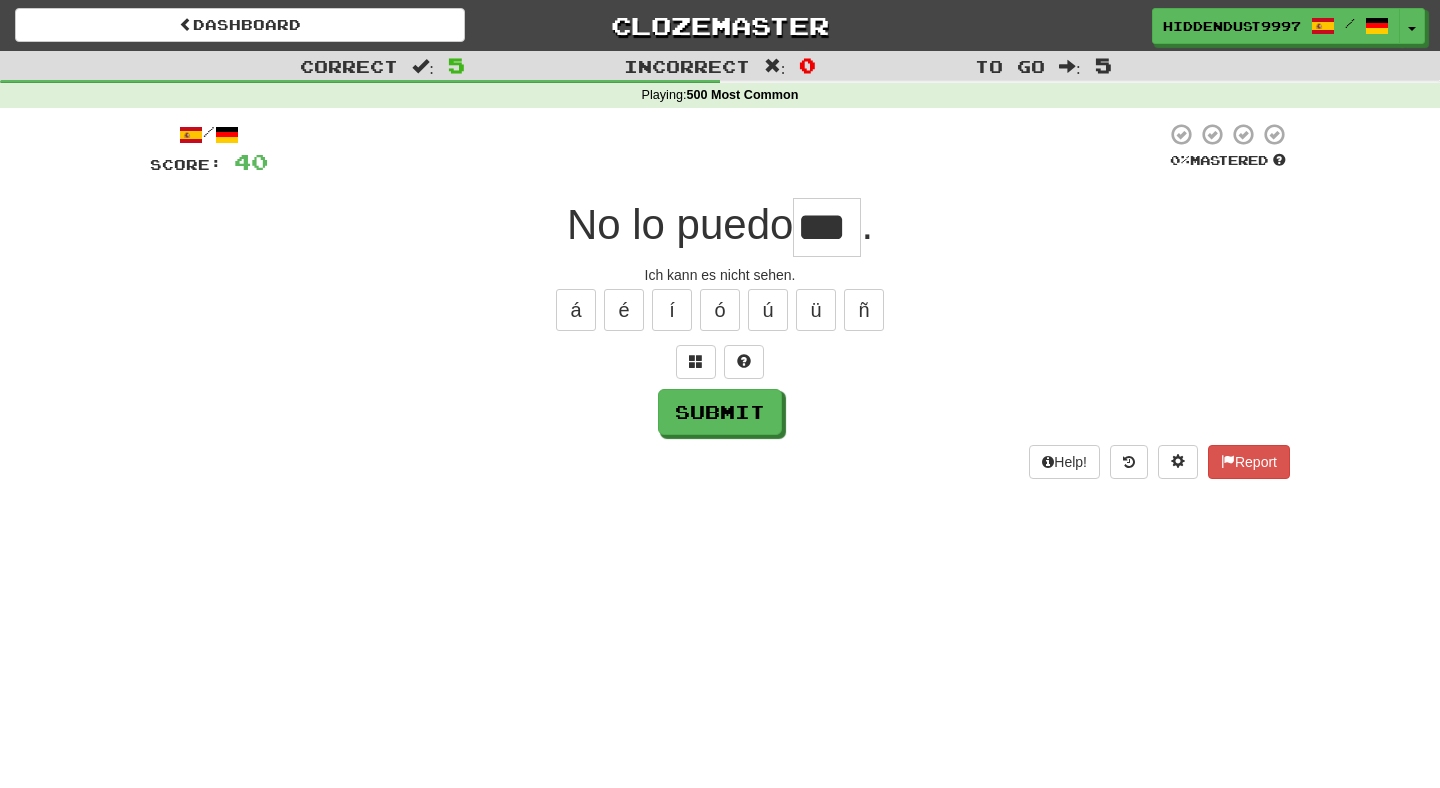 type on "***" 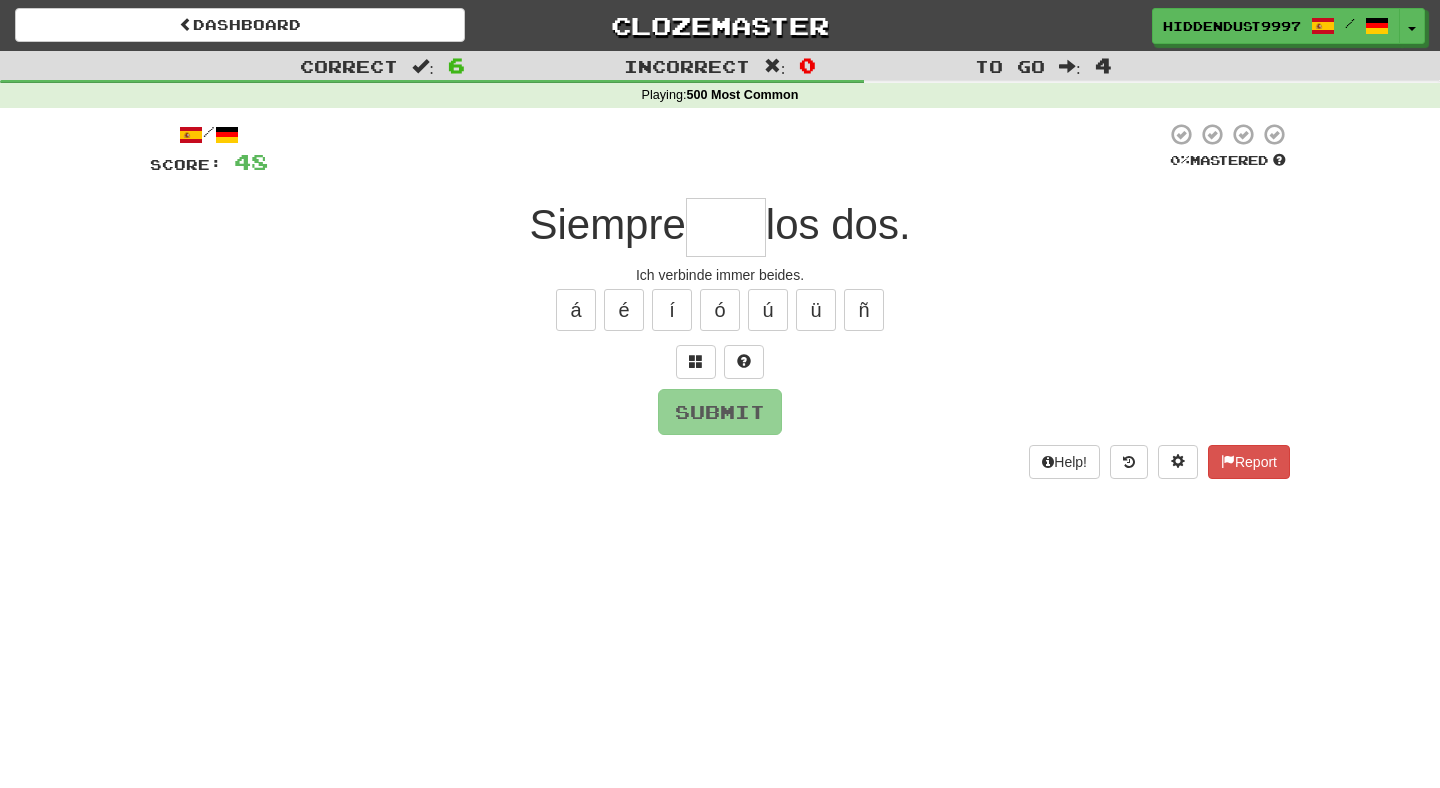 type on "*" 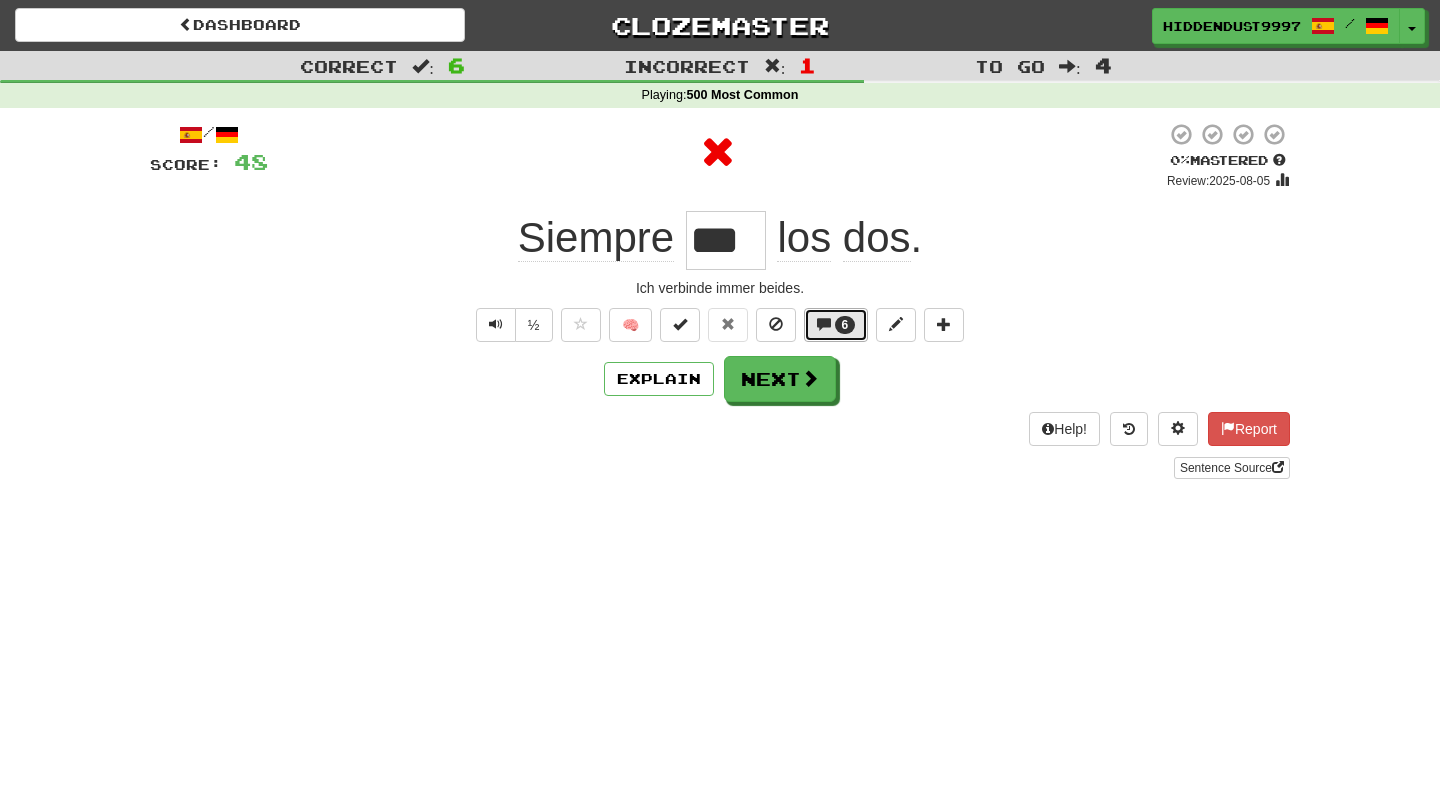 click on "6" at bounding box center [845, 325] 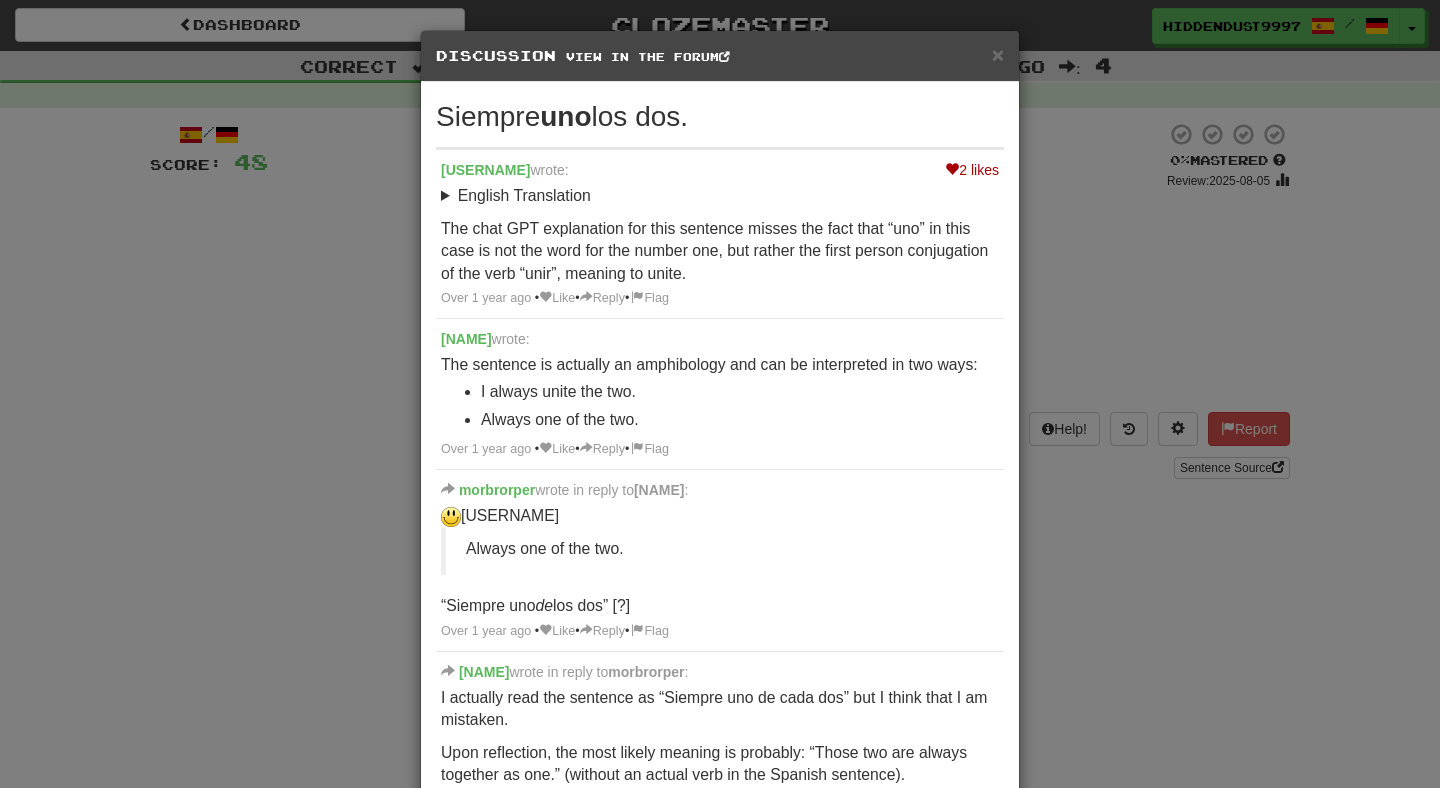 click on "The chat GPT explanation for this sentence misses the fact that “uno” in this case is not the word for the number one, but rather the first person conjugation of the verb “unir”, meaning to unite." at bounding box center (720, 252) 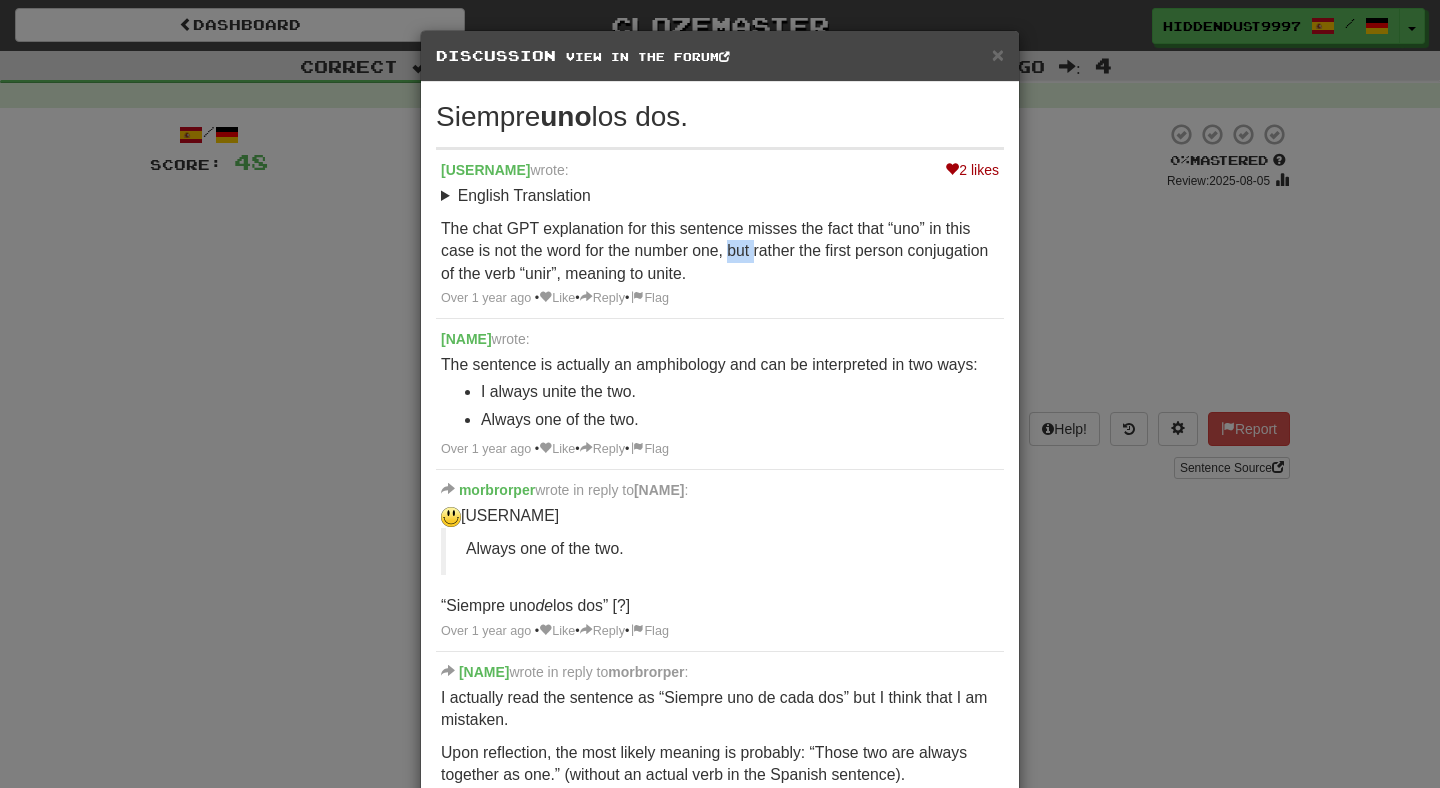click on "The chat GPT explanation for this sentence misses the fact that “uno” in this case is not the word for the number one, but rather the first person conjugation of the verb “unir”, meaning to unite." at bounding box center (720, 252) 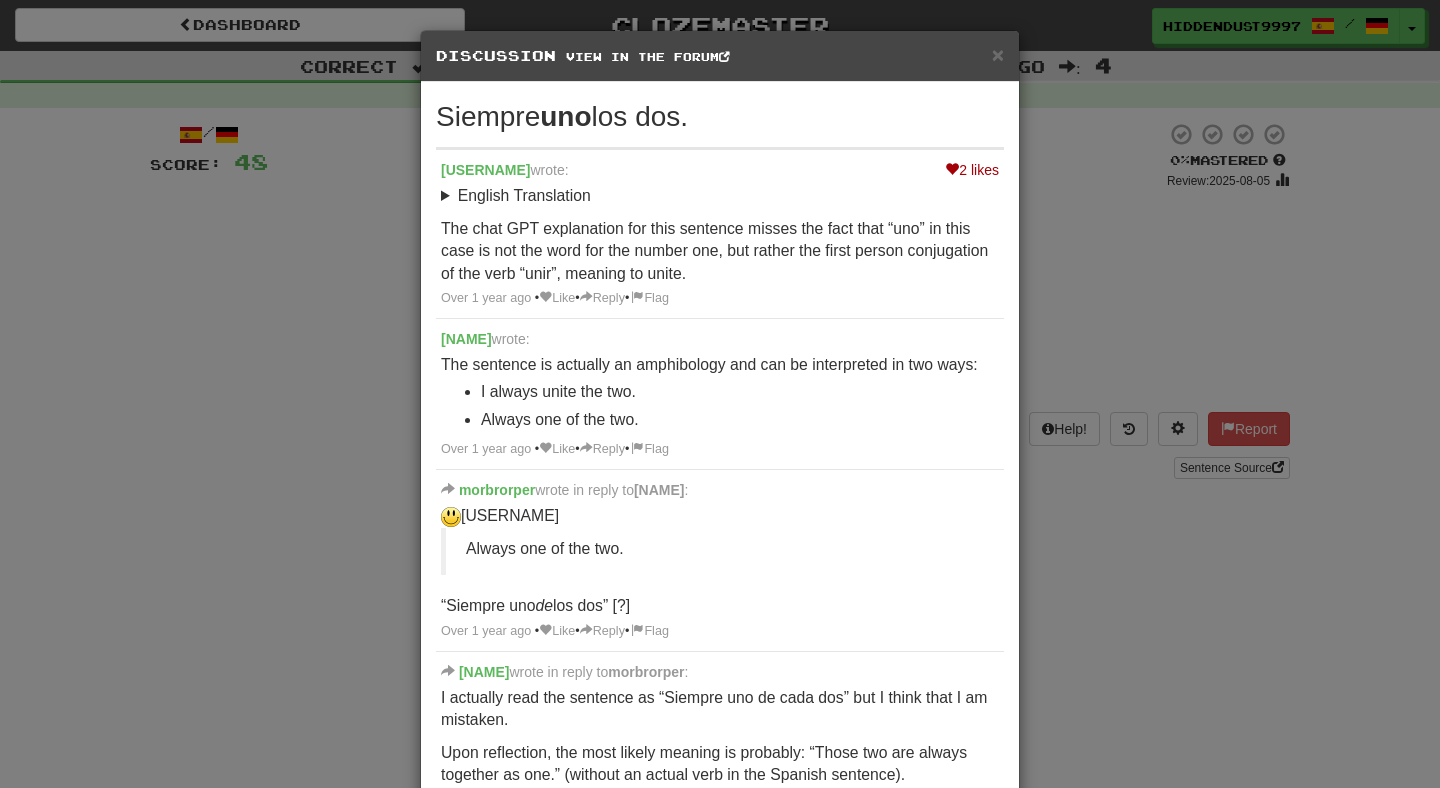 click on "The chat GPT explanation for this sentence misses the fact that “uno” in this case is not the word for the number one, but rather the first person conjugation of the verb “unir”, meaning to unite." at bounding box center [720, 252] 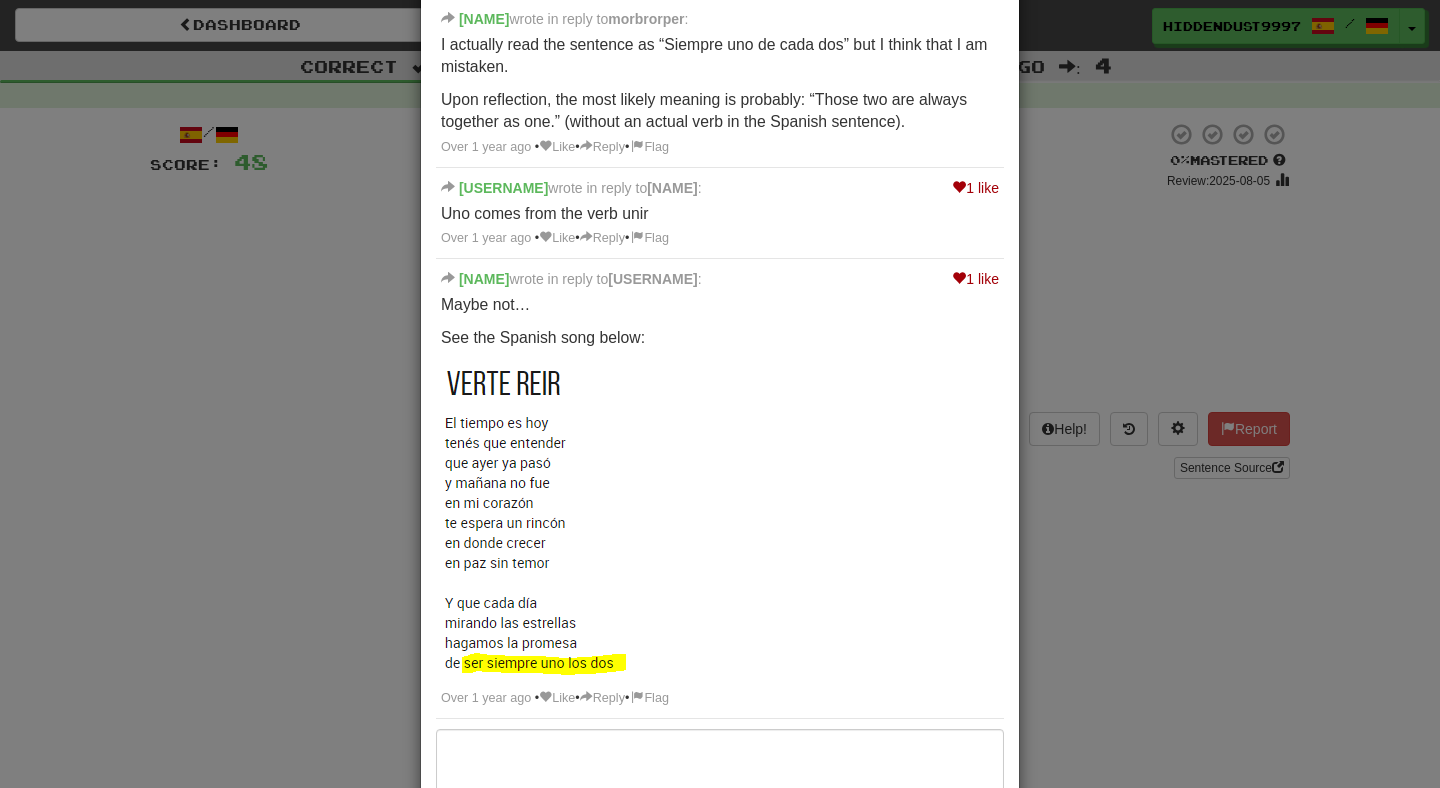 scroll, scrollTop: 700, scrollLeft: 0, axis: vertical 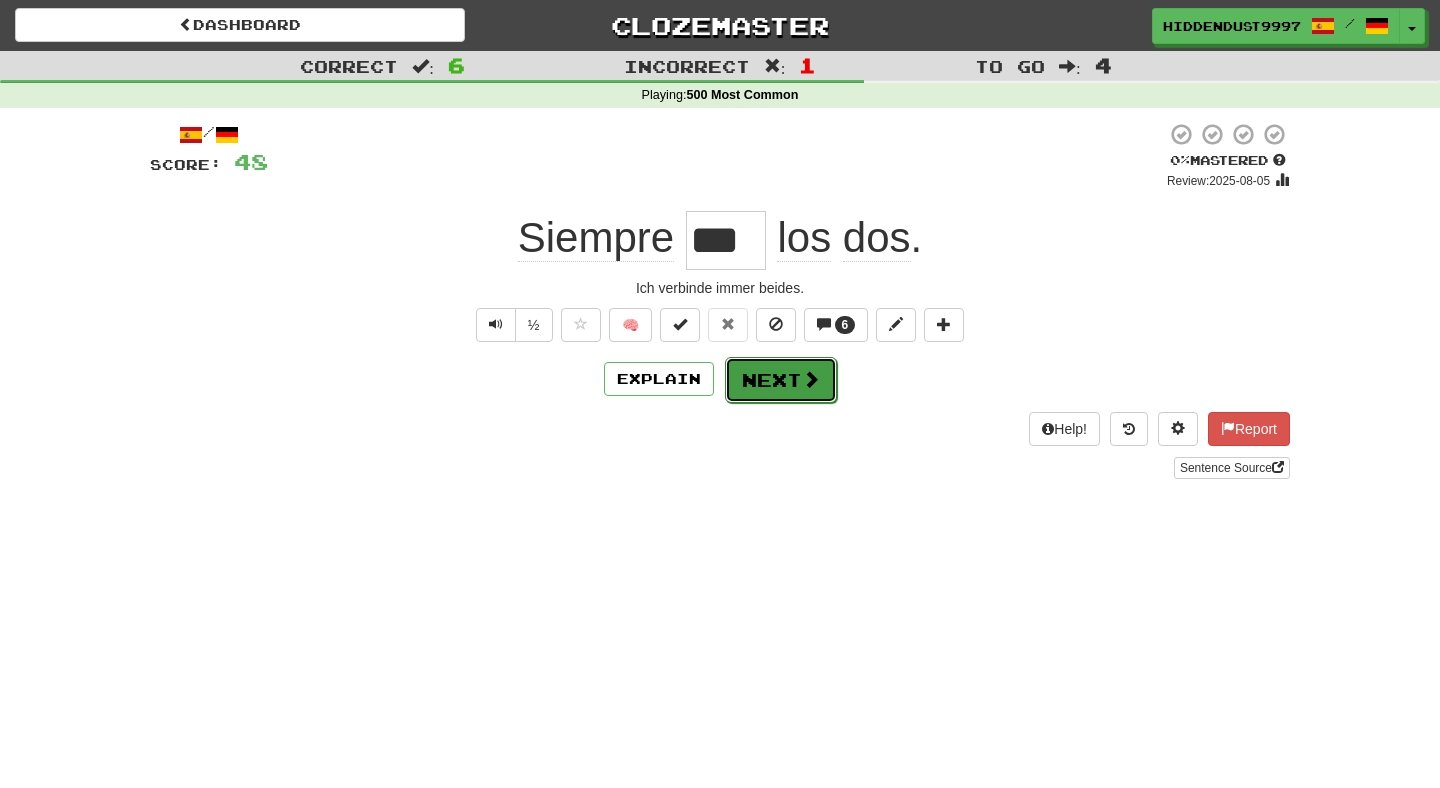 click on "Next" at bounding box center [781, 380] 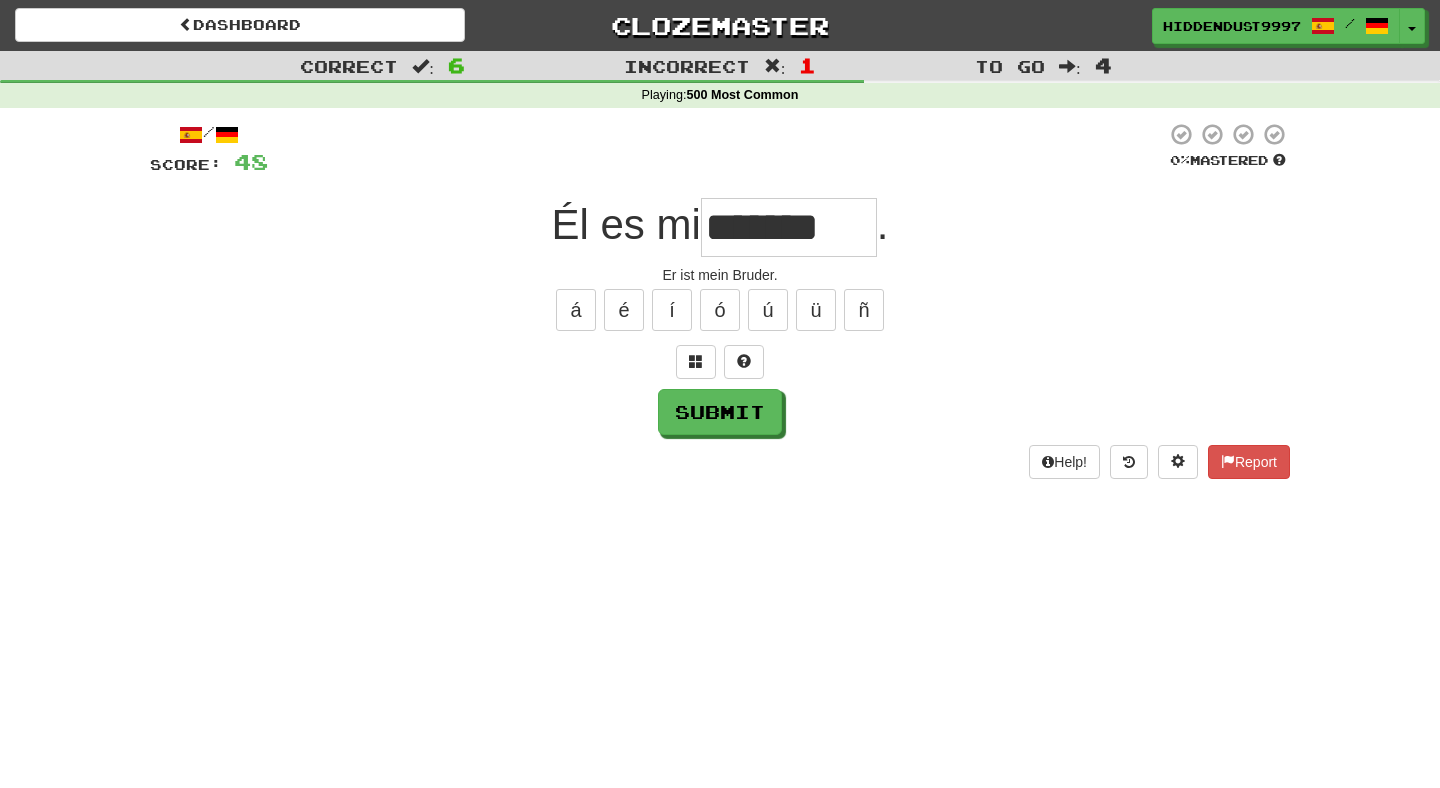 type on "*******" 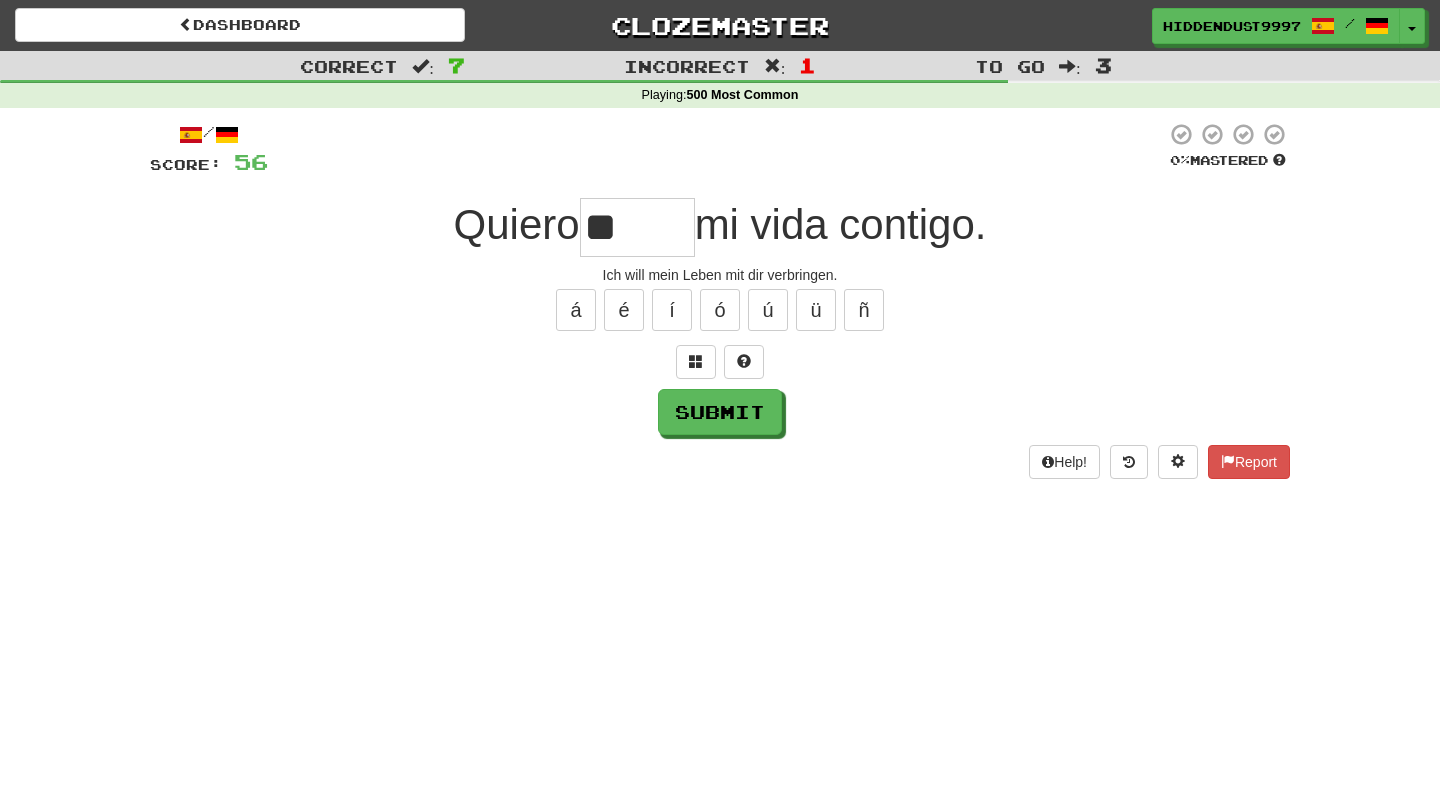 type on "*" 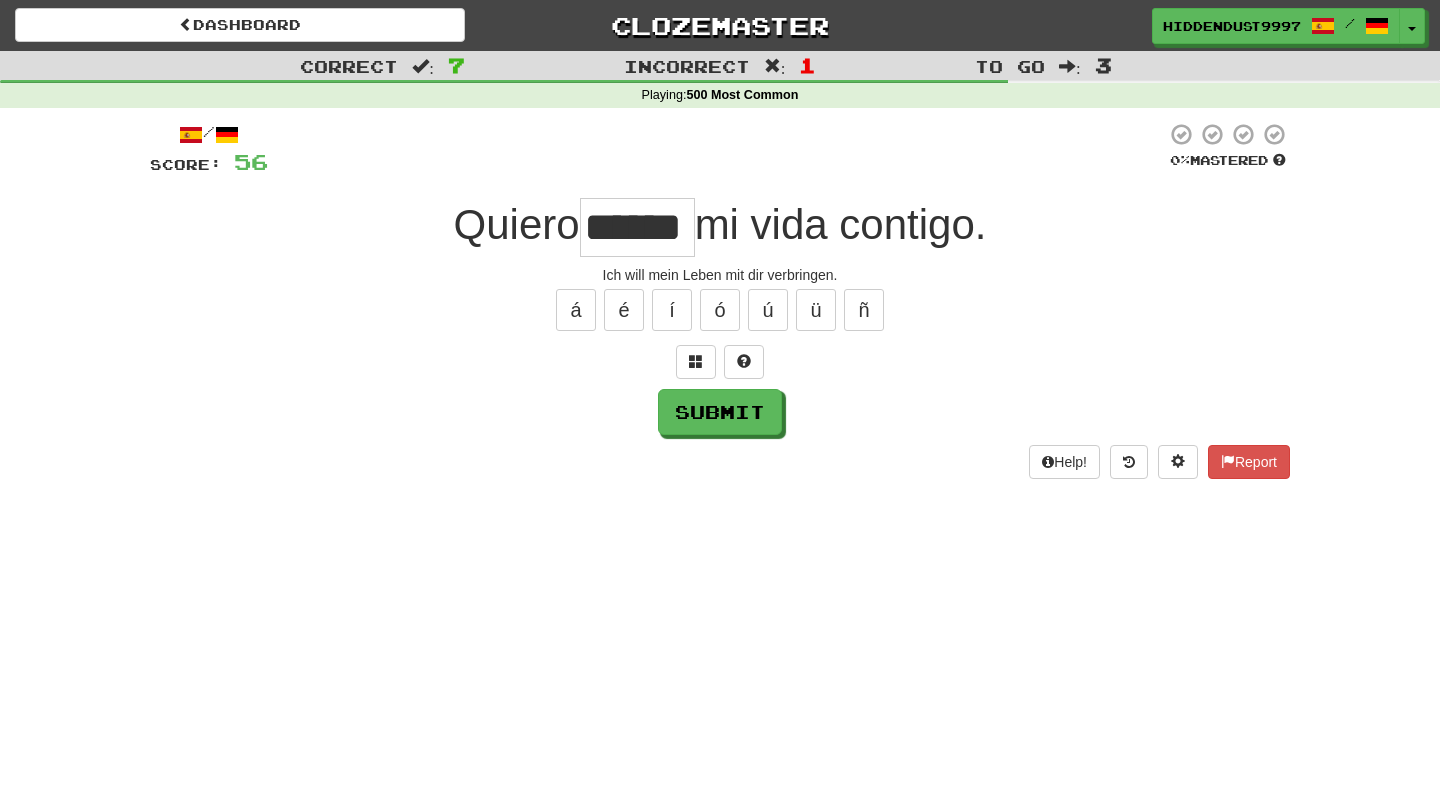 type on "*****" 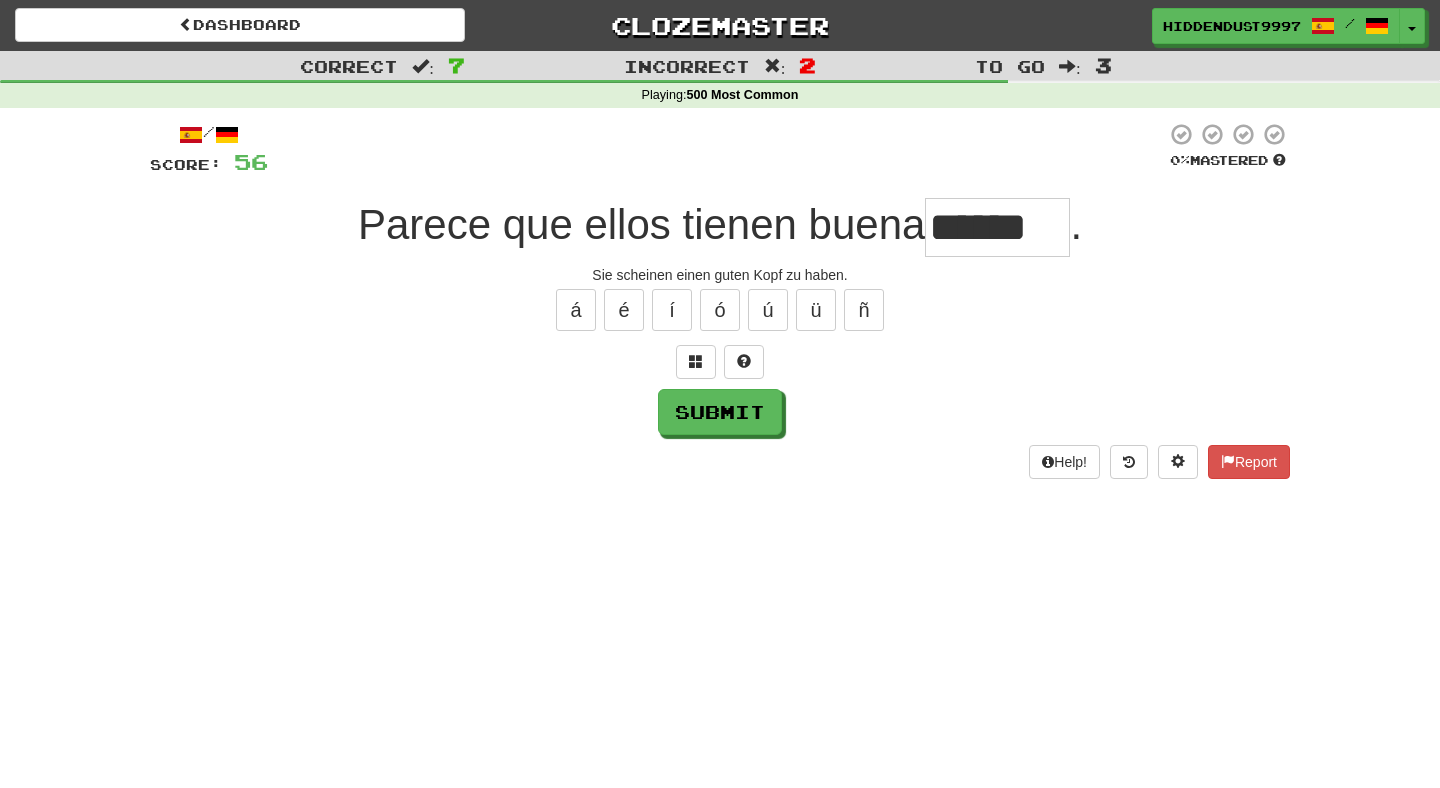type on "******" 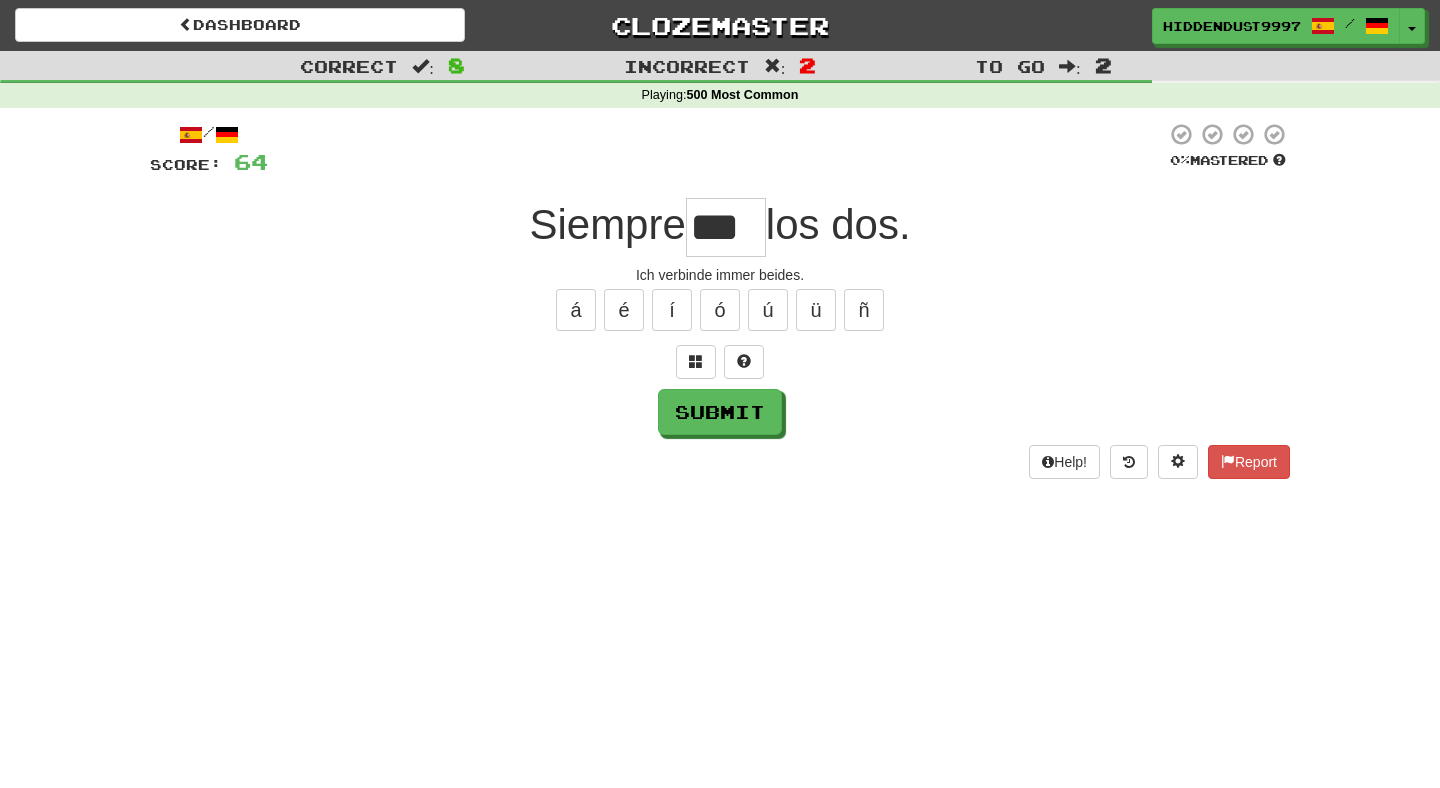 type on "***" 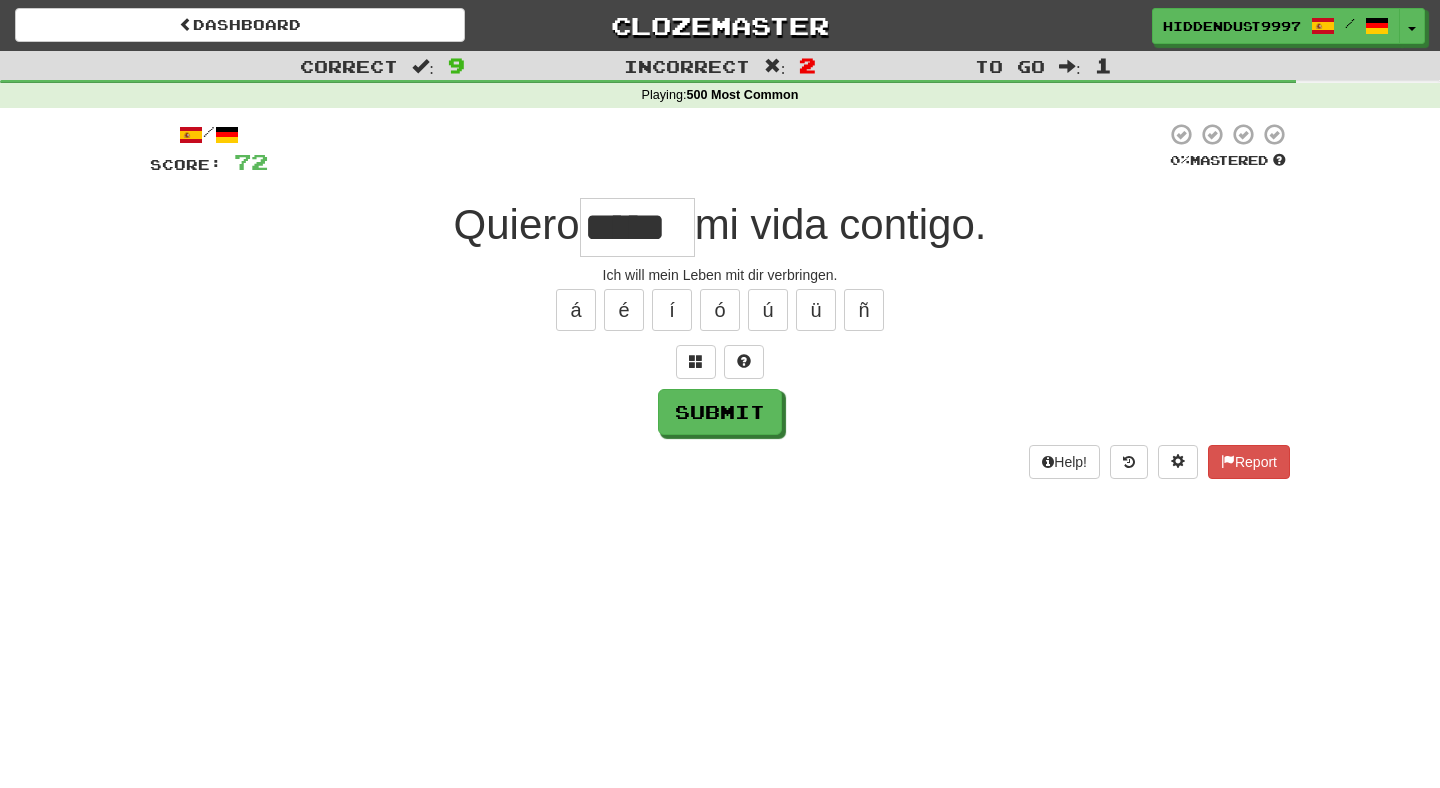 type on "*****" 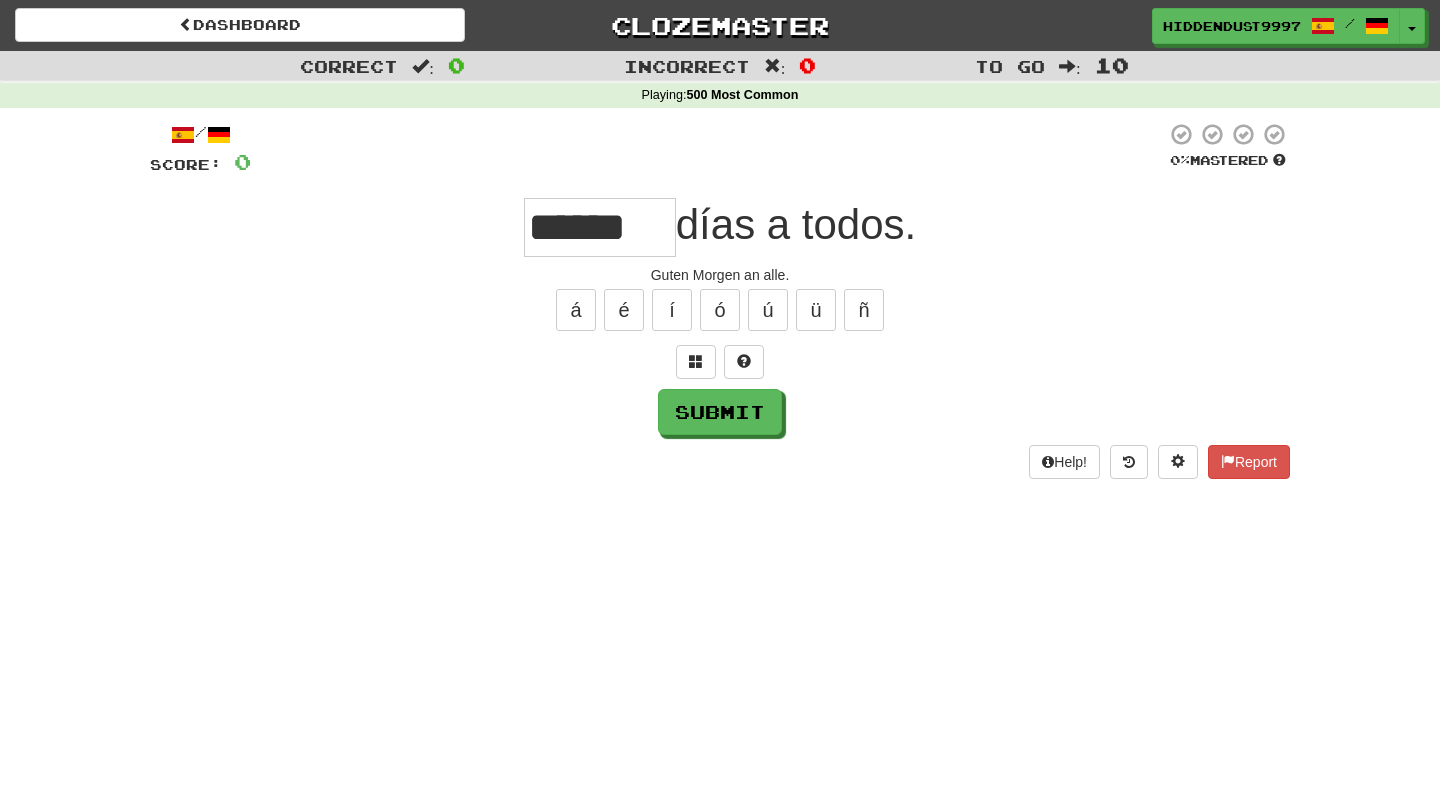 type on "******" 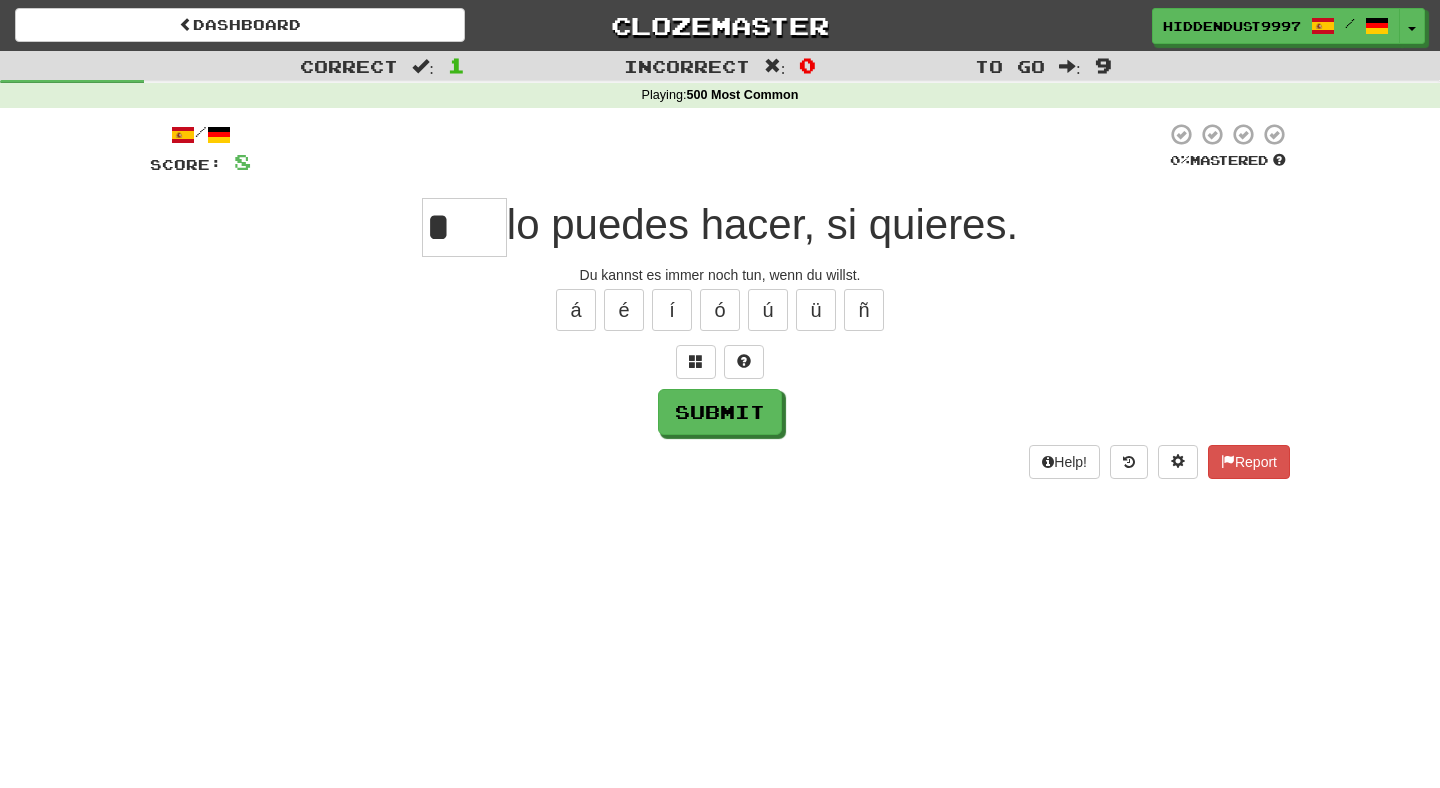 type on "**" 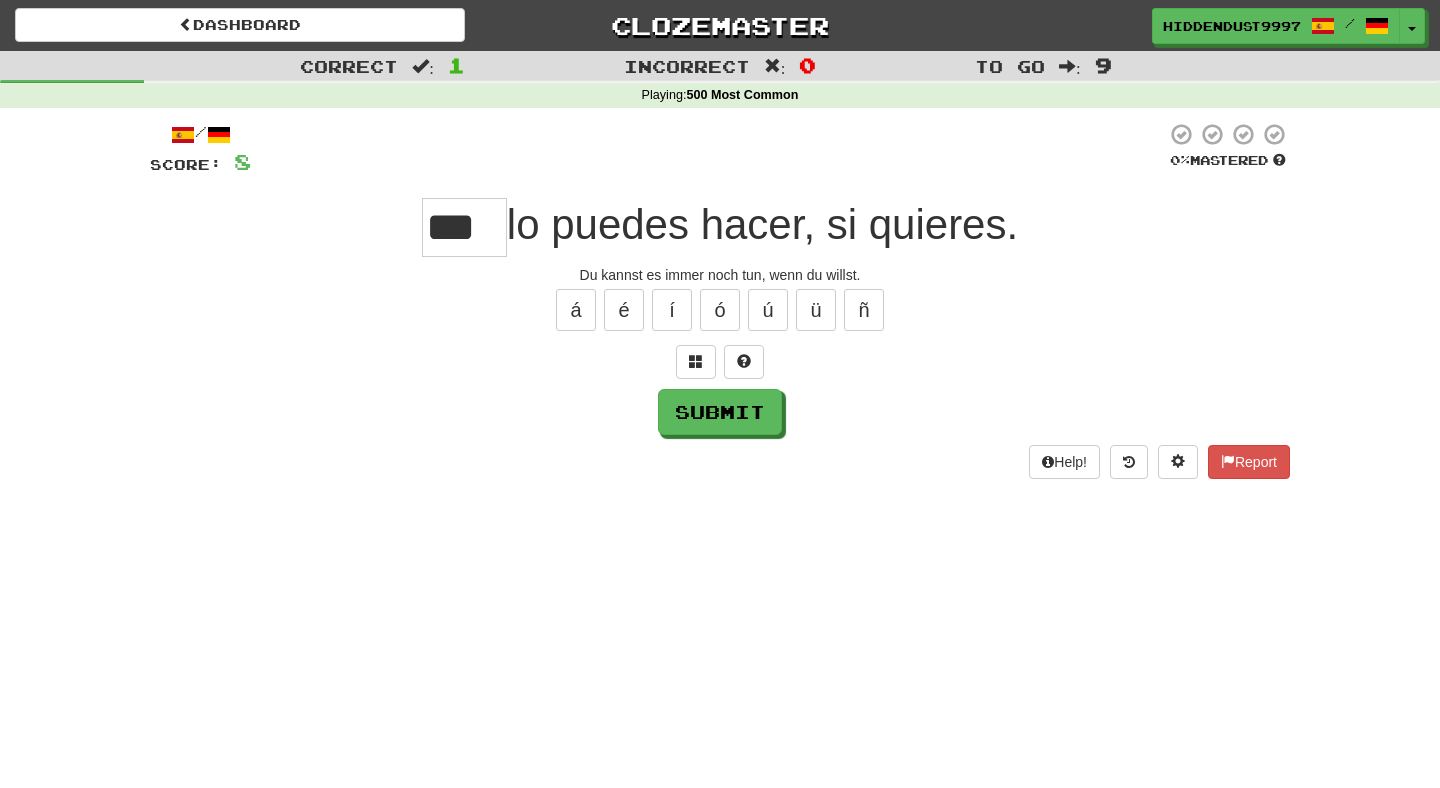 type on "***" 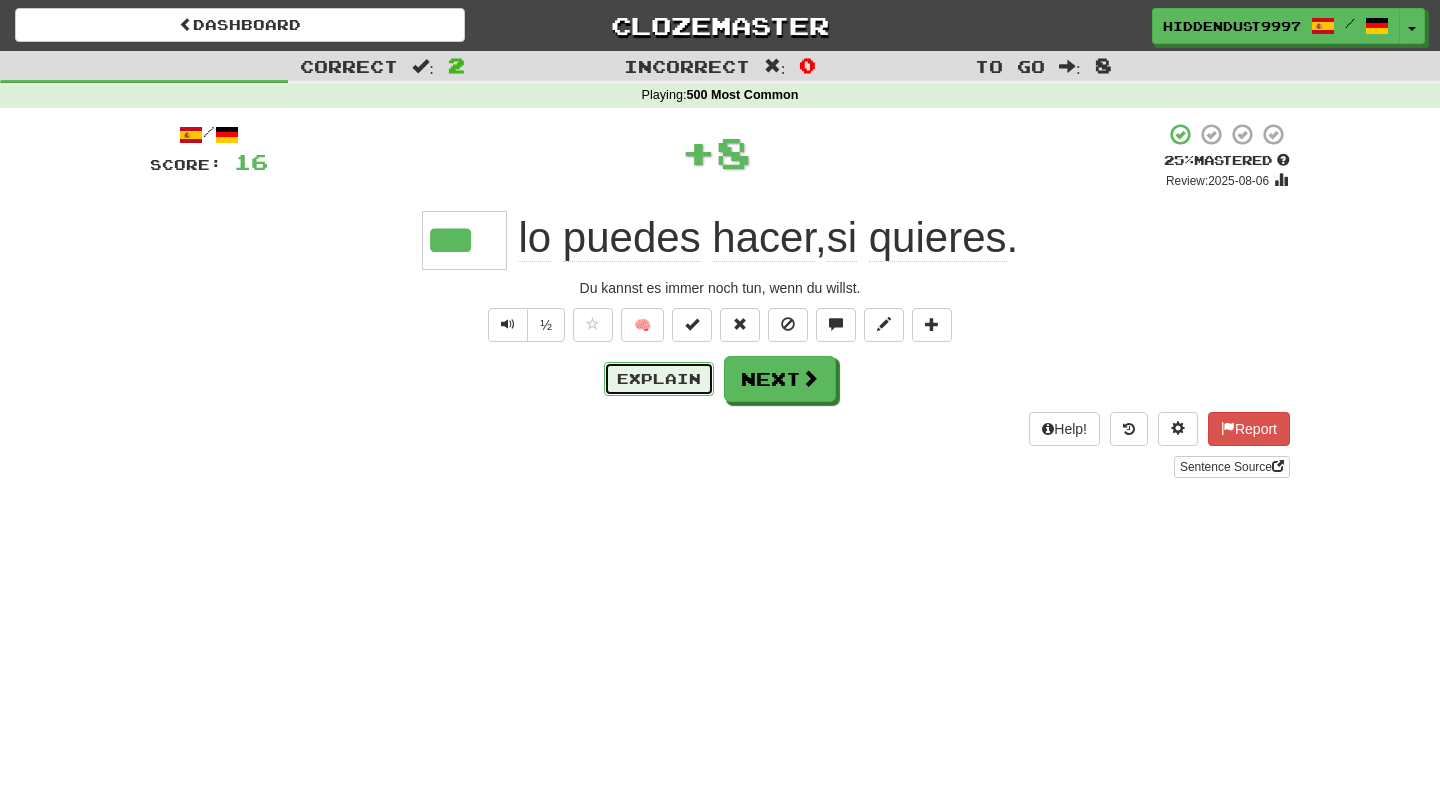 click on "Explain" at bounding box center [659, 379] 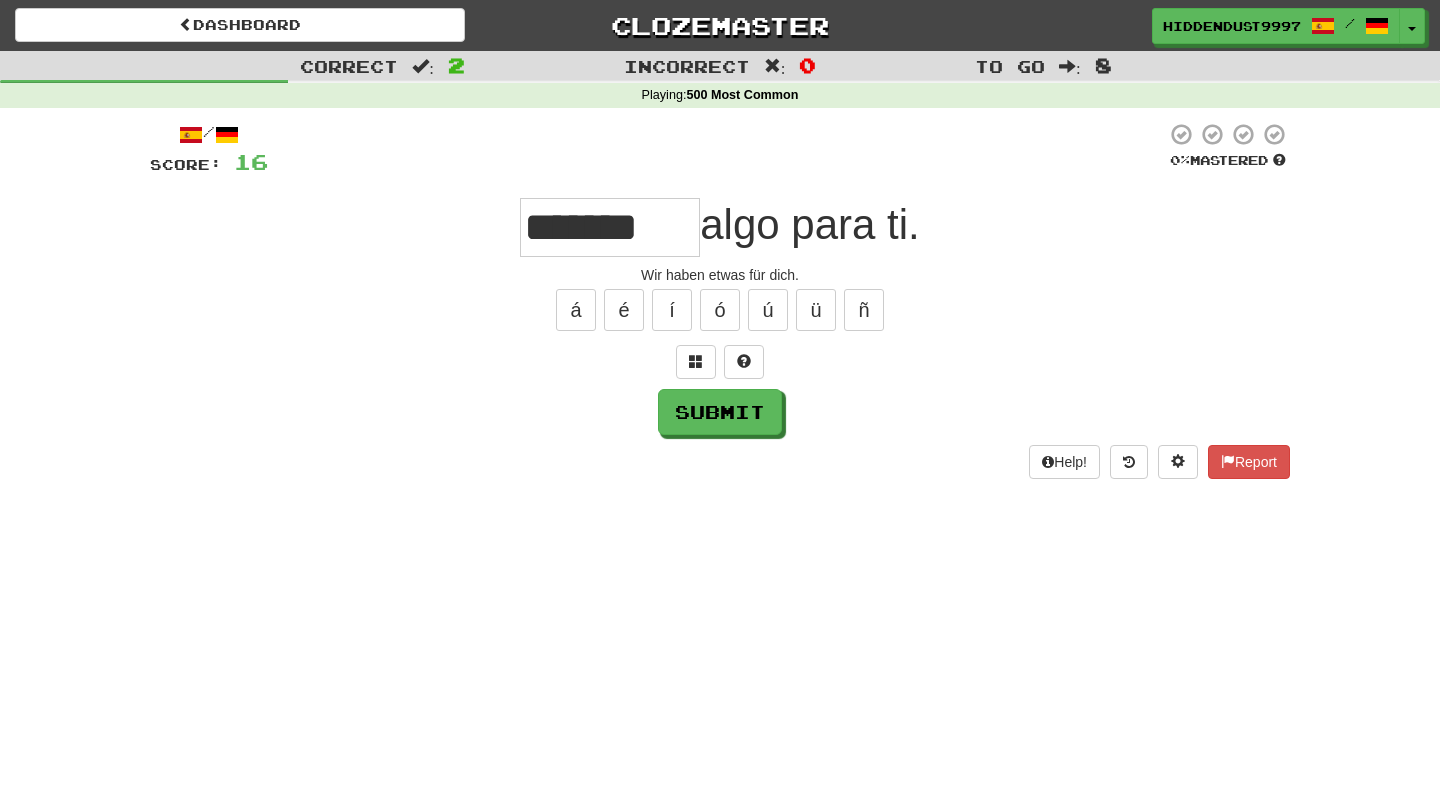 type on "*******" 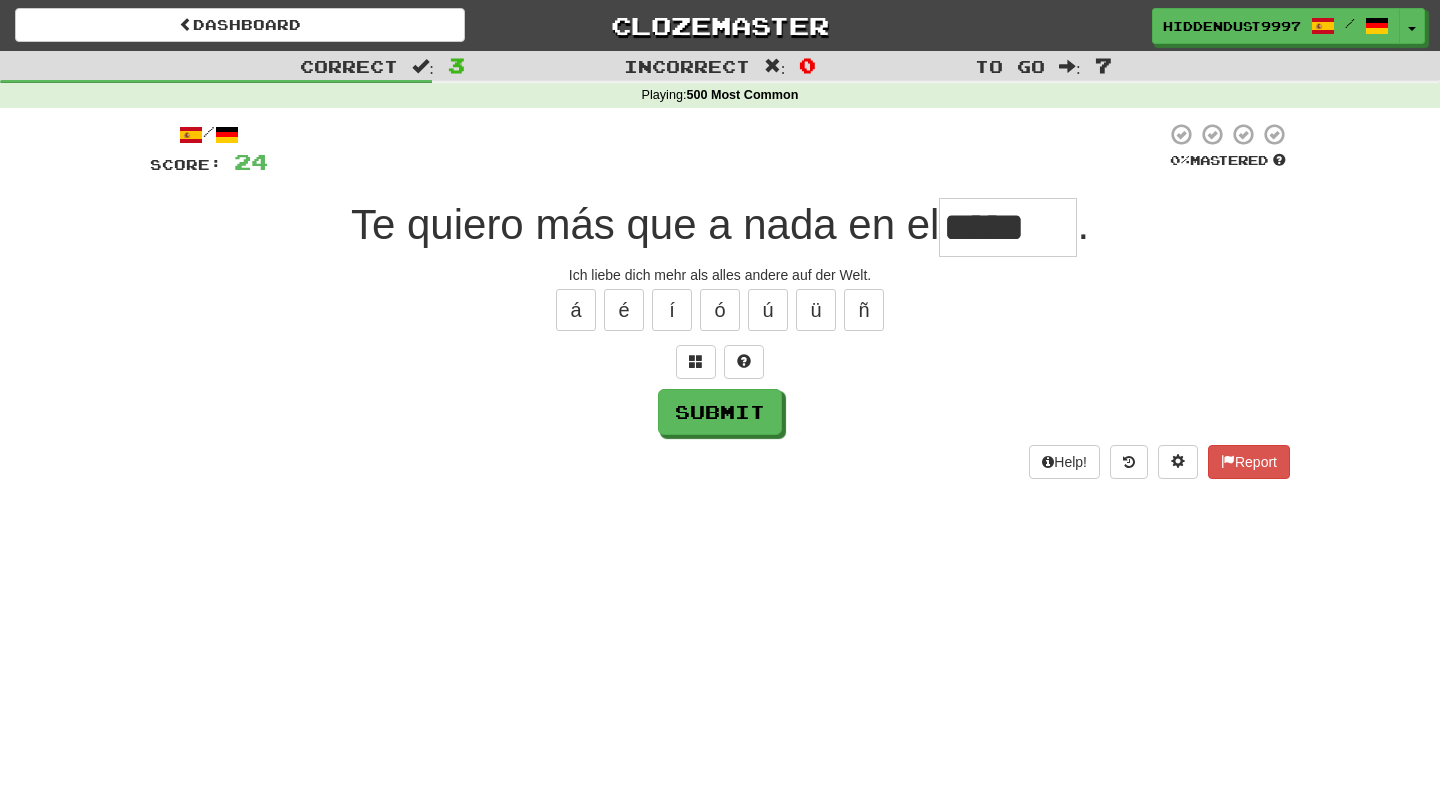 type on "*****" 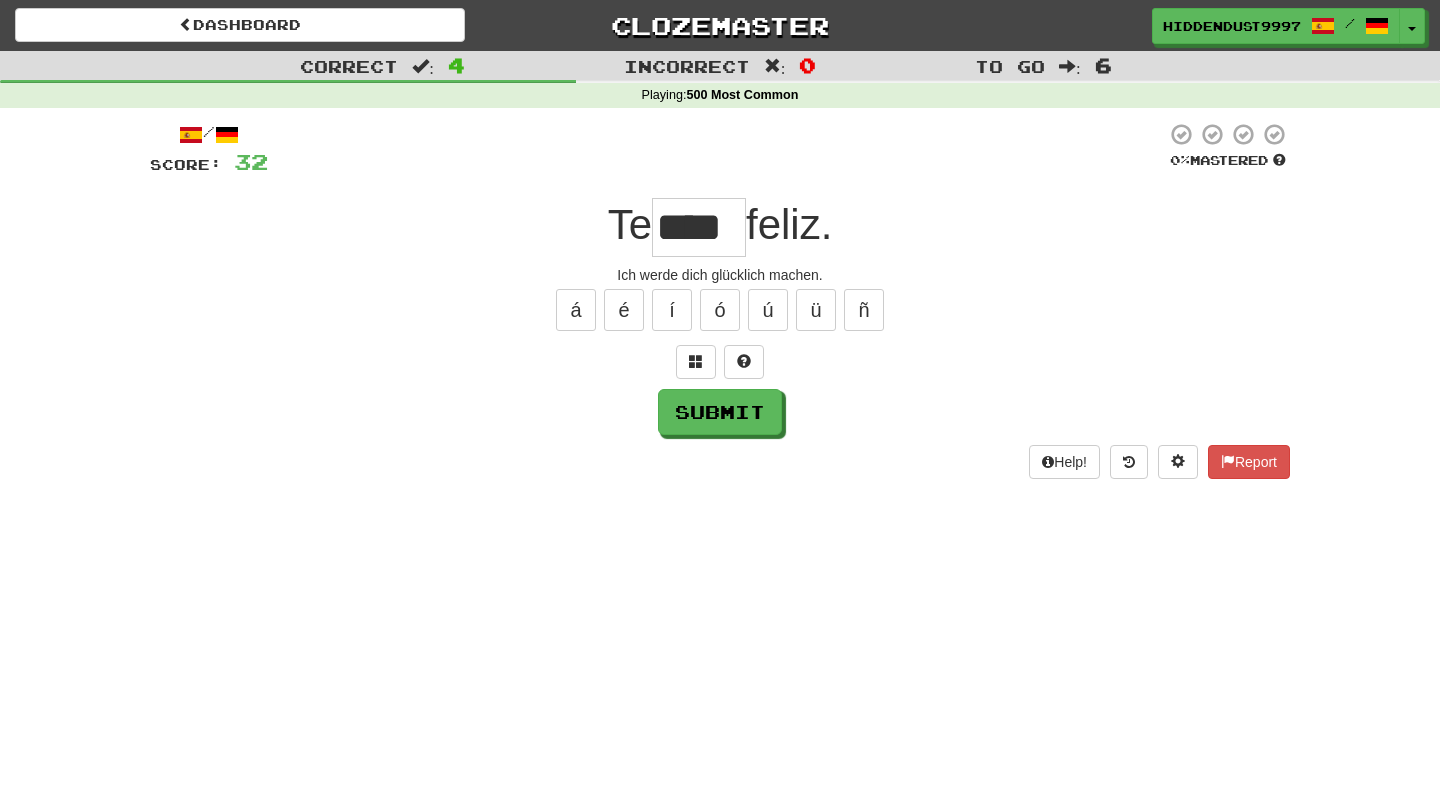 type on "****" 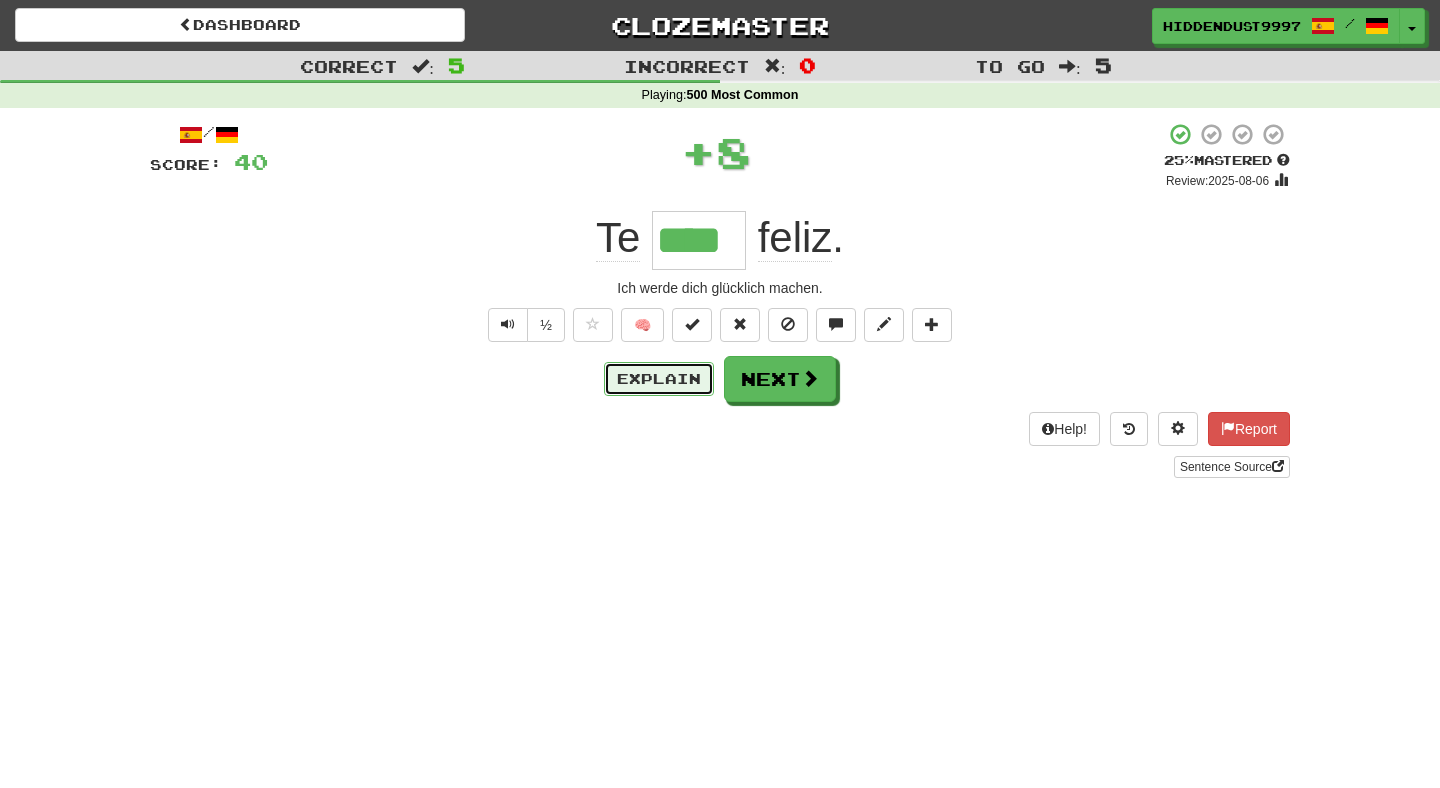 click on "Explain" at bounding box center [659, 379] 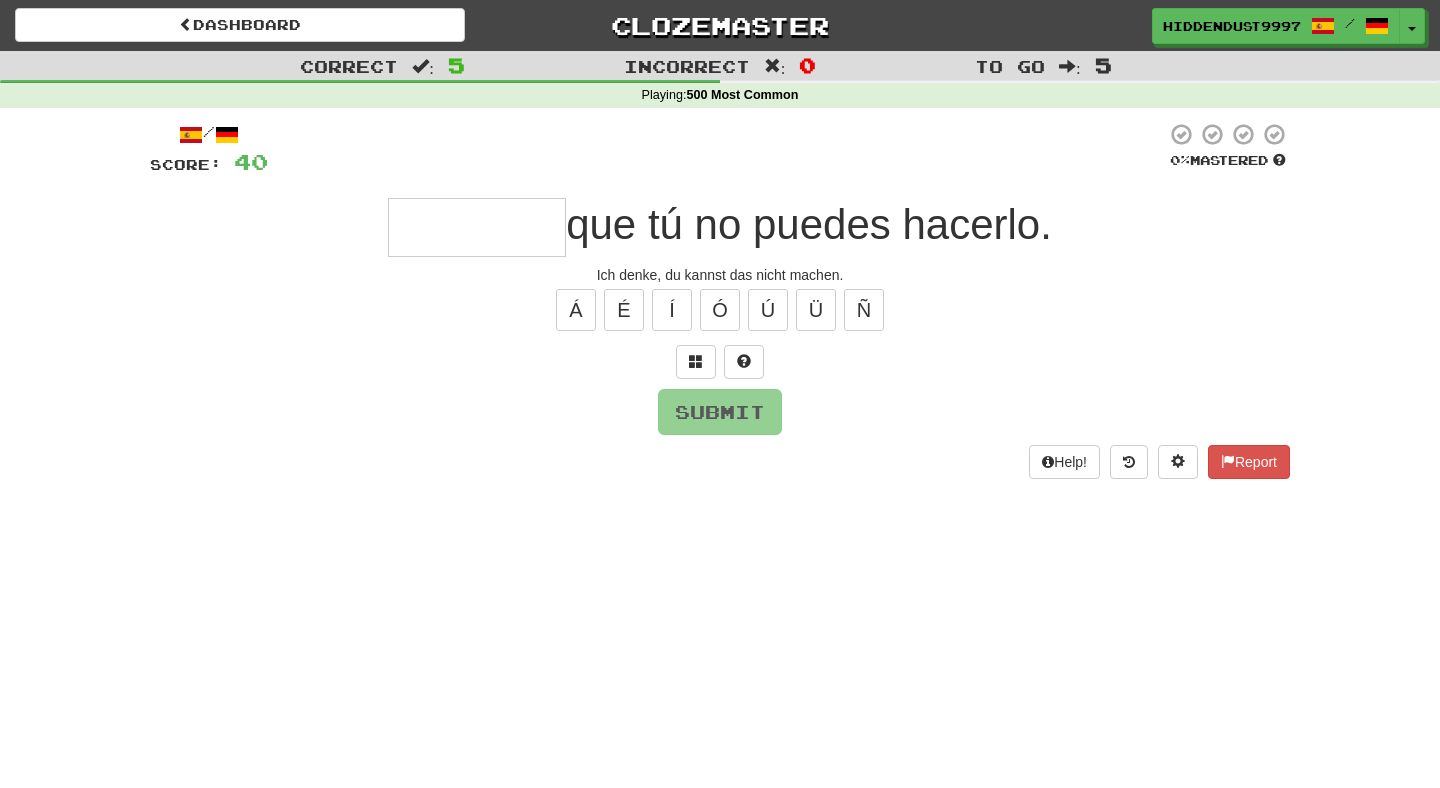 type on "*" 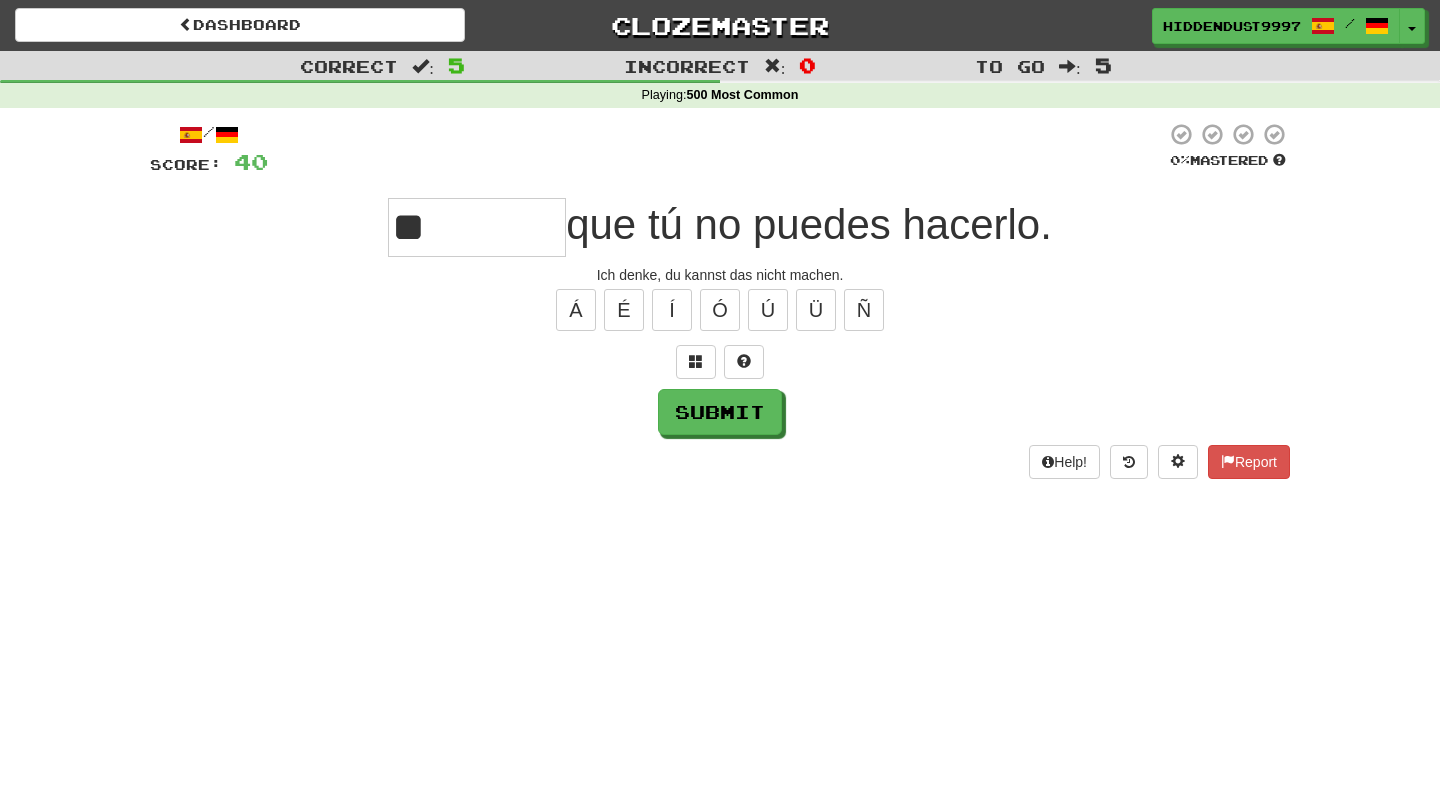 type on "*" 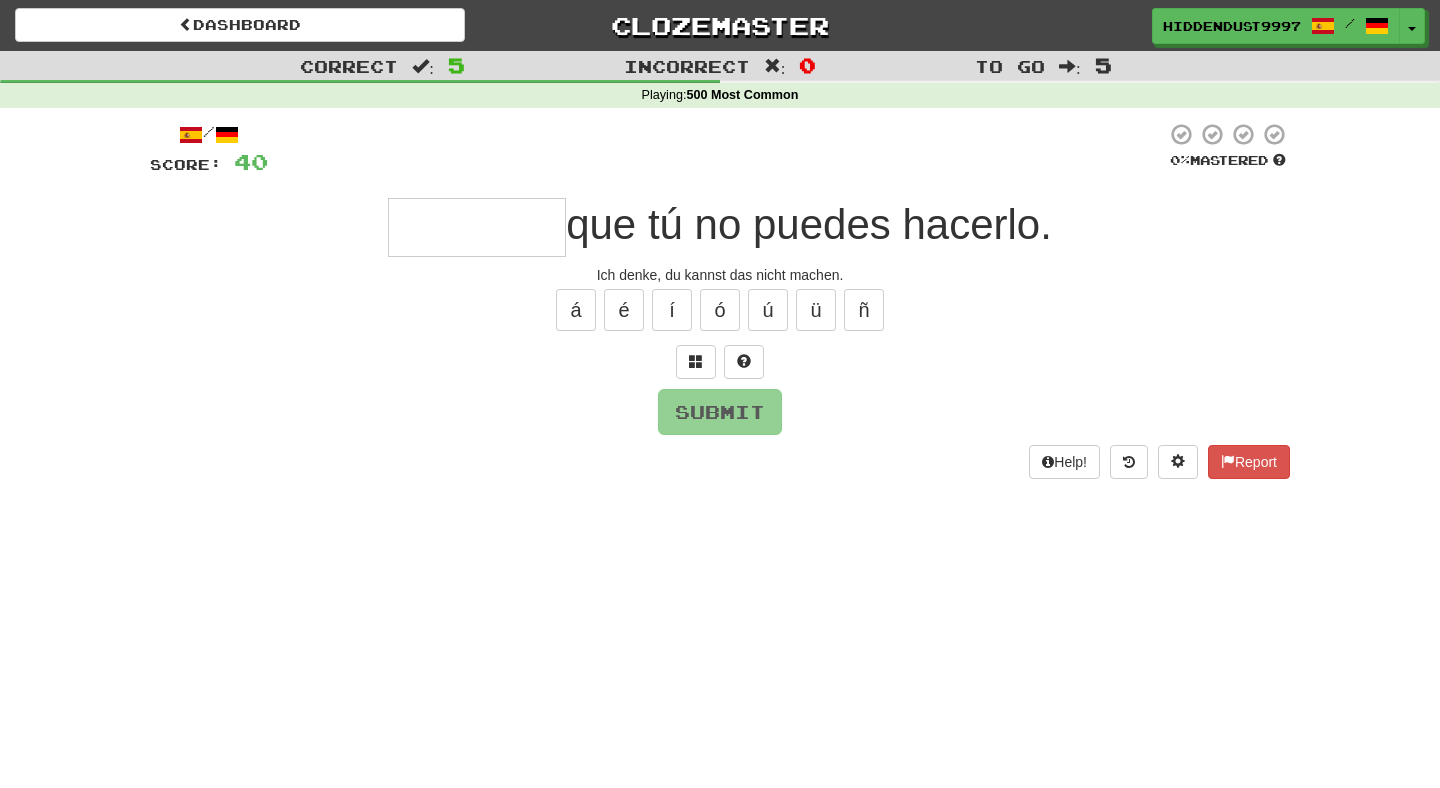 type on "*******" 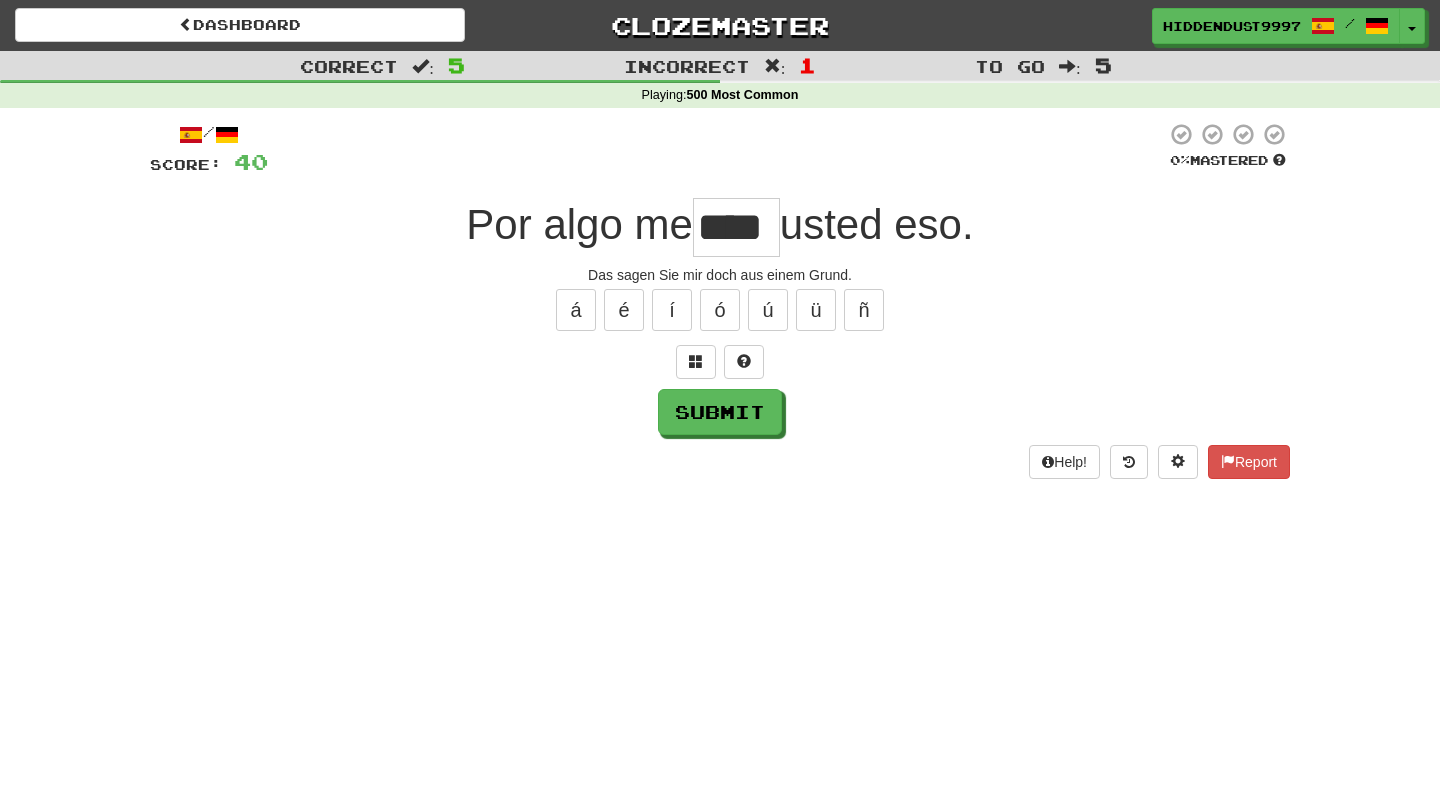 type on "****" 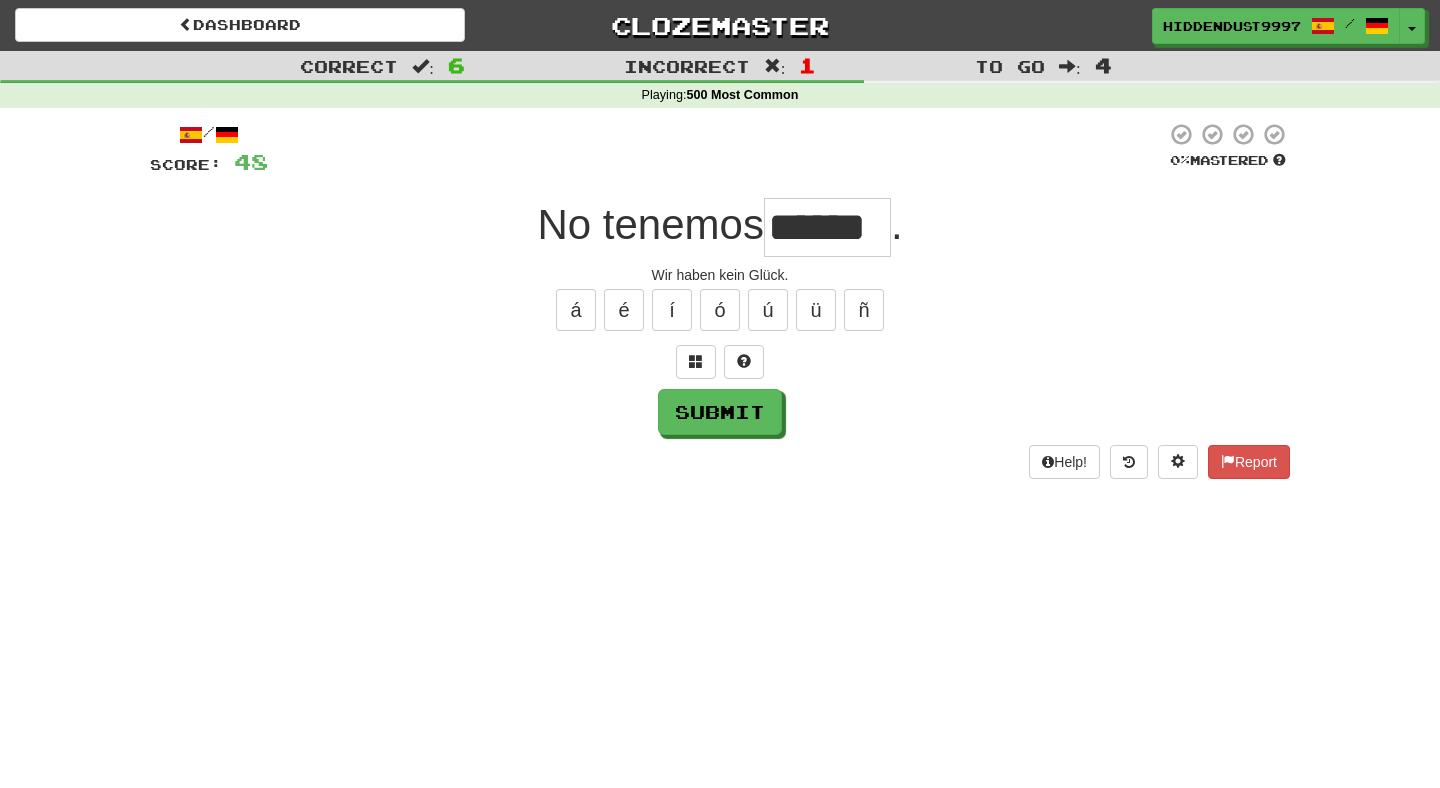 type on "******" 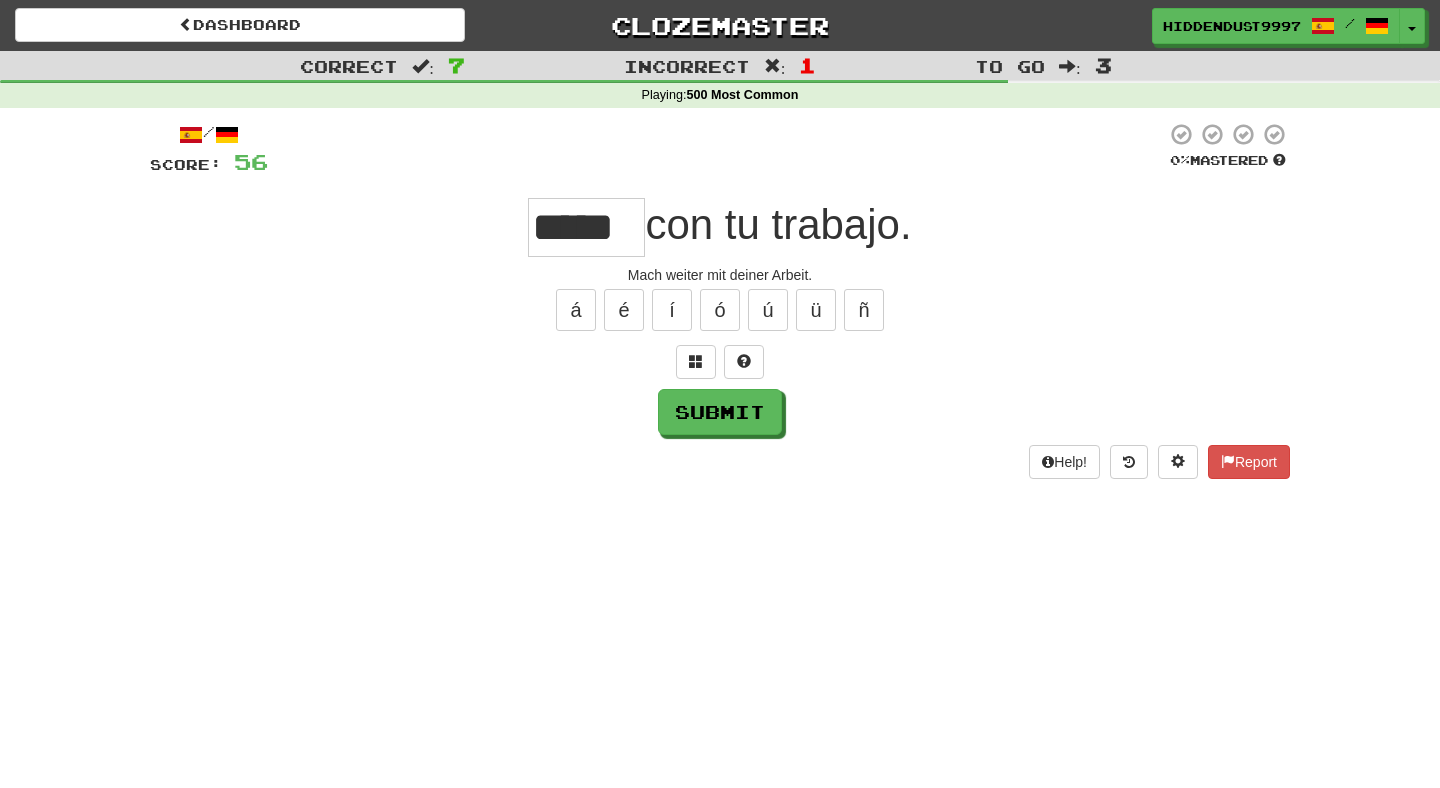 type on "*****" 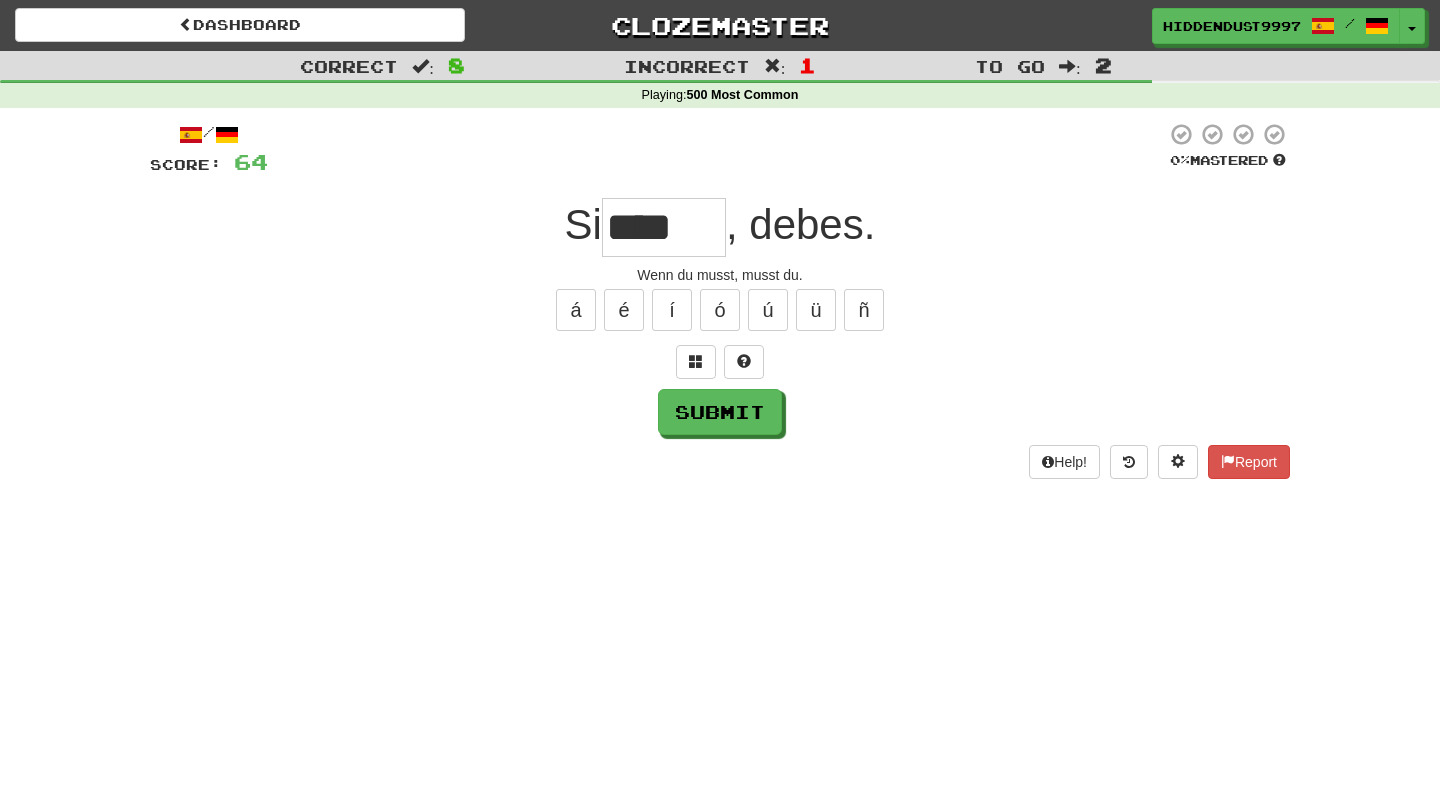 type on "*****" 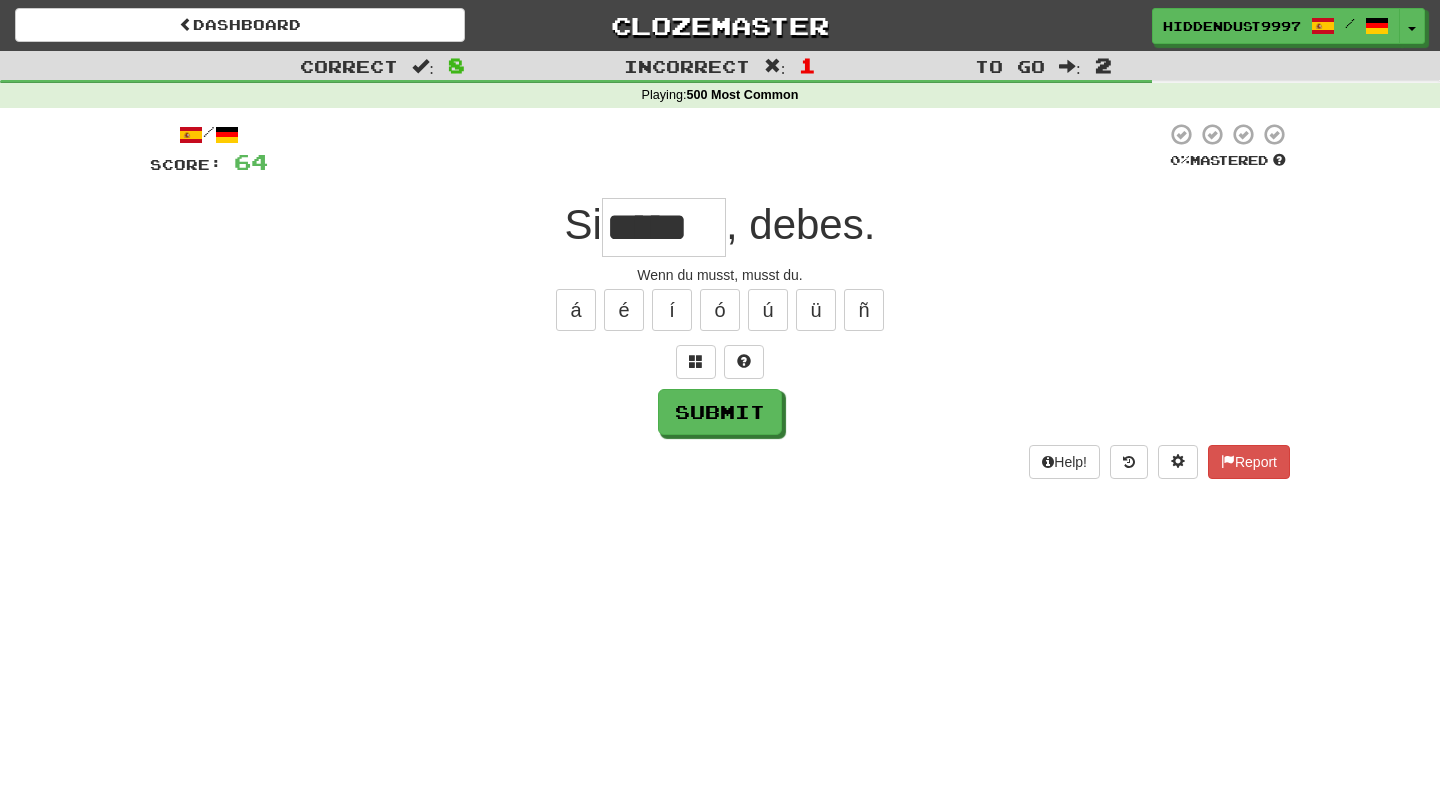 type on "*****" 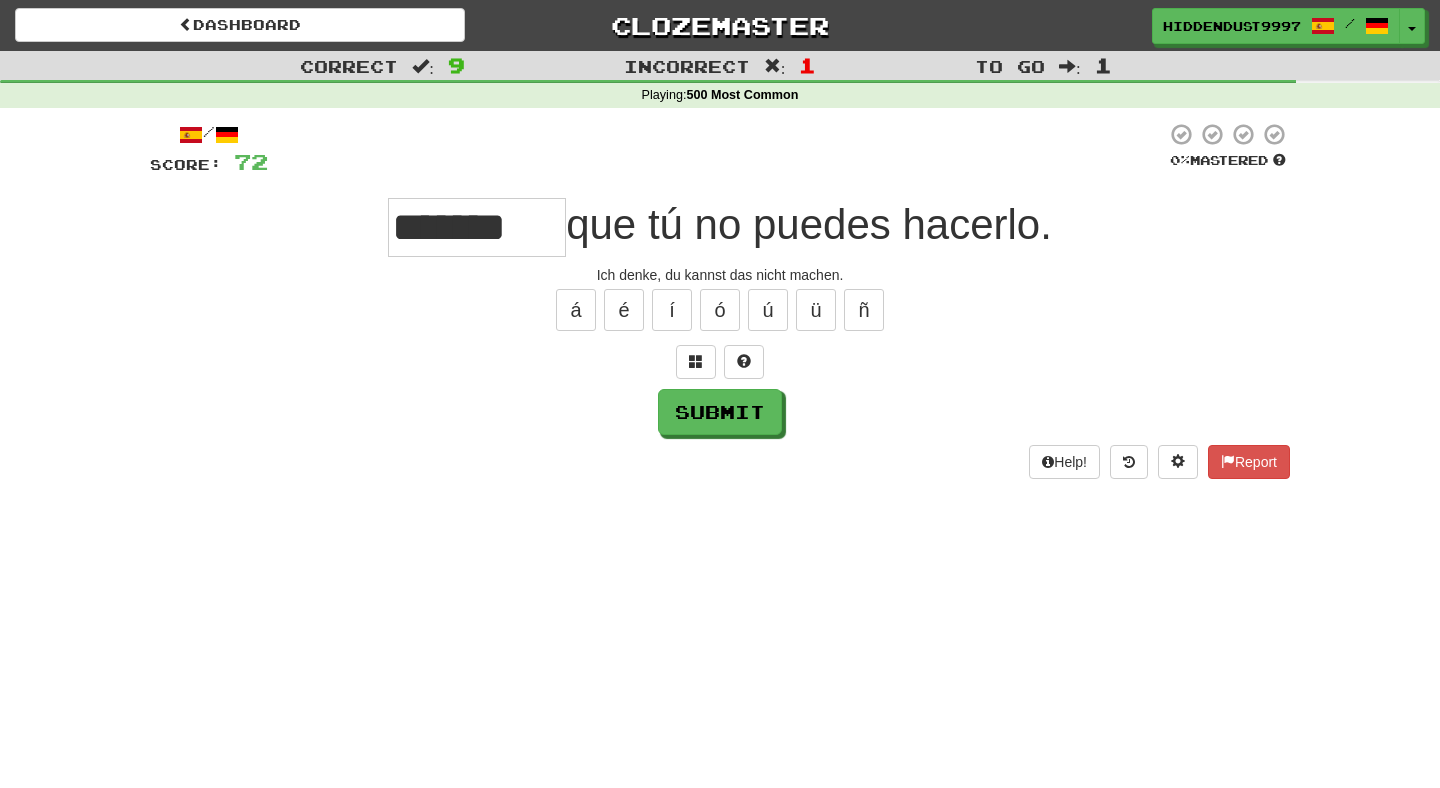 type on "*******" 